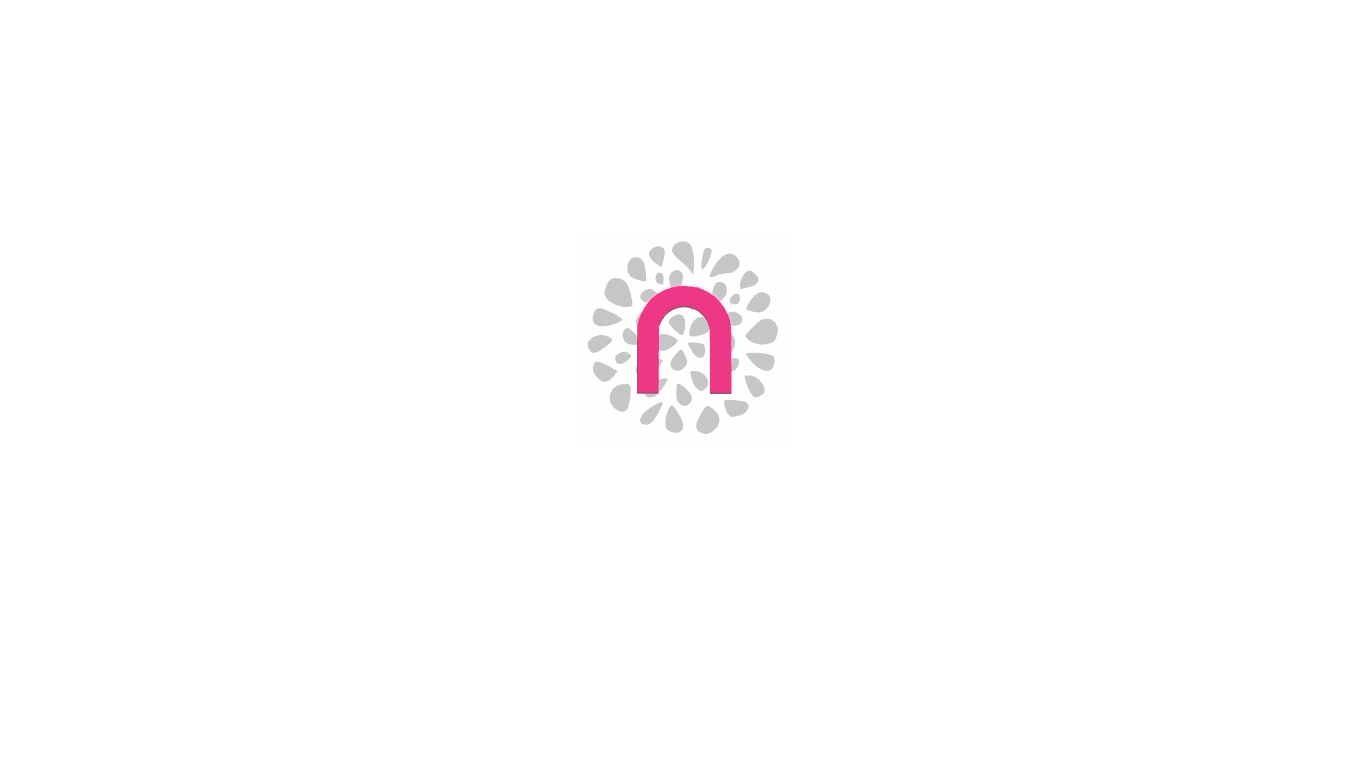 scroll, scrollTop: 0, scrollLeft: 0, axis: both 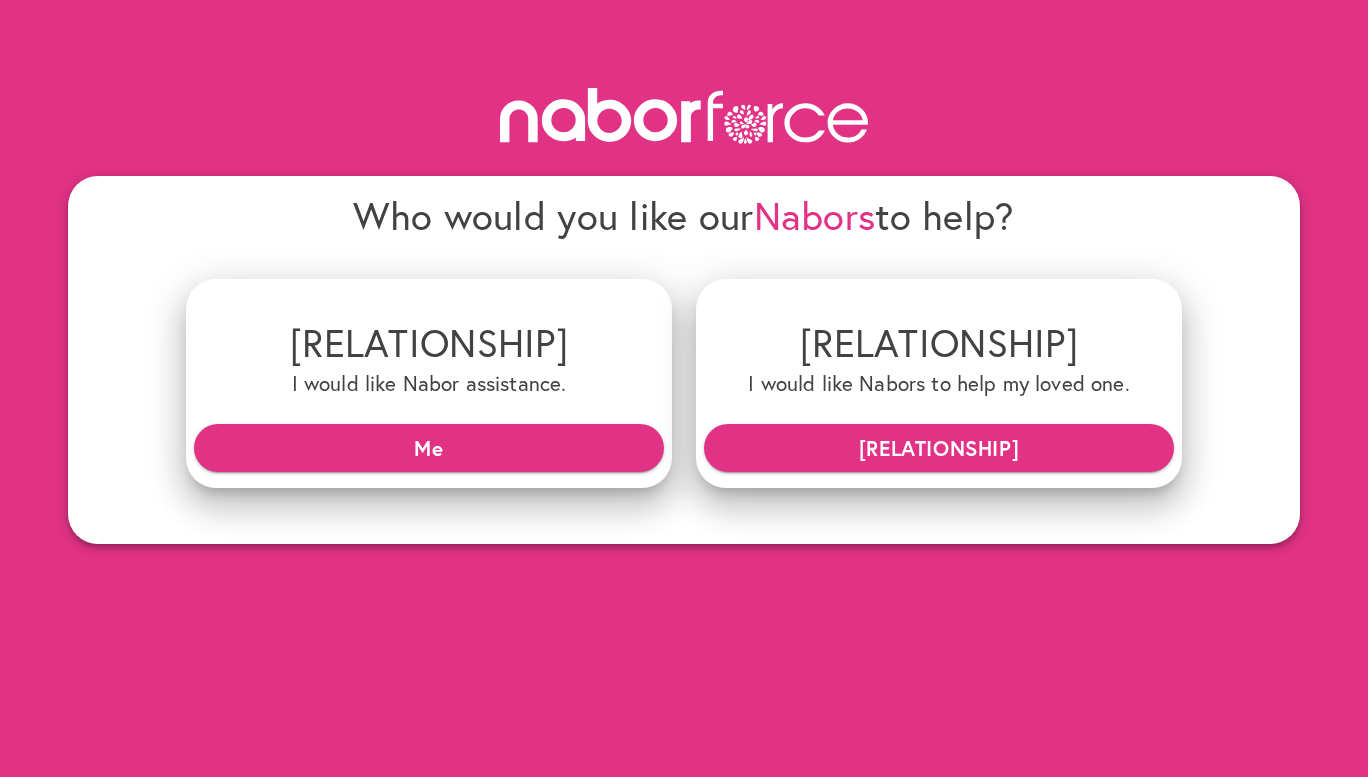 click on "[RELATIONSHIP]" at bounding box center (939, 448) 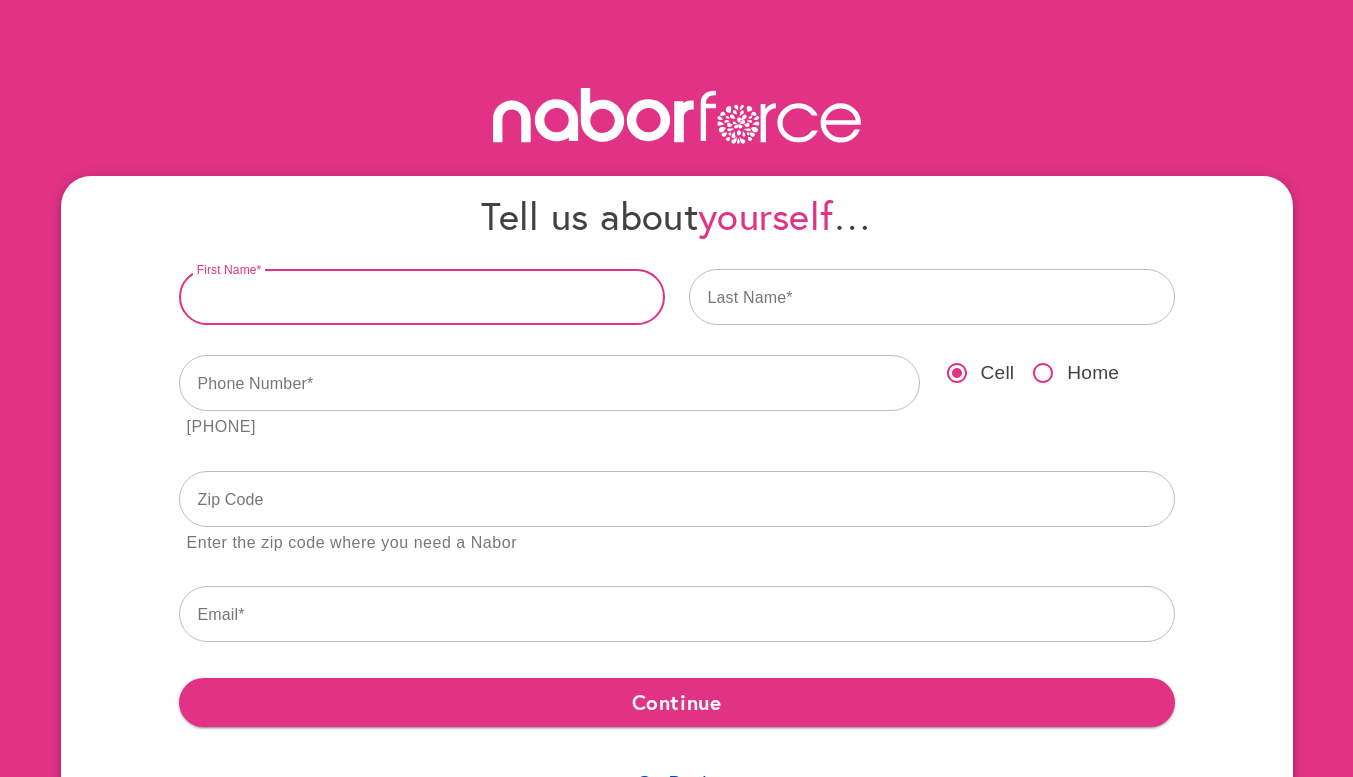 click at bounding box center (422, 297) 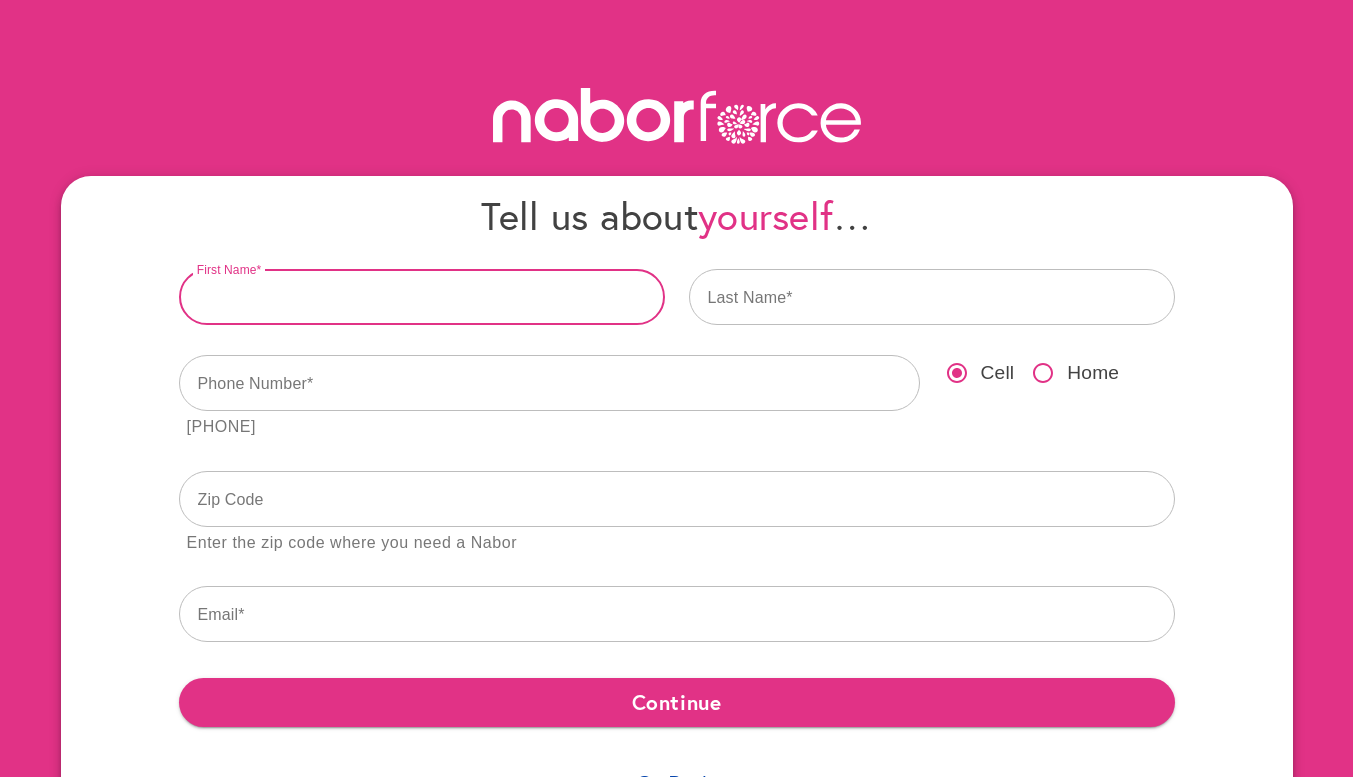 type on "*****" 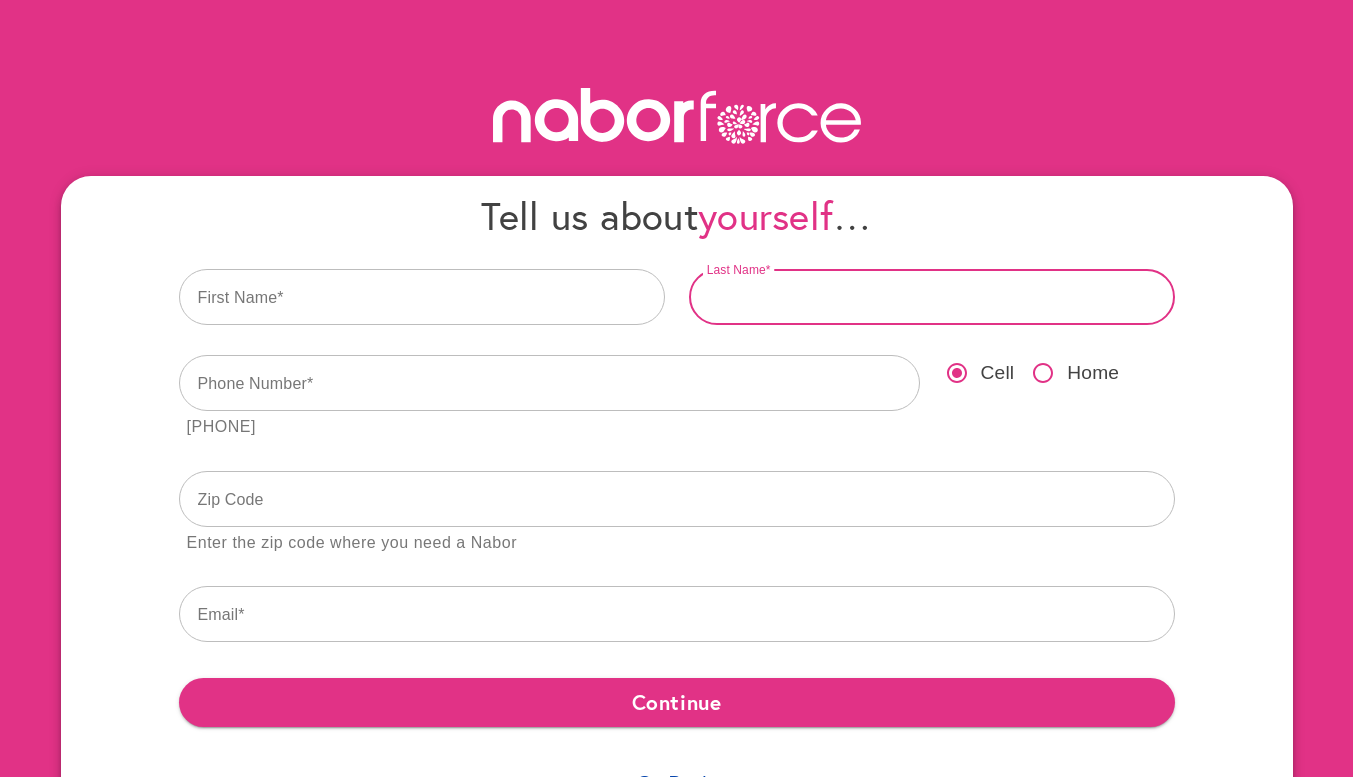 type on "******" 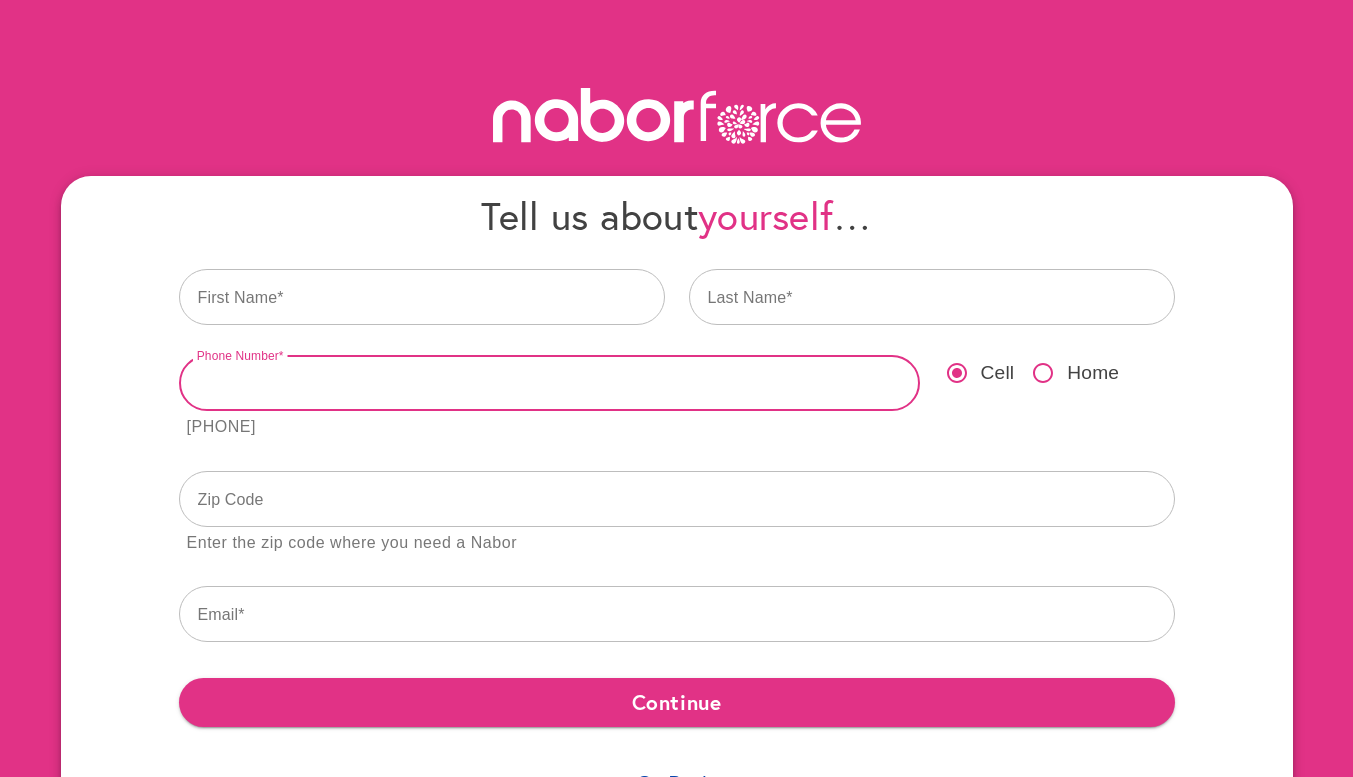type on "**********" 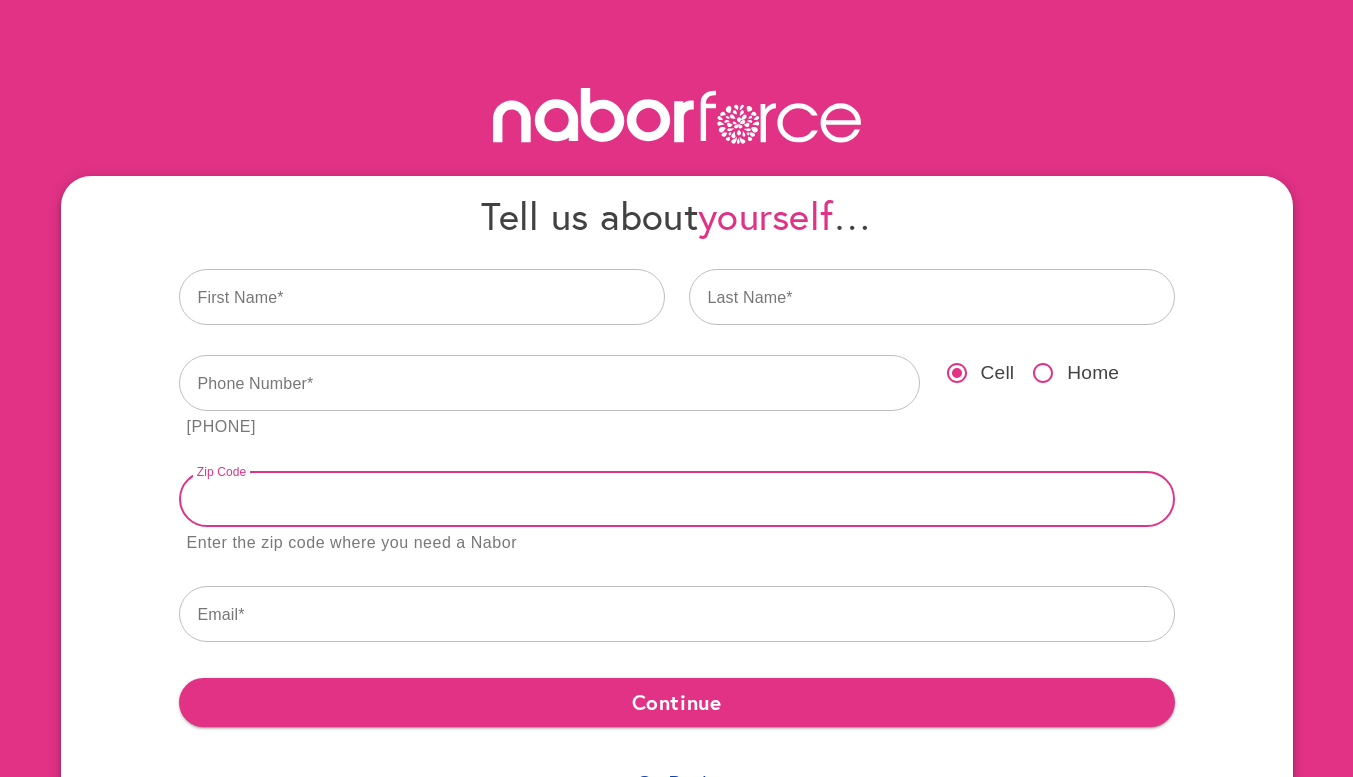 type on "*****" 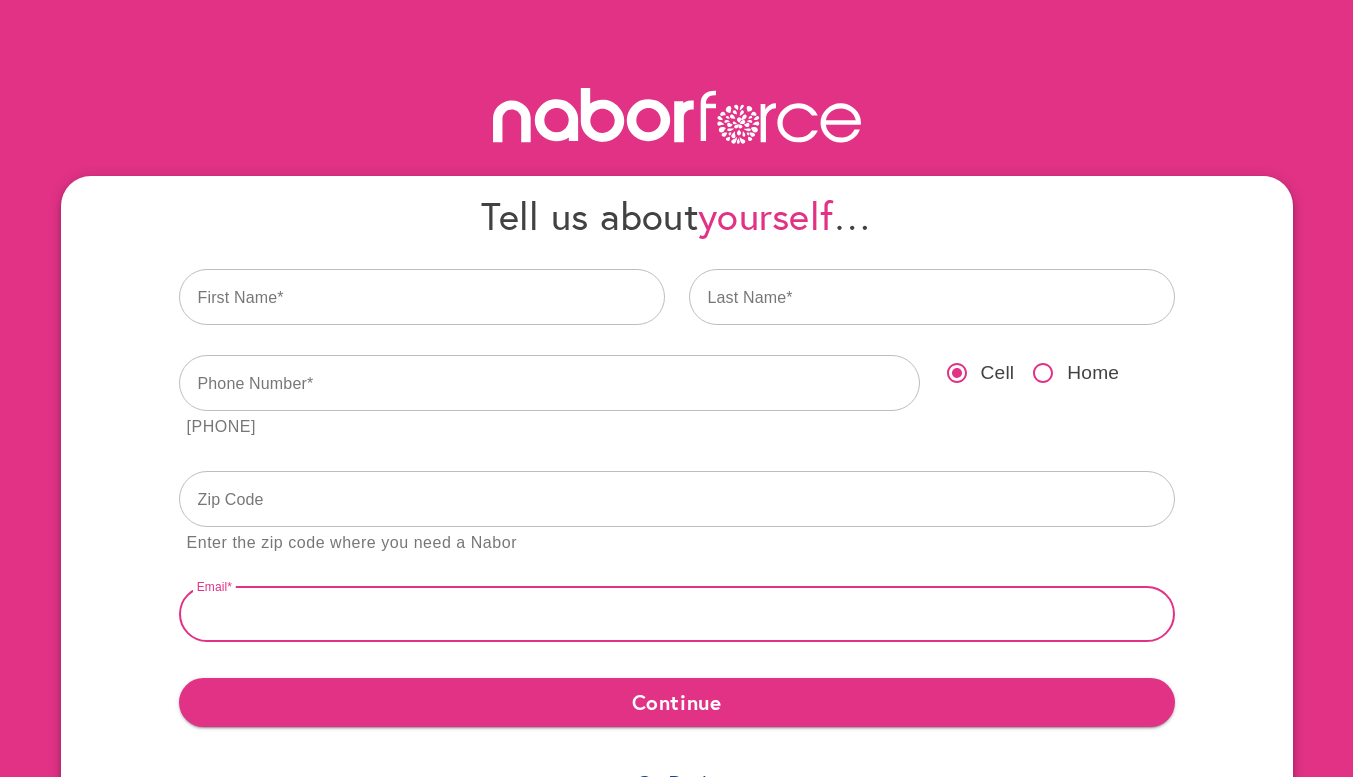 type on "**********" 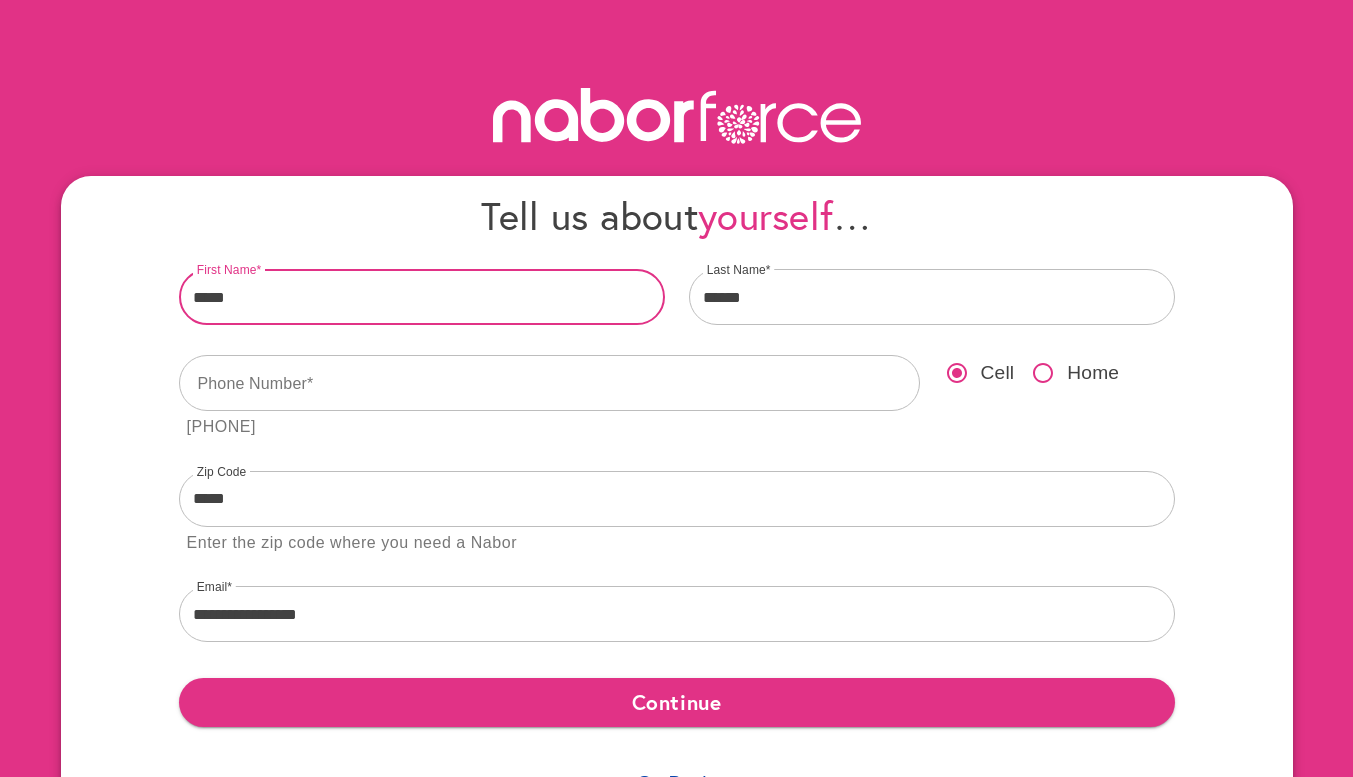drag, startPoint x: 329, startPoint y: 374, endPoint x: -104, endPoint y: 338, distance: 434.49396 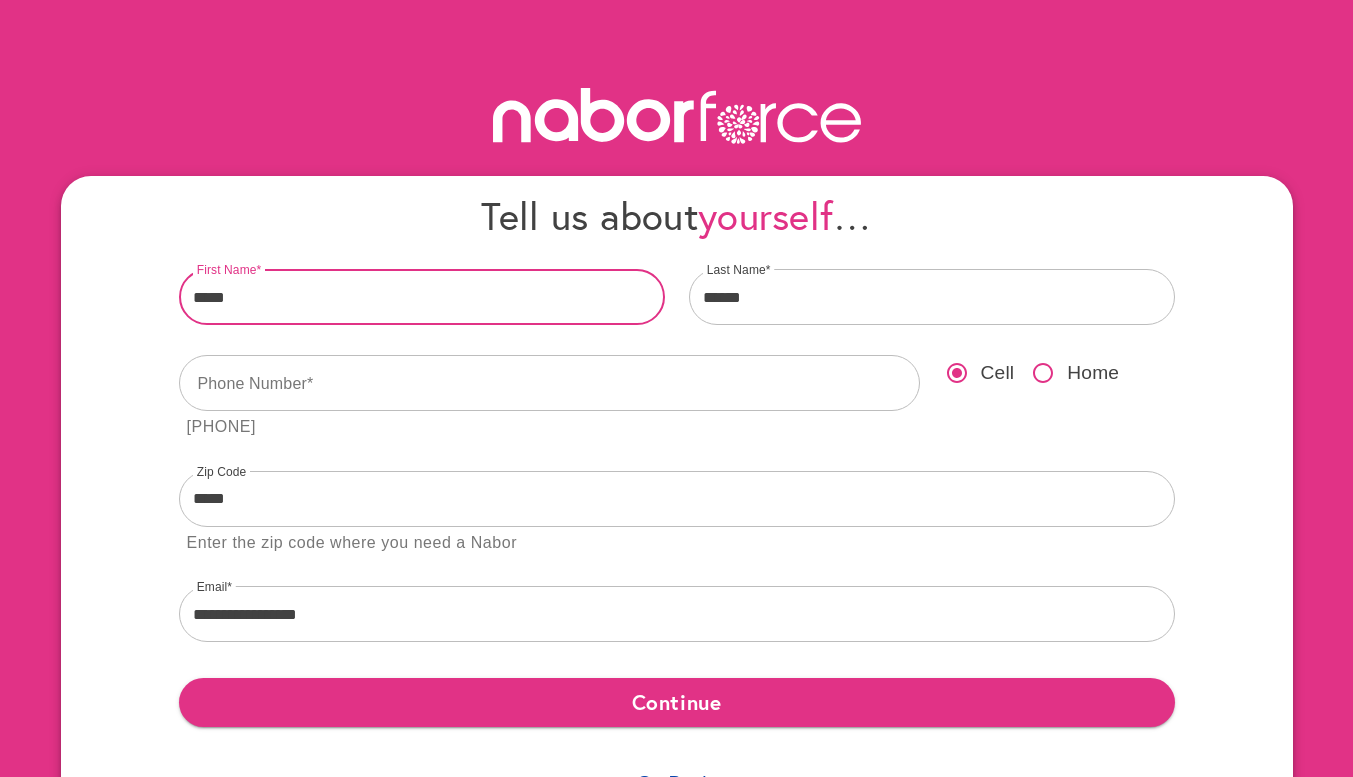 type on "**********" 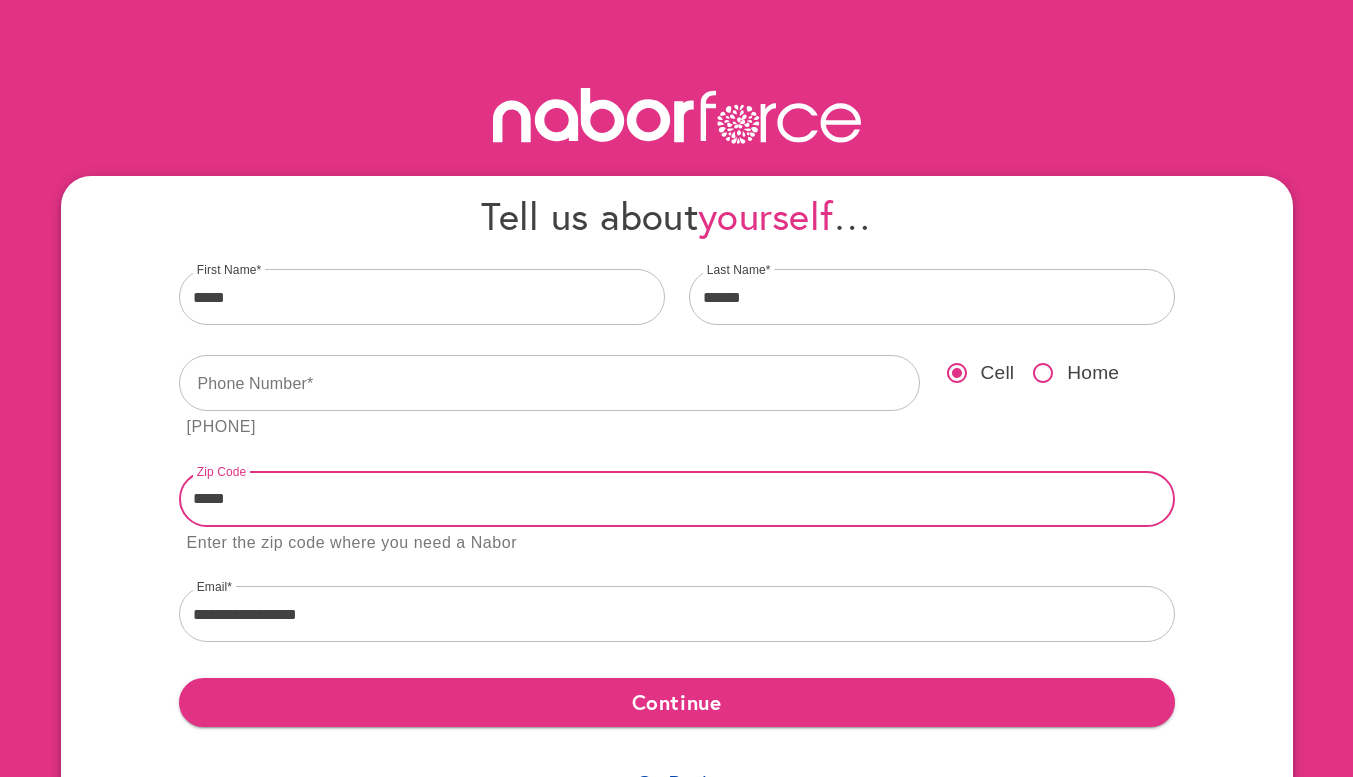 click on "*****" at bounding box center [677, 499] 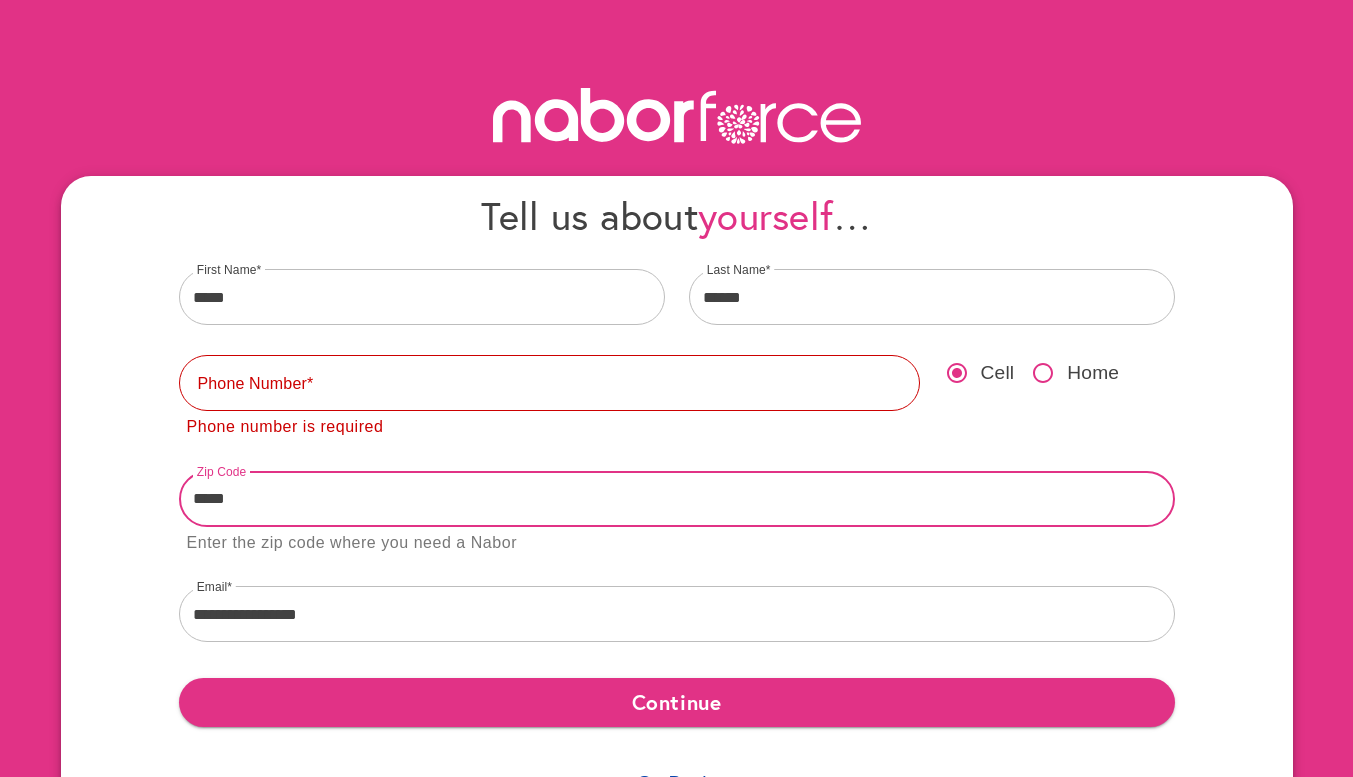 drag, startPoint x: 257, startPoint y: 502, endPoint x: 15, endPoint y: 499, distance: 242.0186 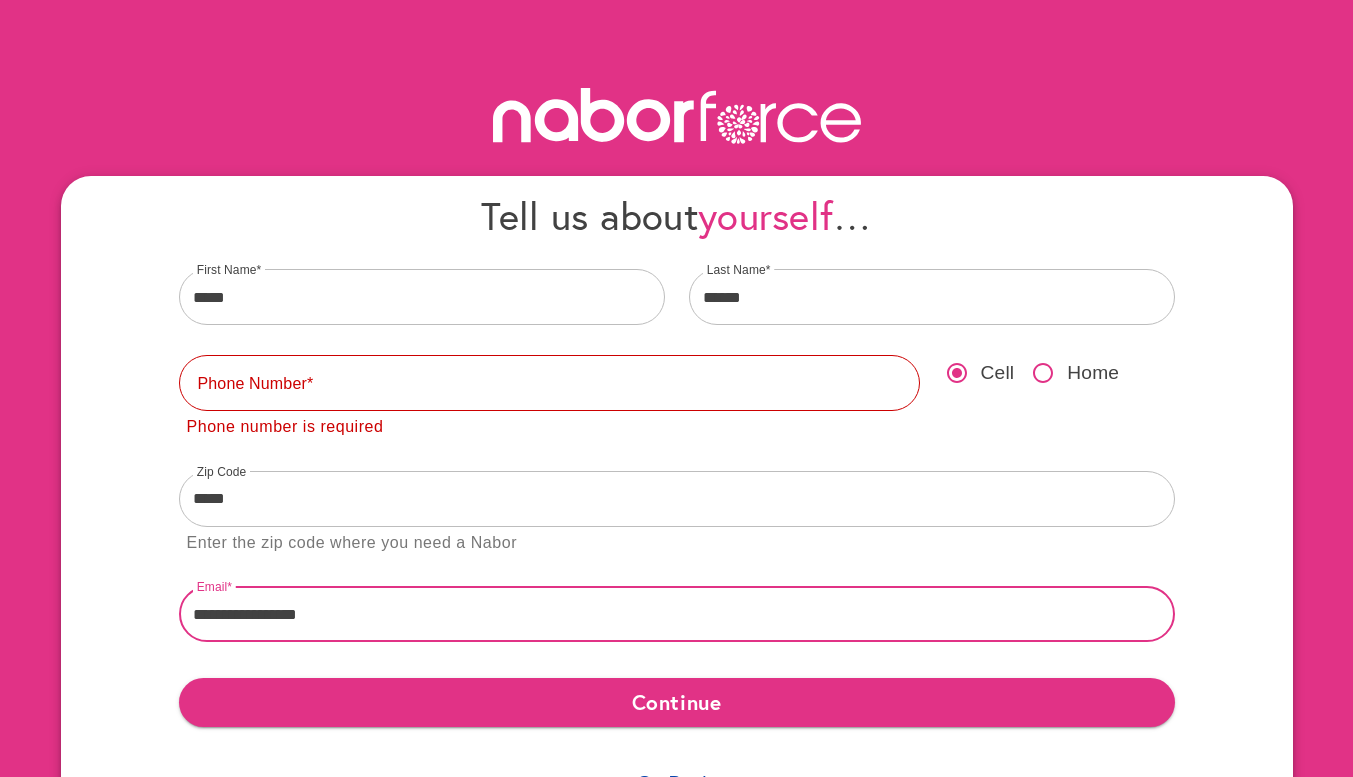 drag, startPoint x: 362, startPoint y: 612, endPoint x: -49, endPoint y: 333, distance: 496.75143 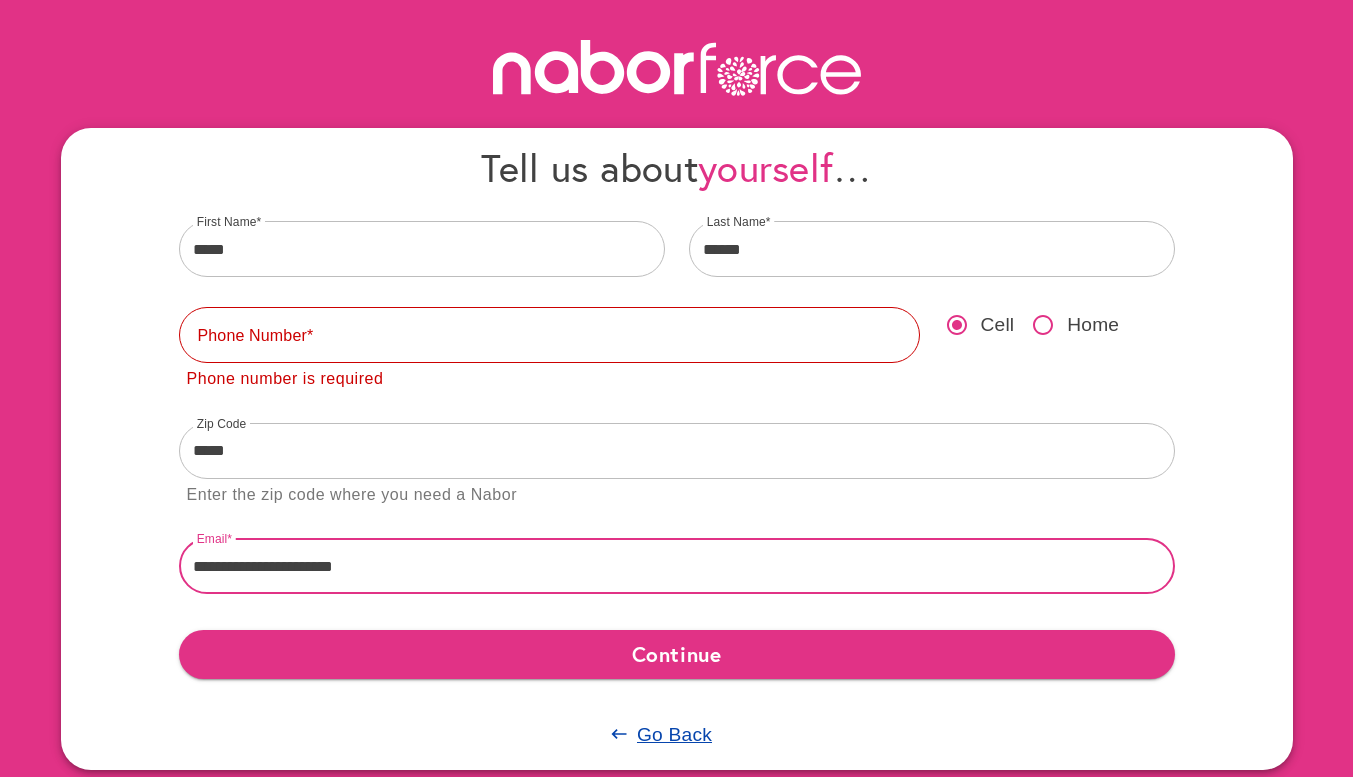 scroll, scrollTop: 81, scrollLeft: 0, axis: vertical 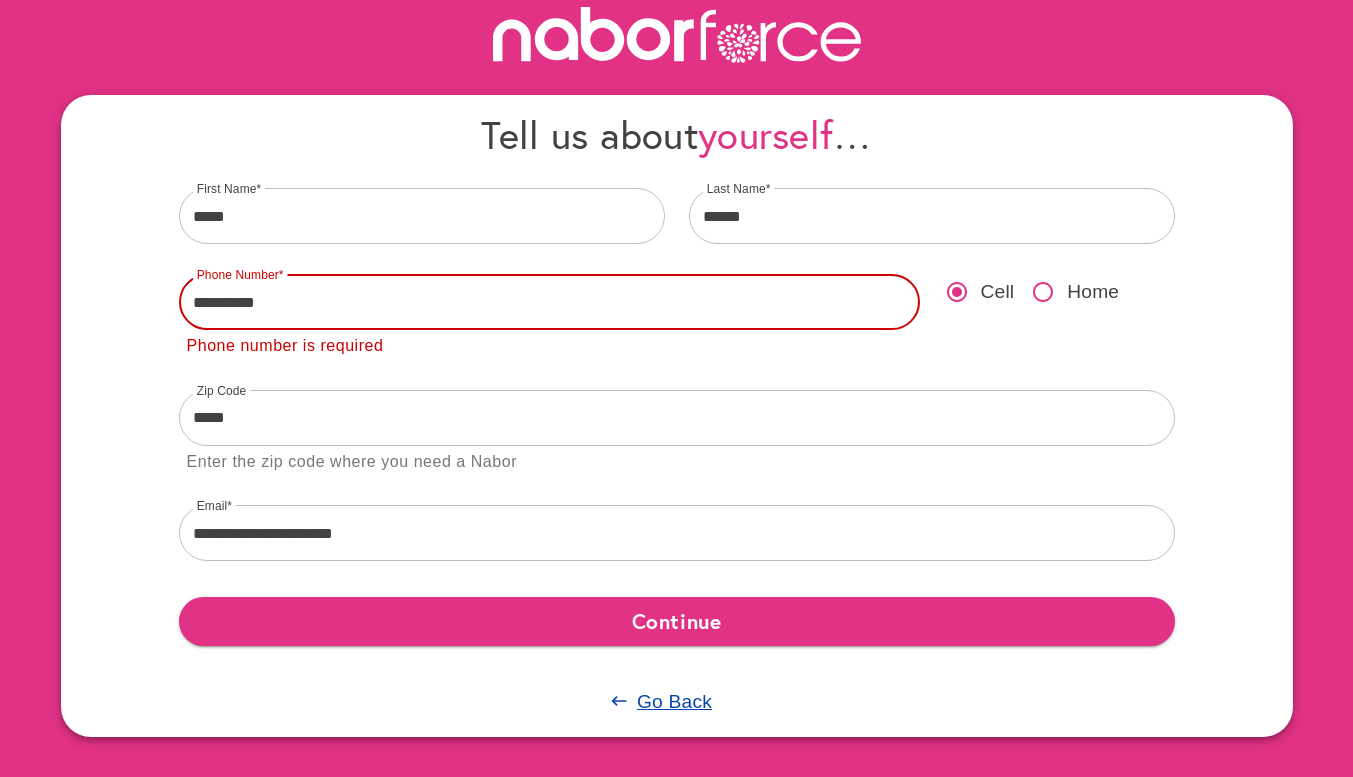 click on "**********" at bounding box center [549, 302] 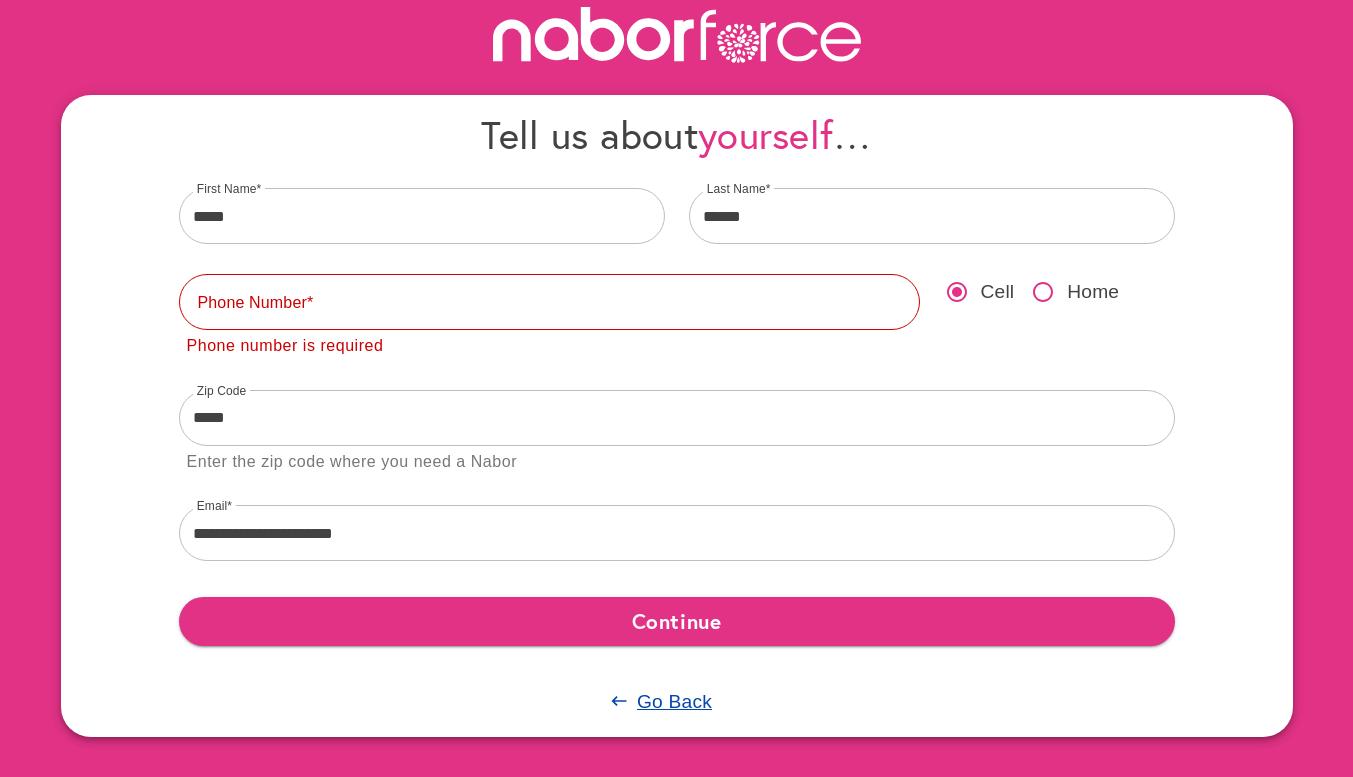 click on "Continue" at bounding box center [677, 621] 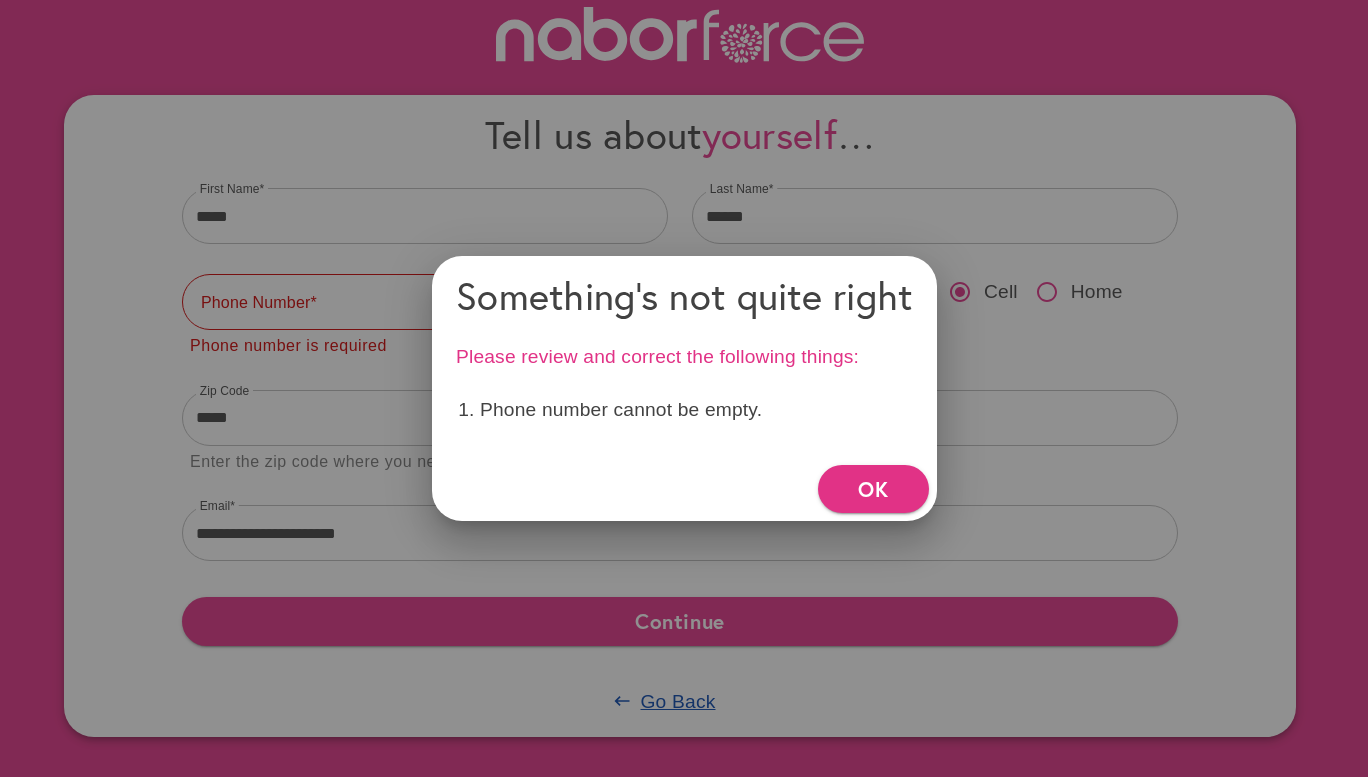 click on "OK" at bounding box center [873, 489] 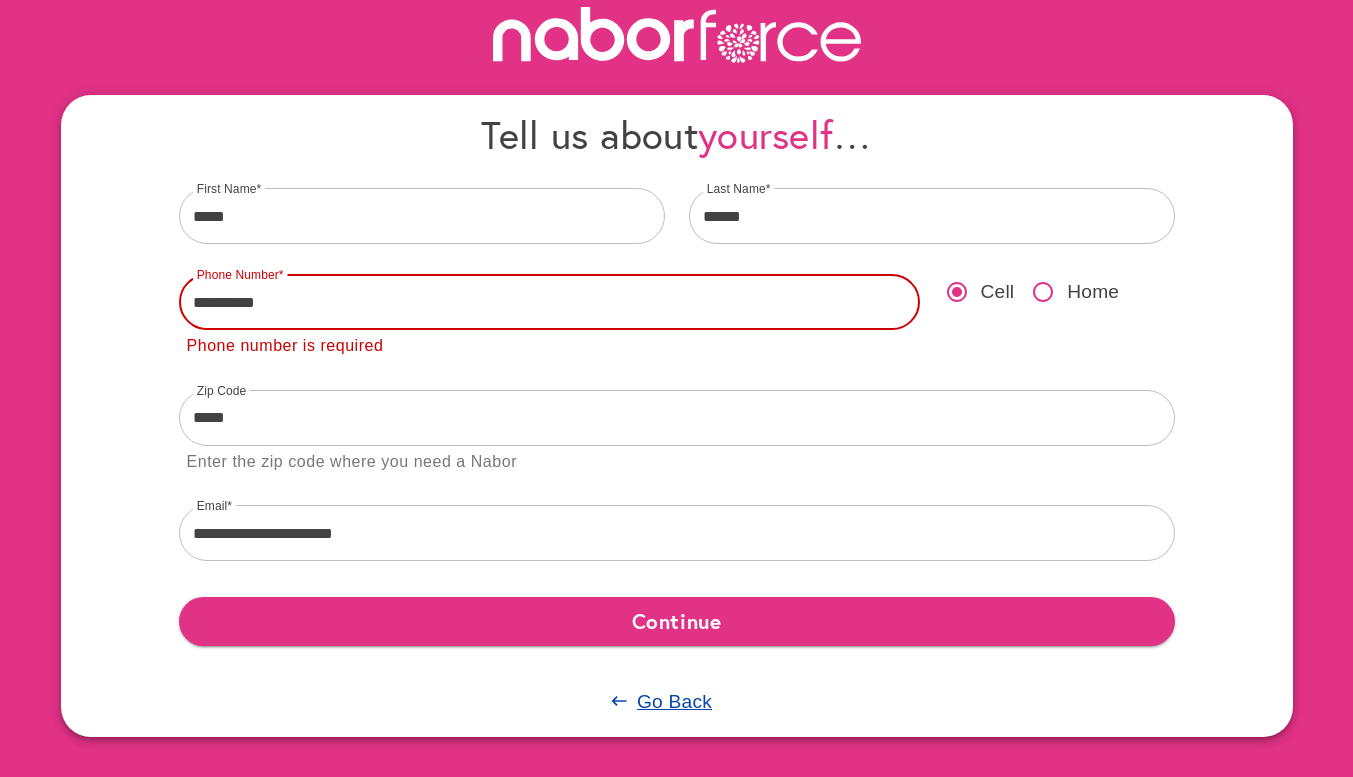 click on "**********" at bounding box center [549, 302] 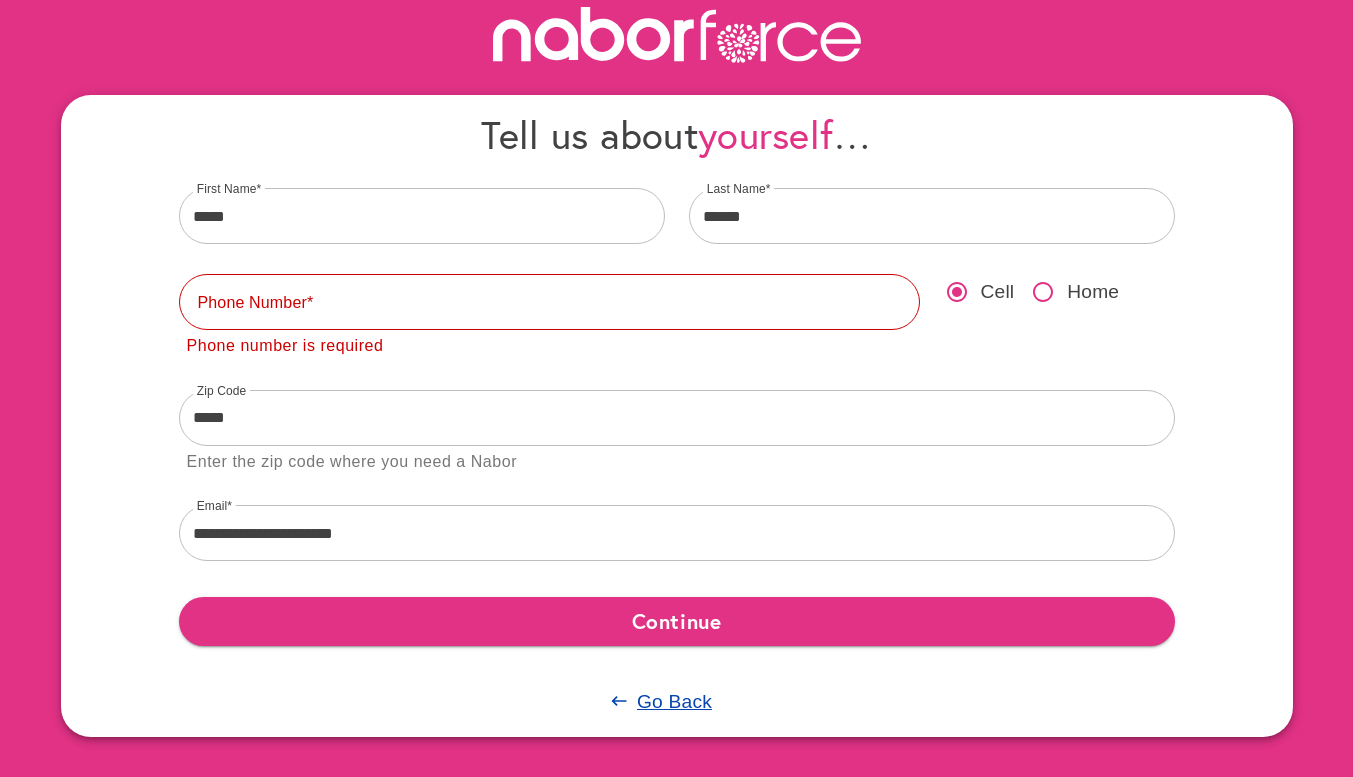 click on "**********" at bounding box center [549, 314] 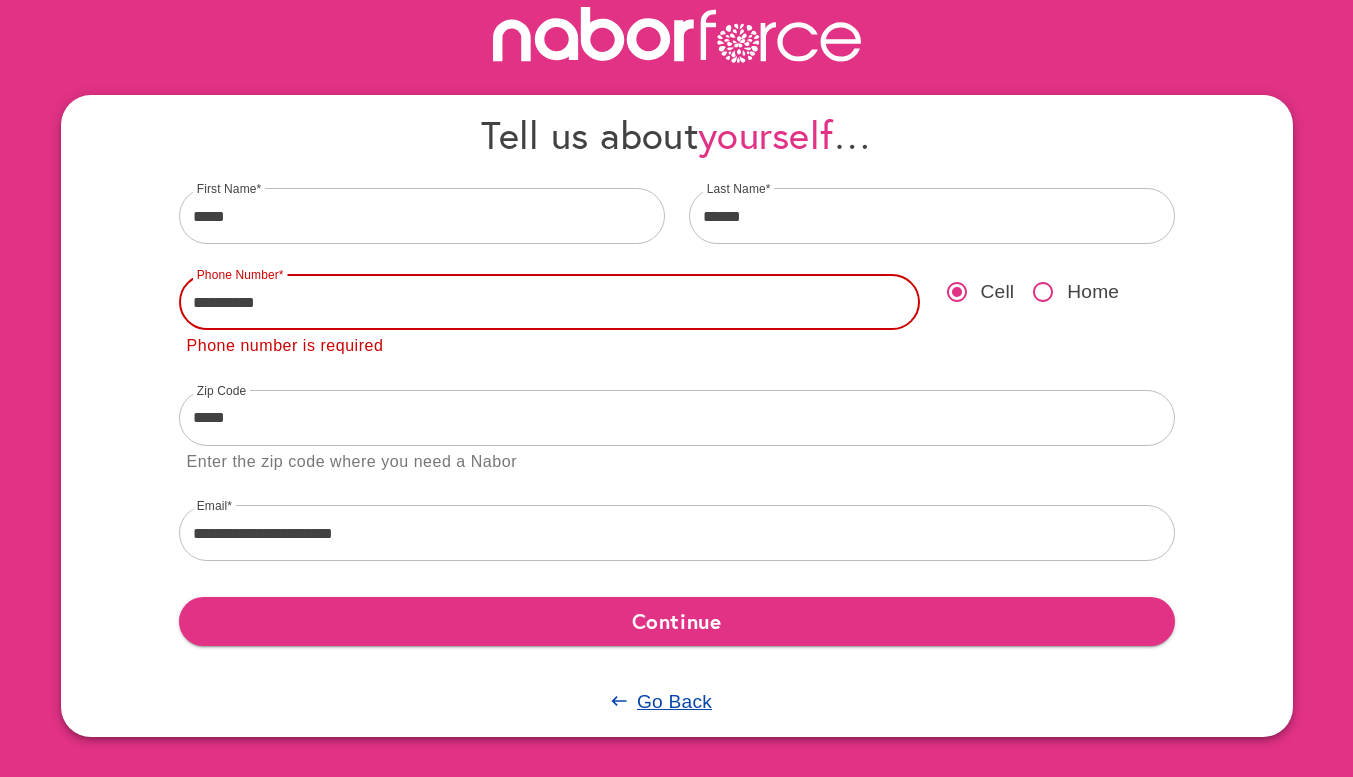 click on "**********" at bounding box center [549, 302] 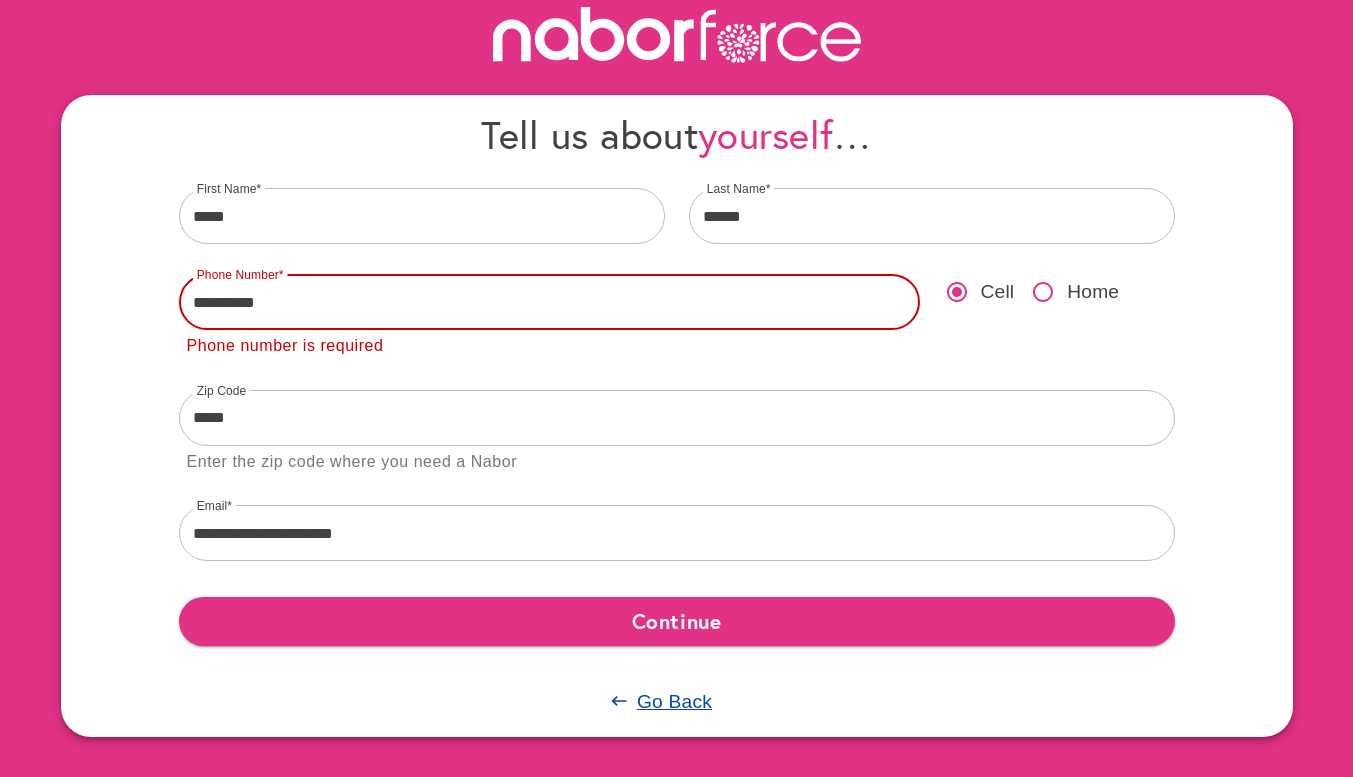 type on "**********" 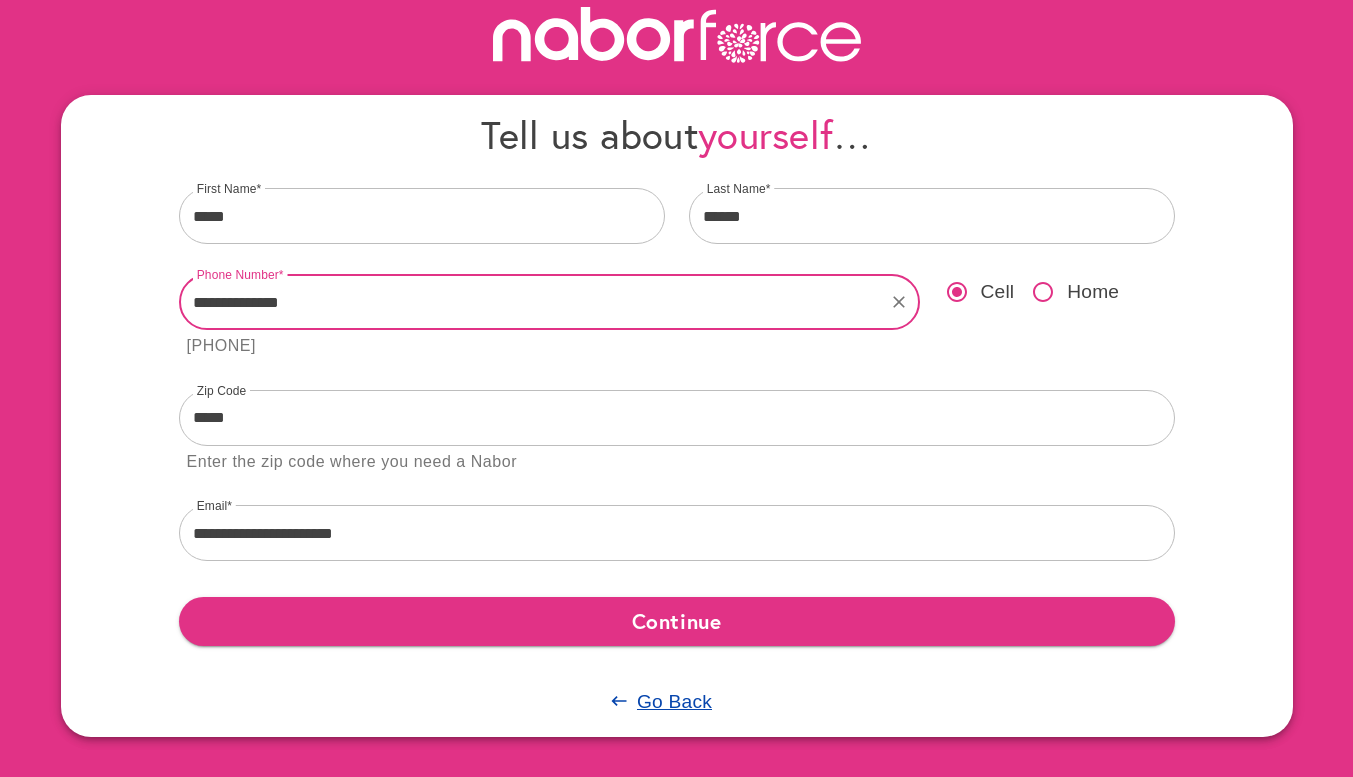 type on "**********" 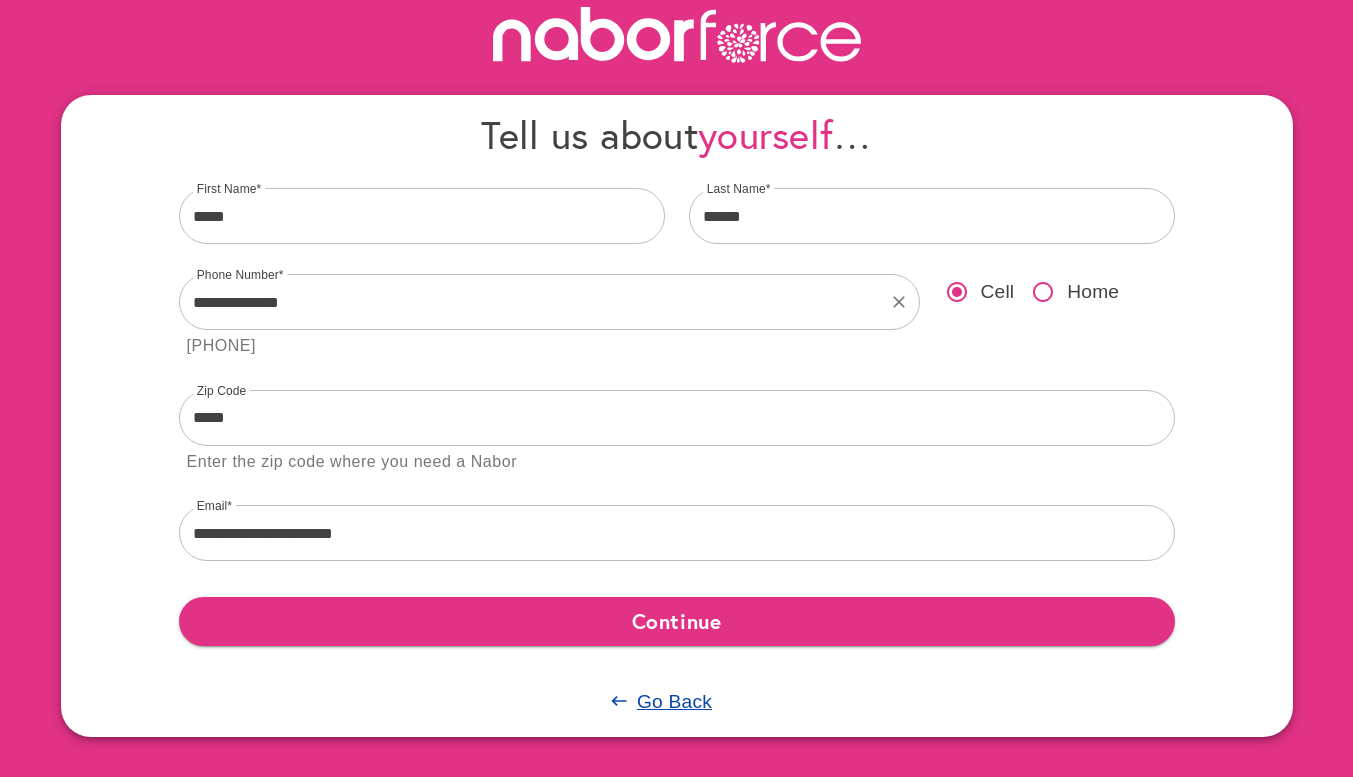 click on "**********" at bounding box center [549, 314] 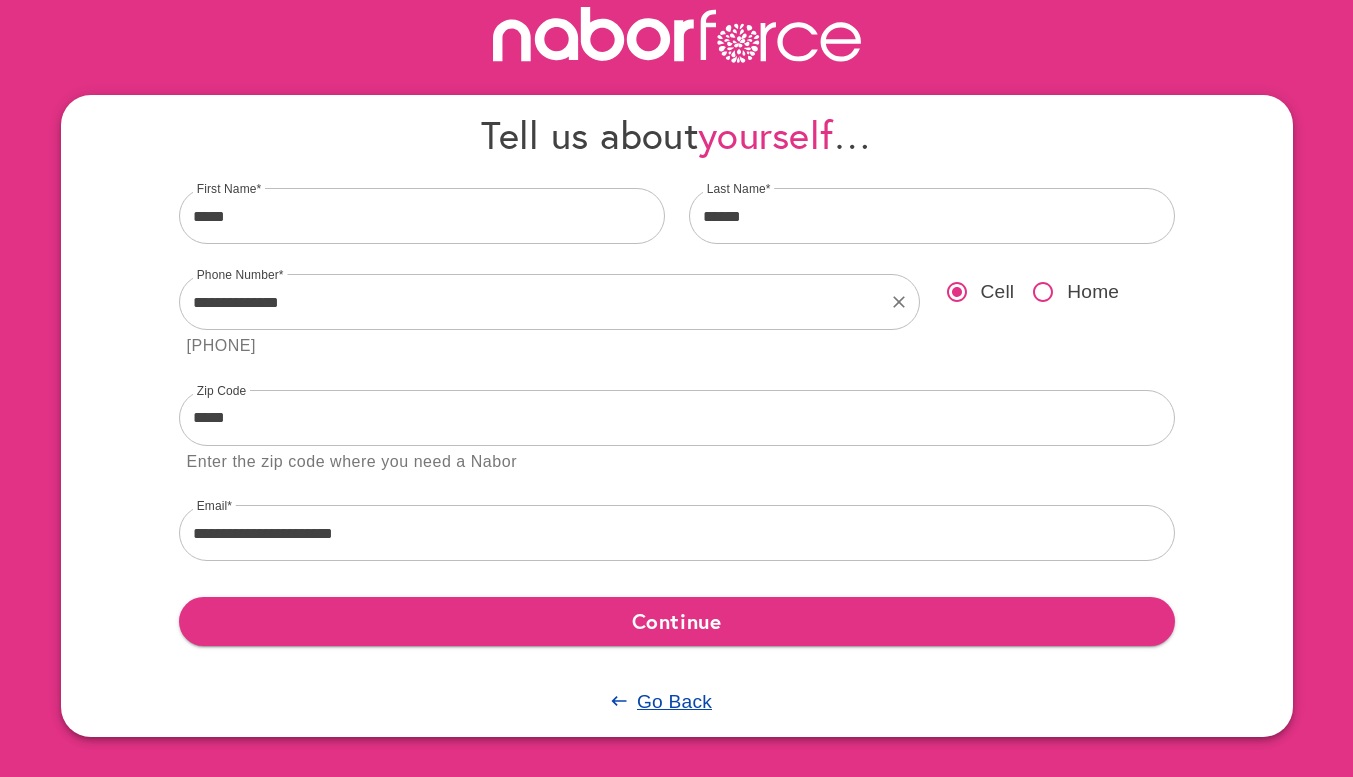 click on "Continue" at bounding box center [677, 621] 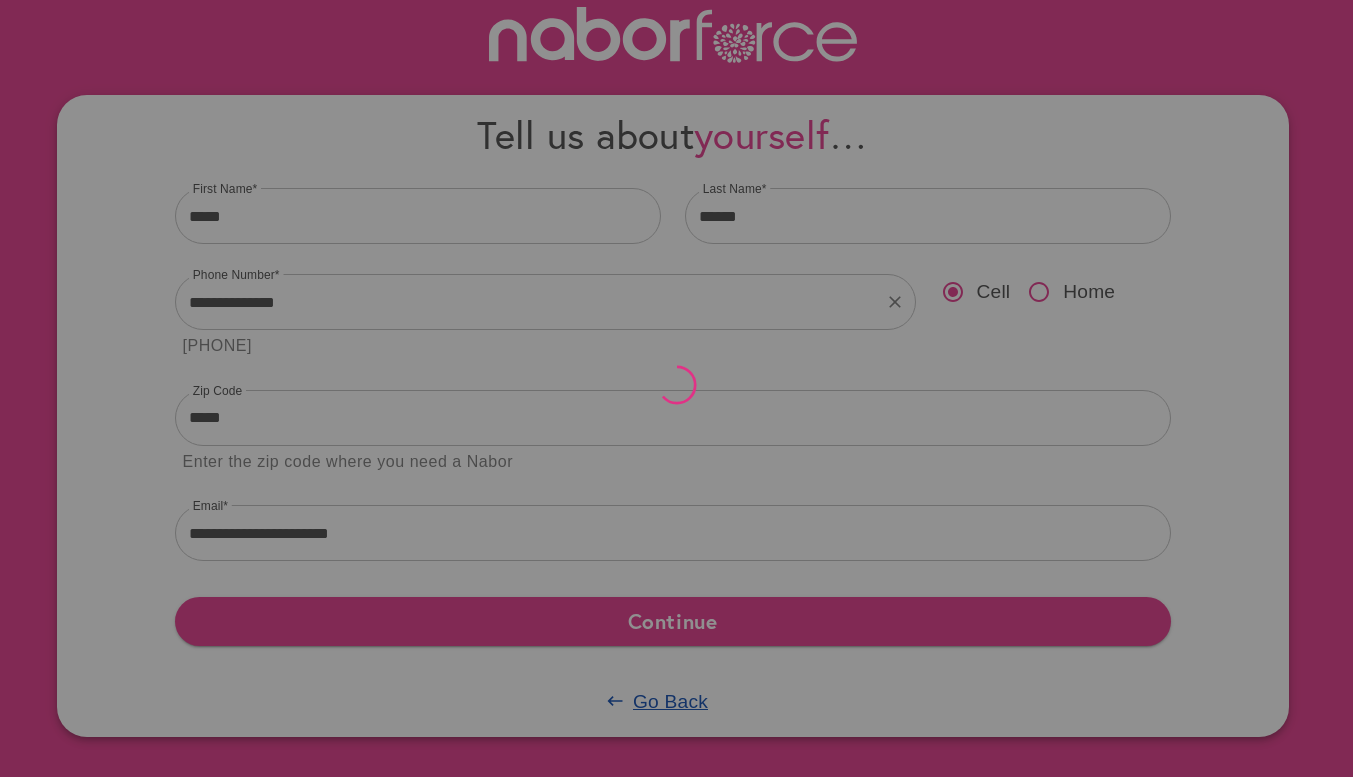 scroll, scrollTop: 0, scrollLeft: 0, axis: both 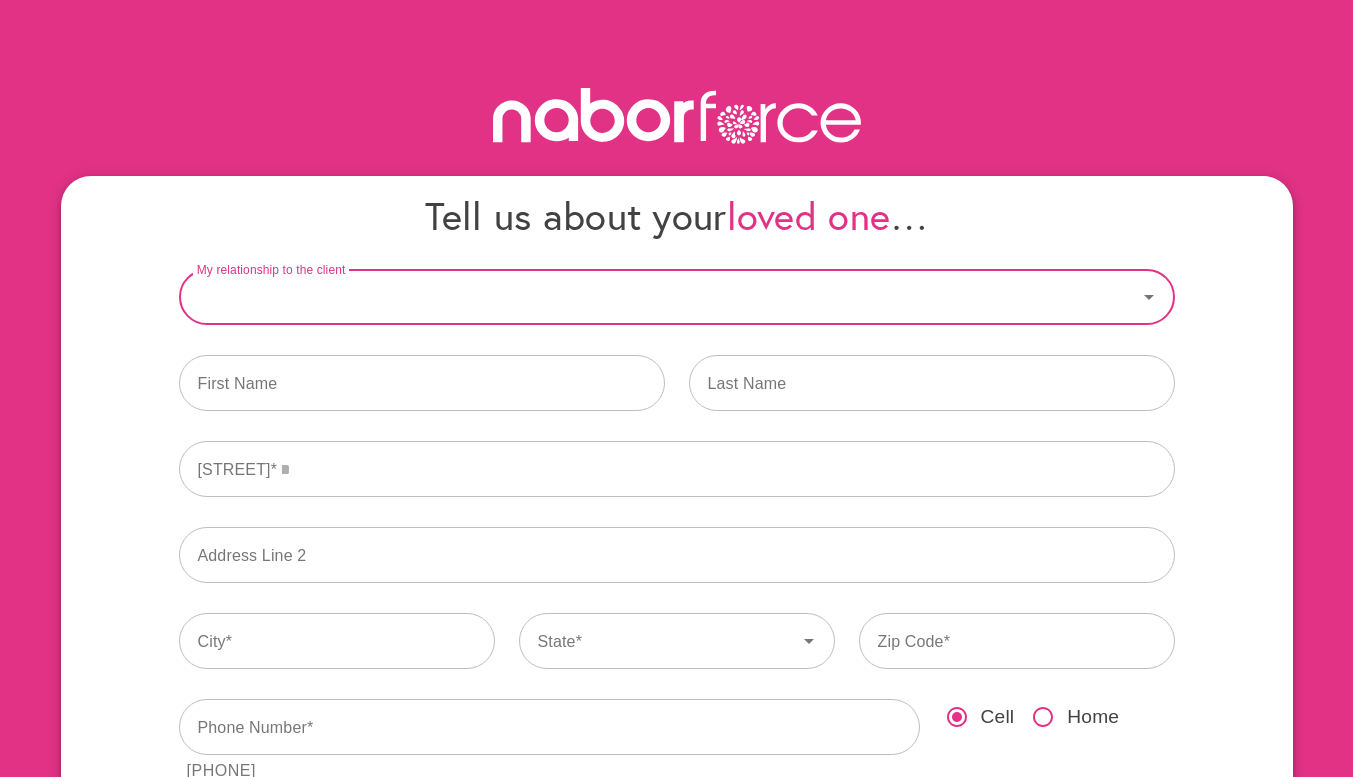 click on "My relationship to the client" at bounding box center (658, 297) 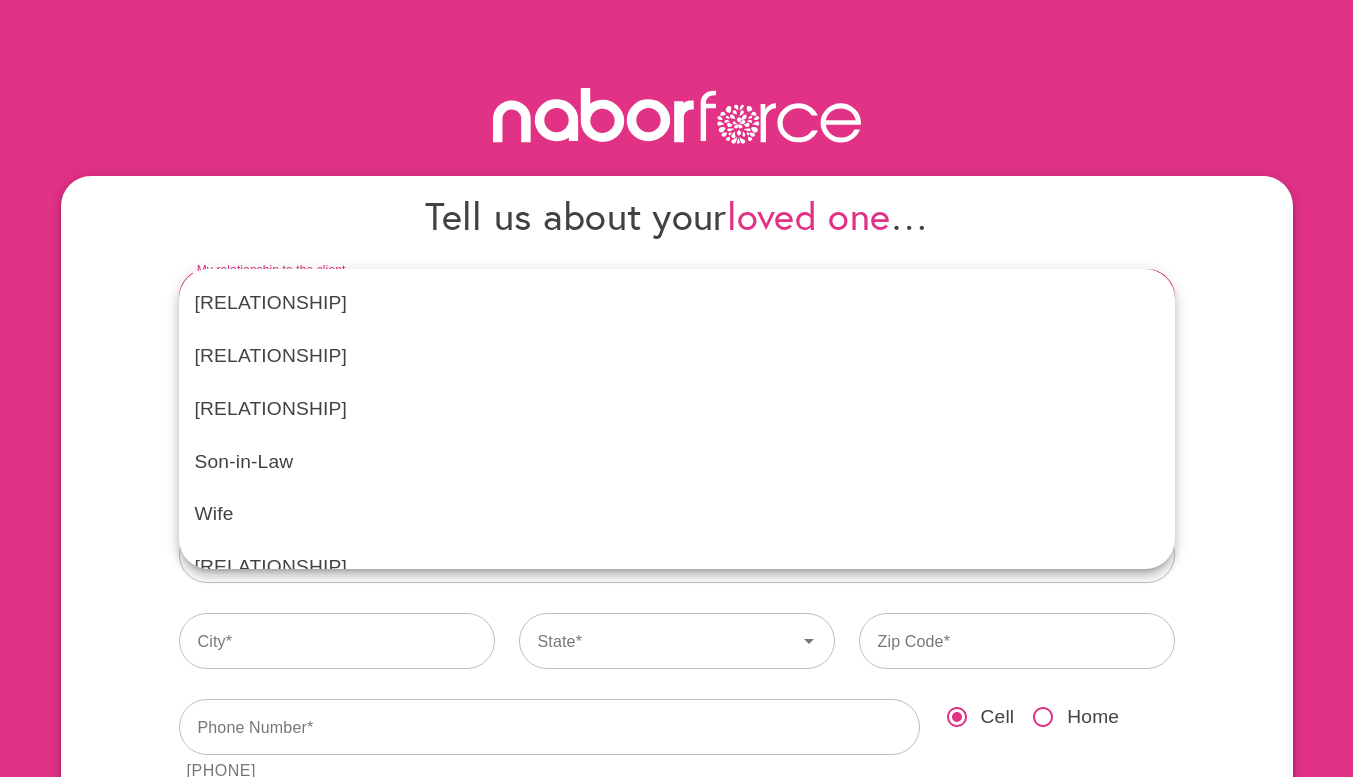 click on "Son" at bounding box center [677, 356] 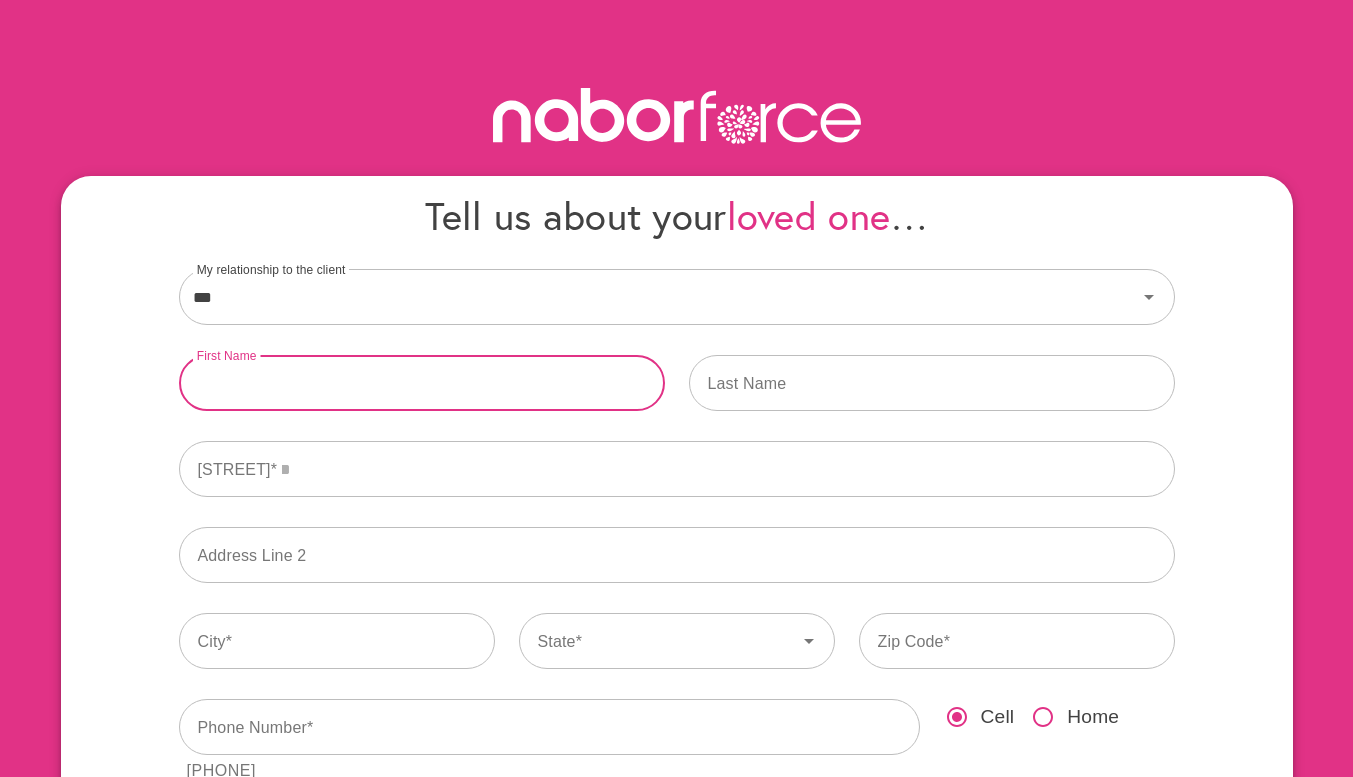 click at bounding box center (422, 383) 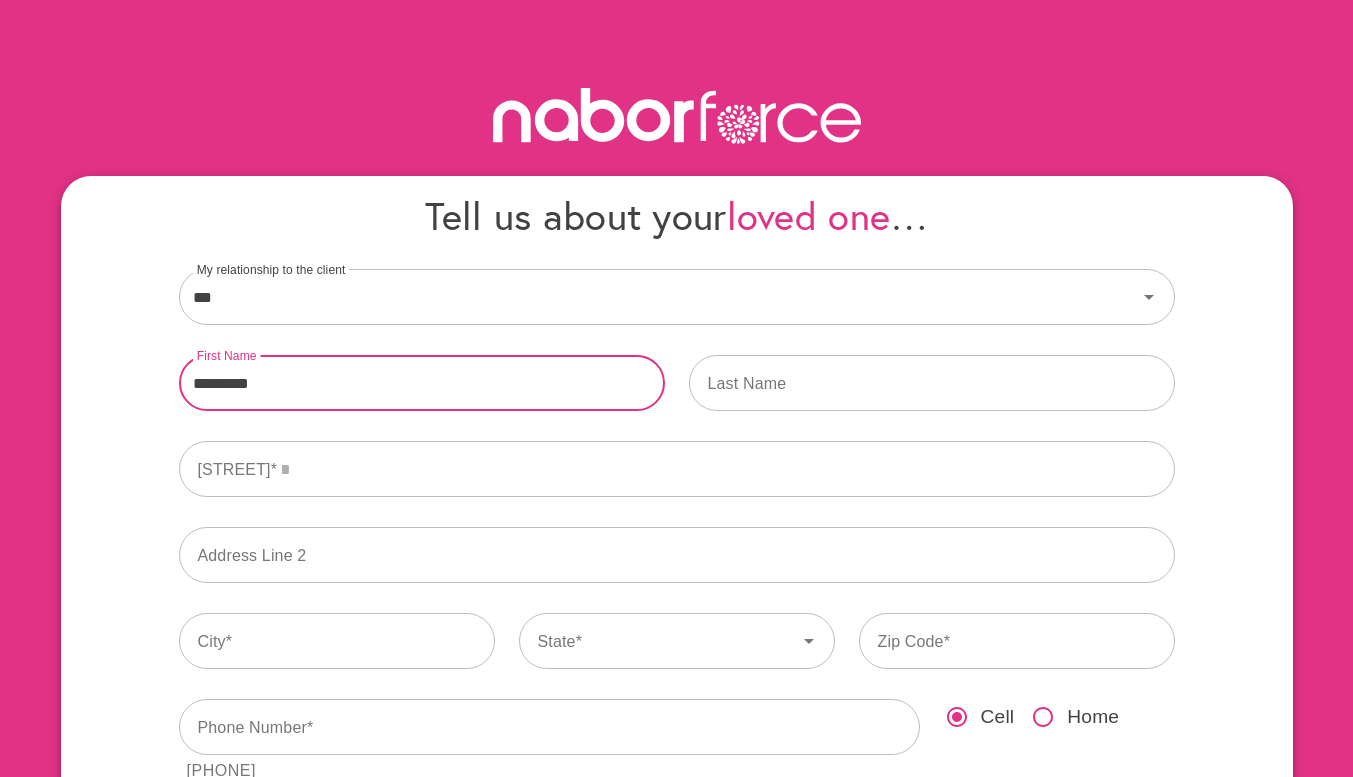 type on "*********" 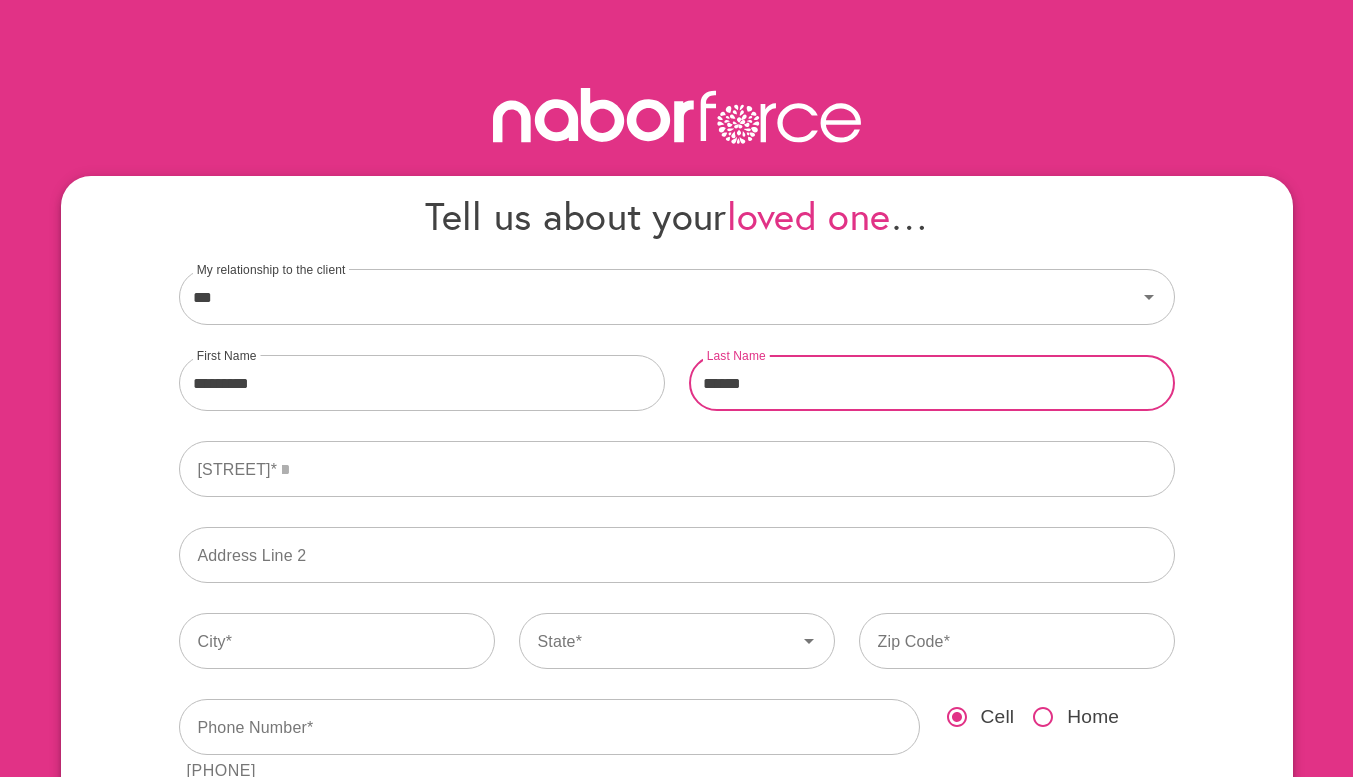 type on "******" 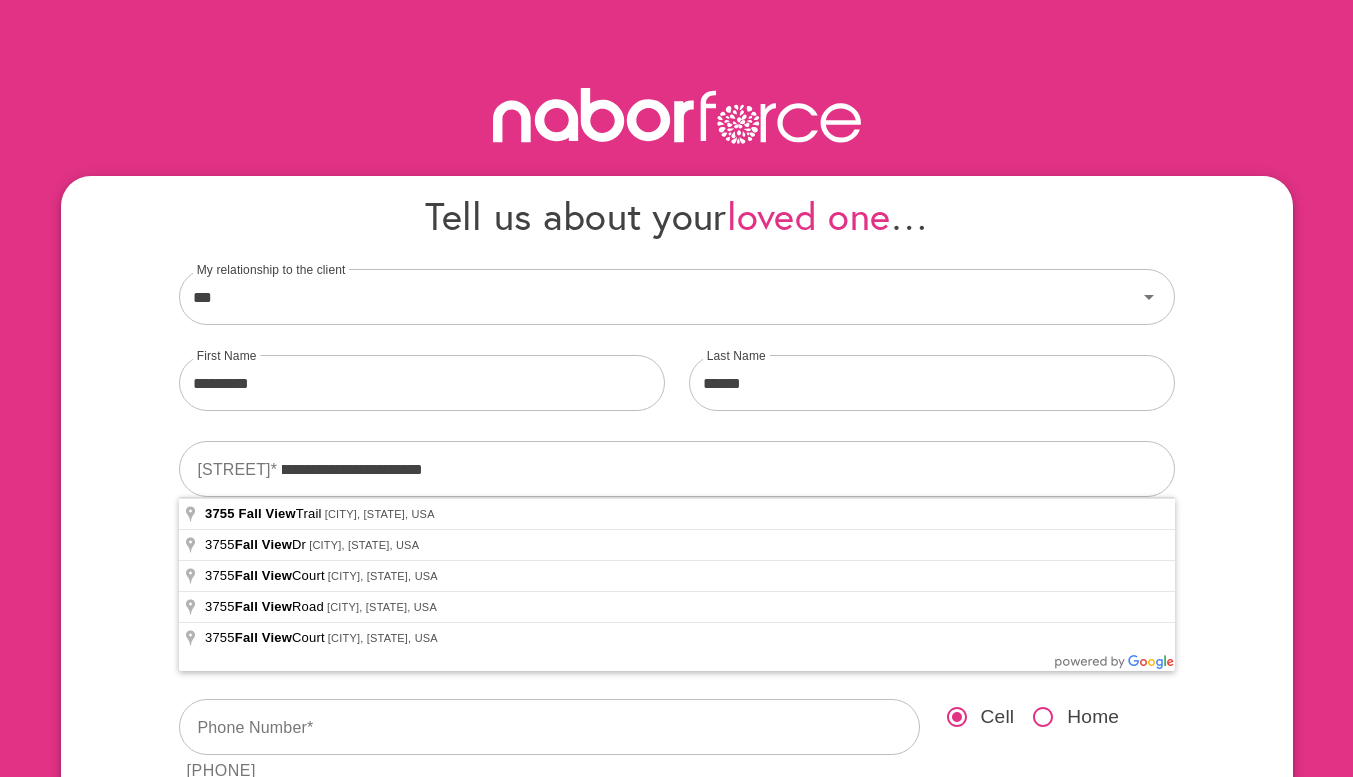 type on "**********" 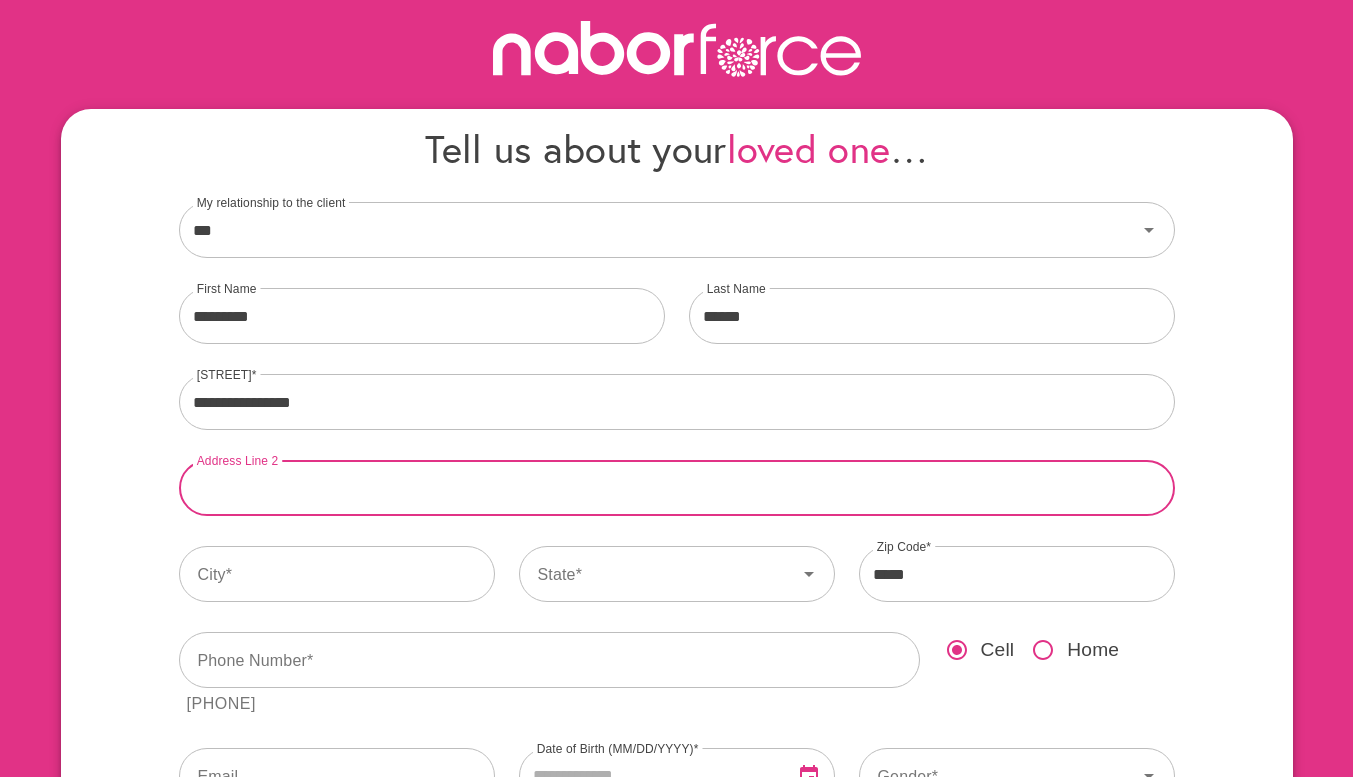 scroll, scrollTop: 100, scrollLeft: 0, axis: vertical 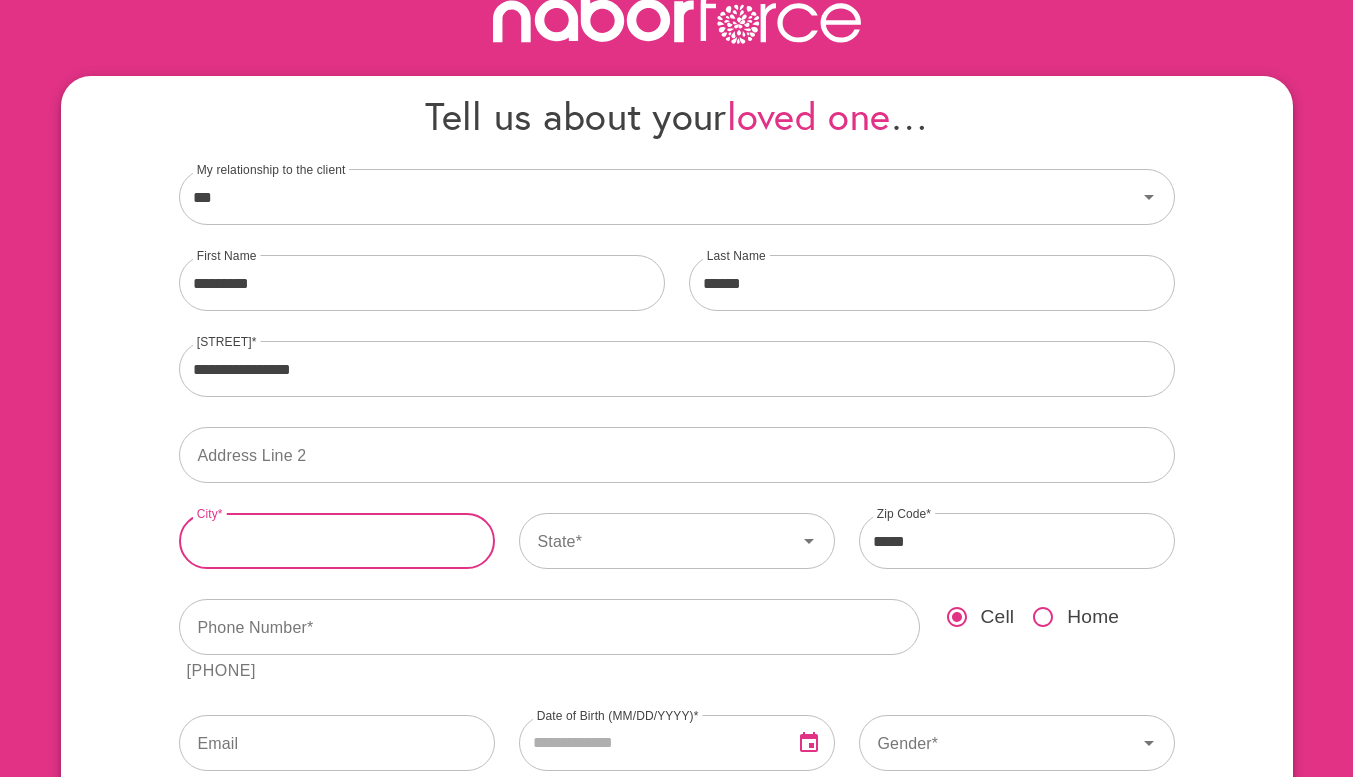 click on "City" at bounding box center (337, 541) 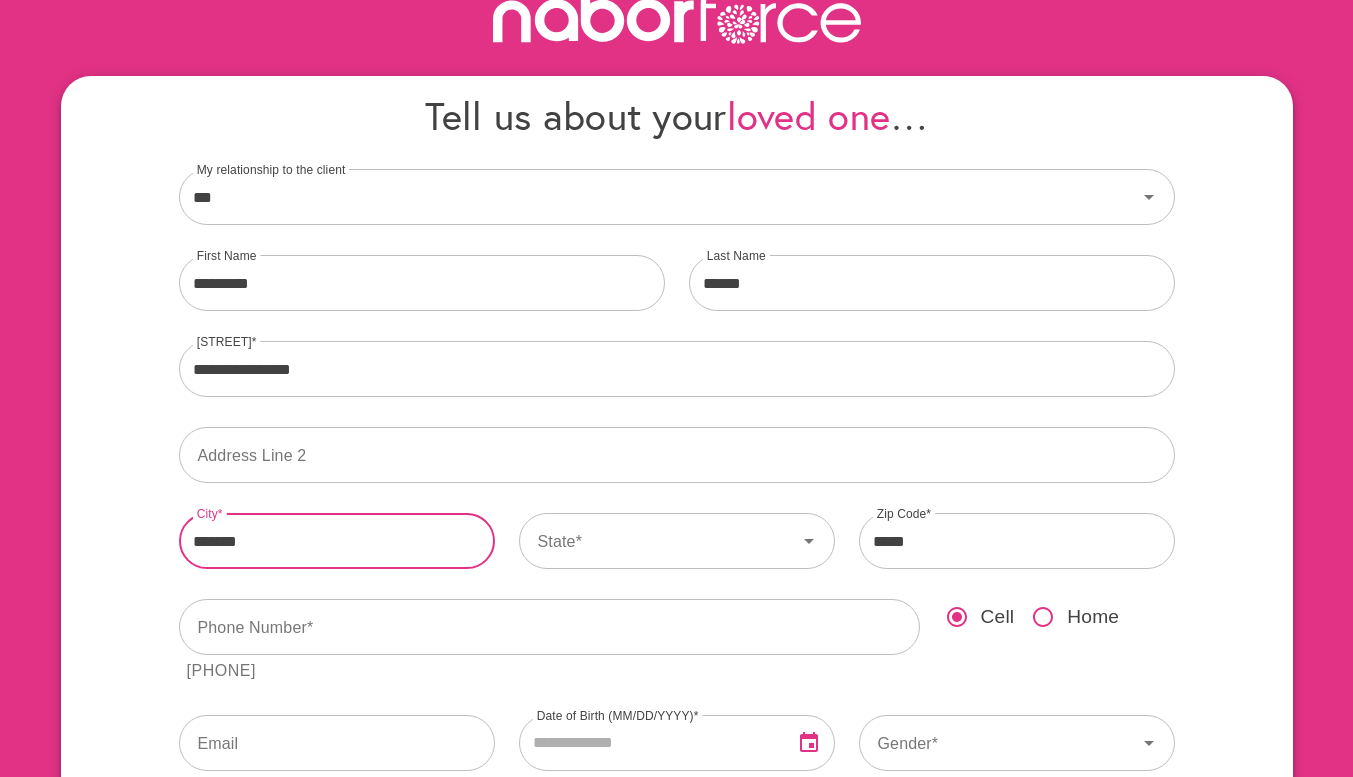 type on "*******" 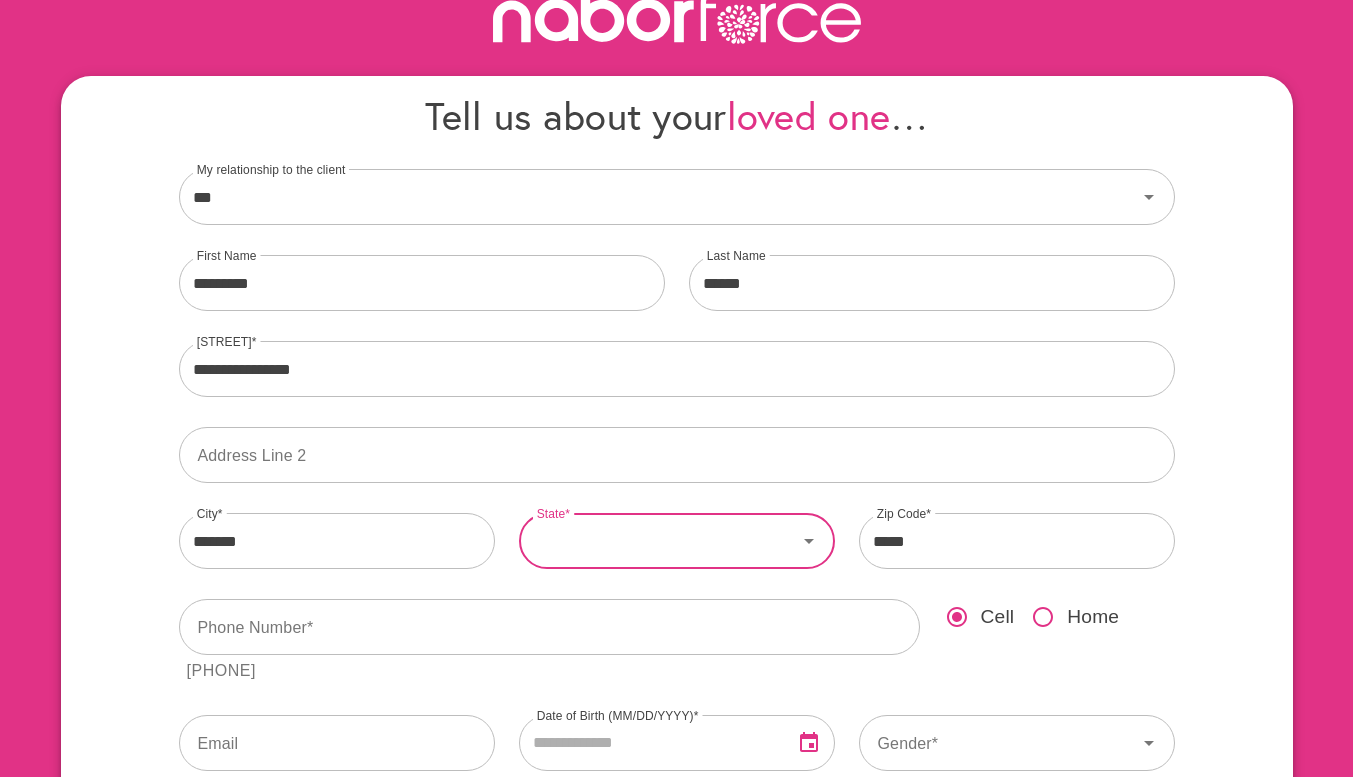 click on "State" at bounding box center (658, 541) 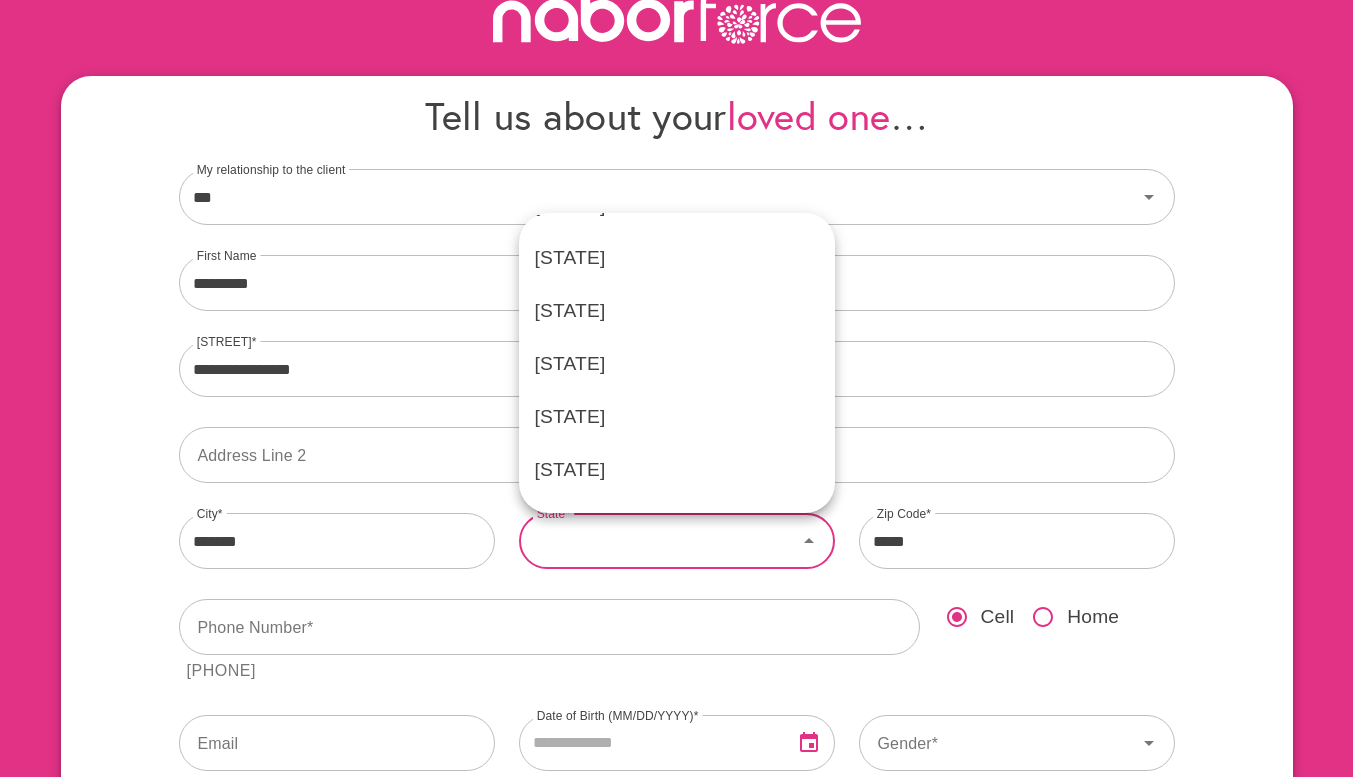 scroll, scrollTop: 300, scrollLeft: 0, axis: vertical 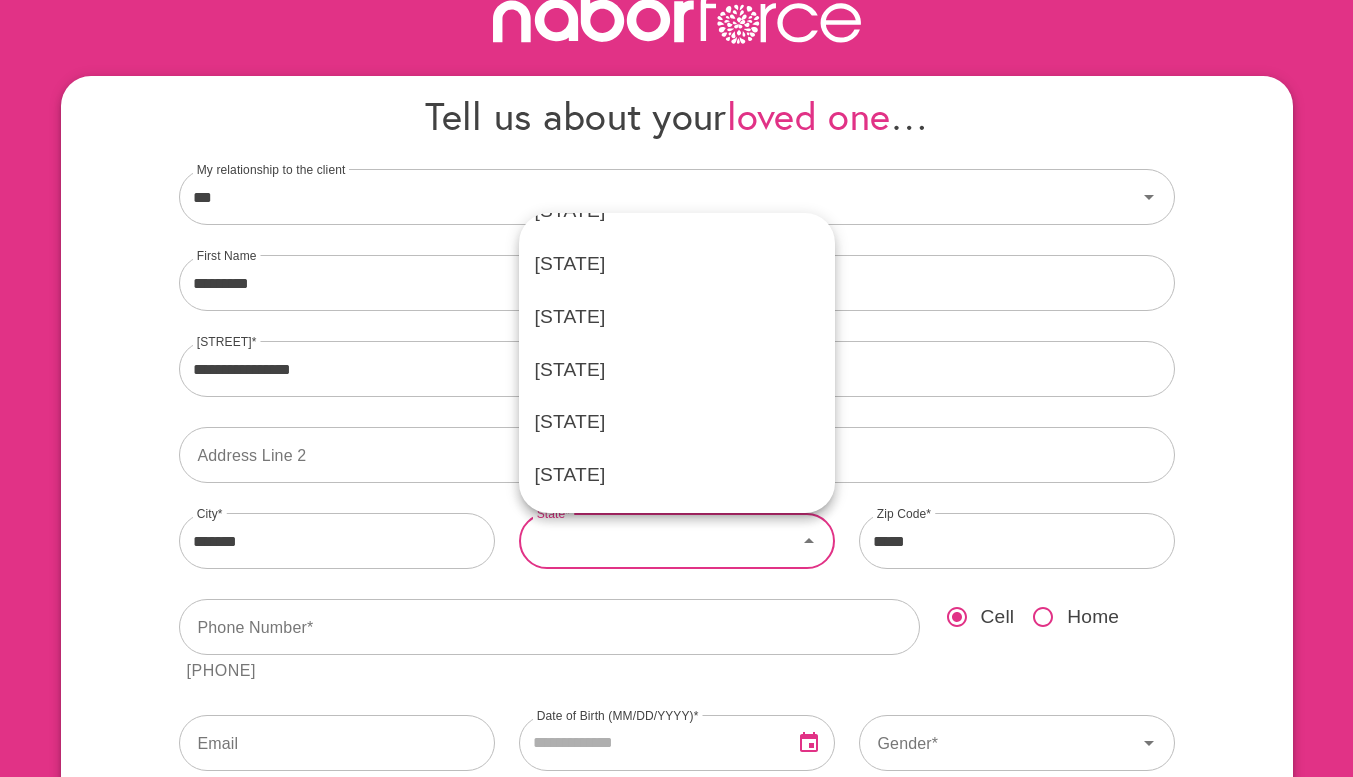 click on "Georgia" at bounding box center (677, 422) 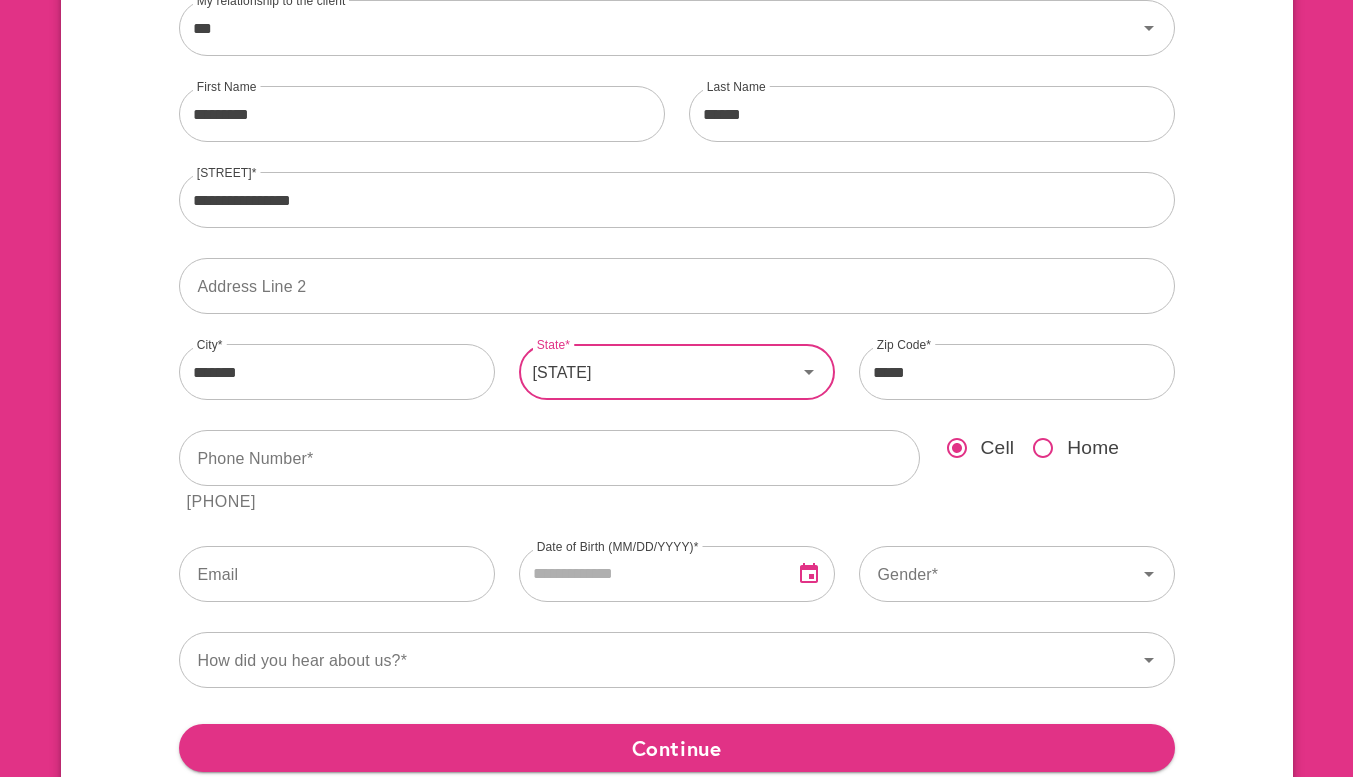 scroll, scrollTop: 300, scrollLeft: 0, axis: vertical 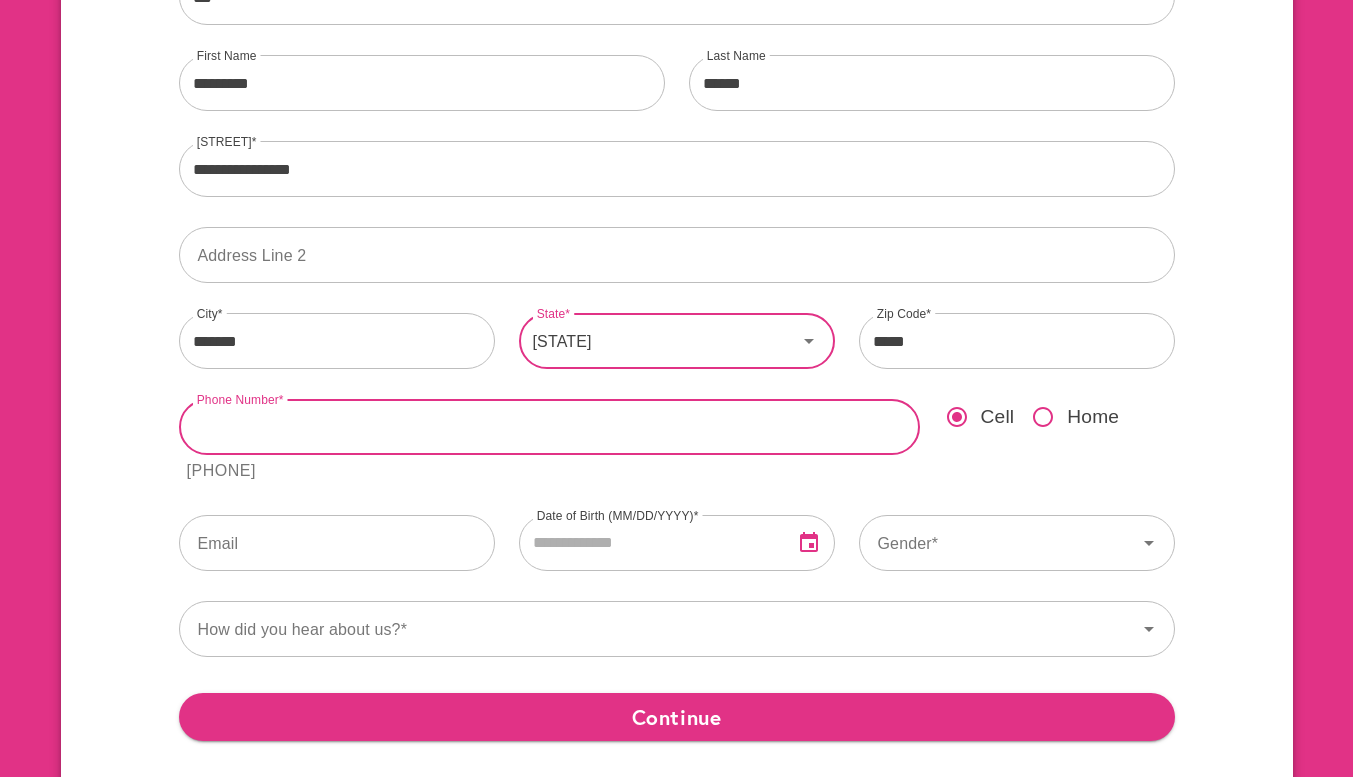 click at bounding box center (549, 427) 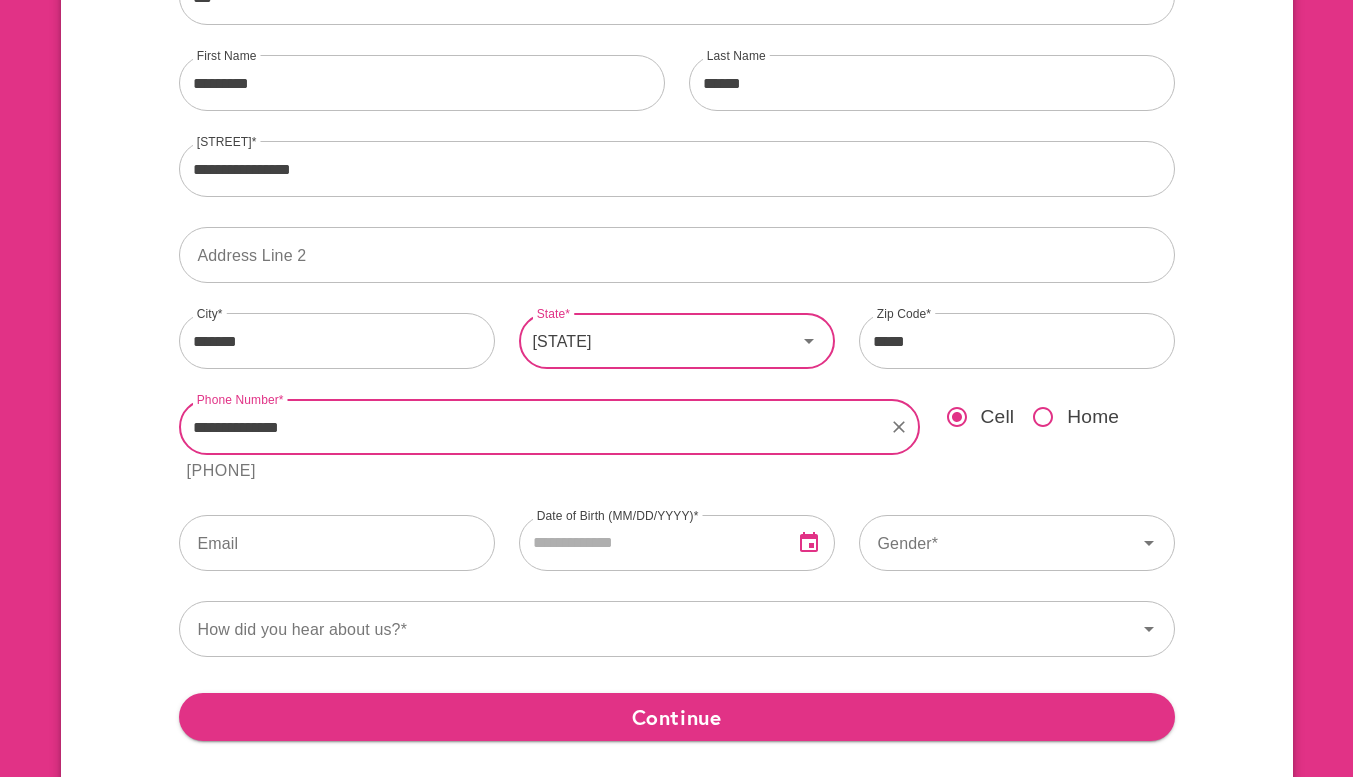 type on "**********" 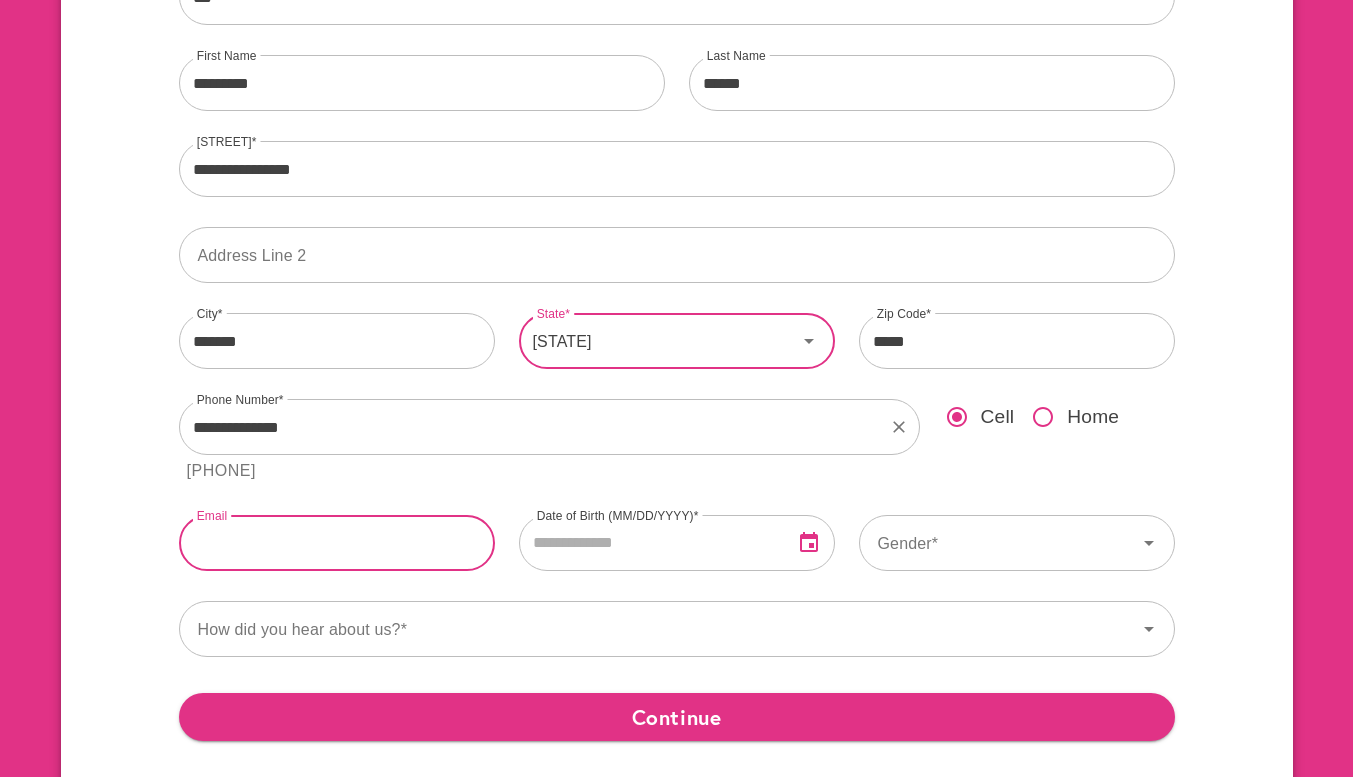 click at bounding box center (337, 543) 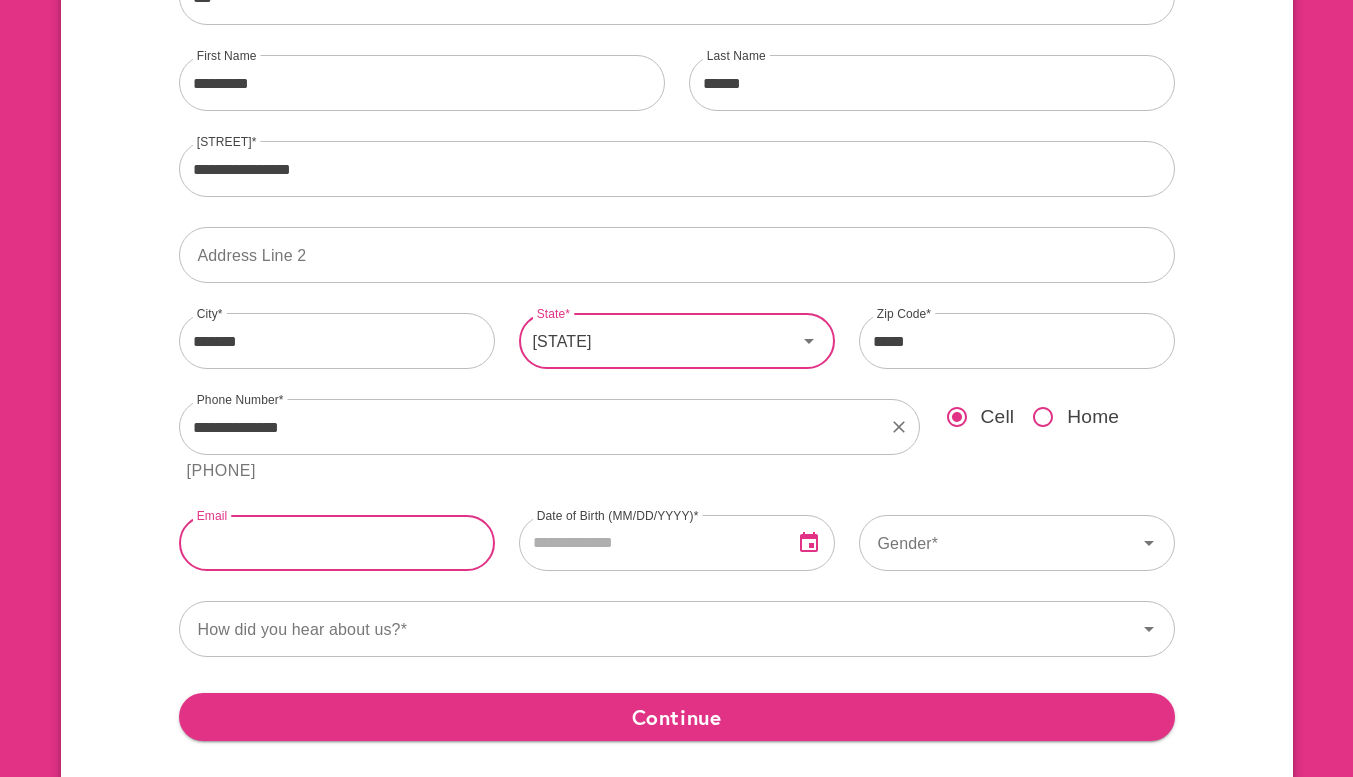type on "**********" 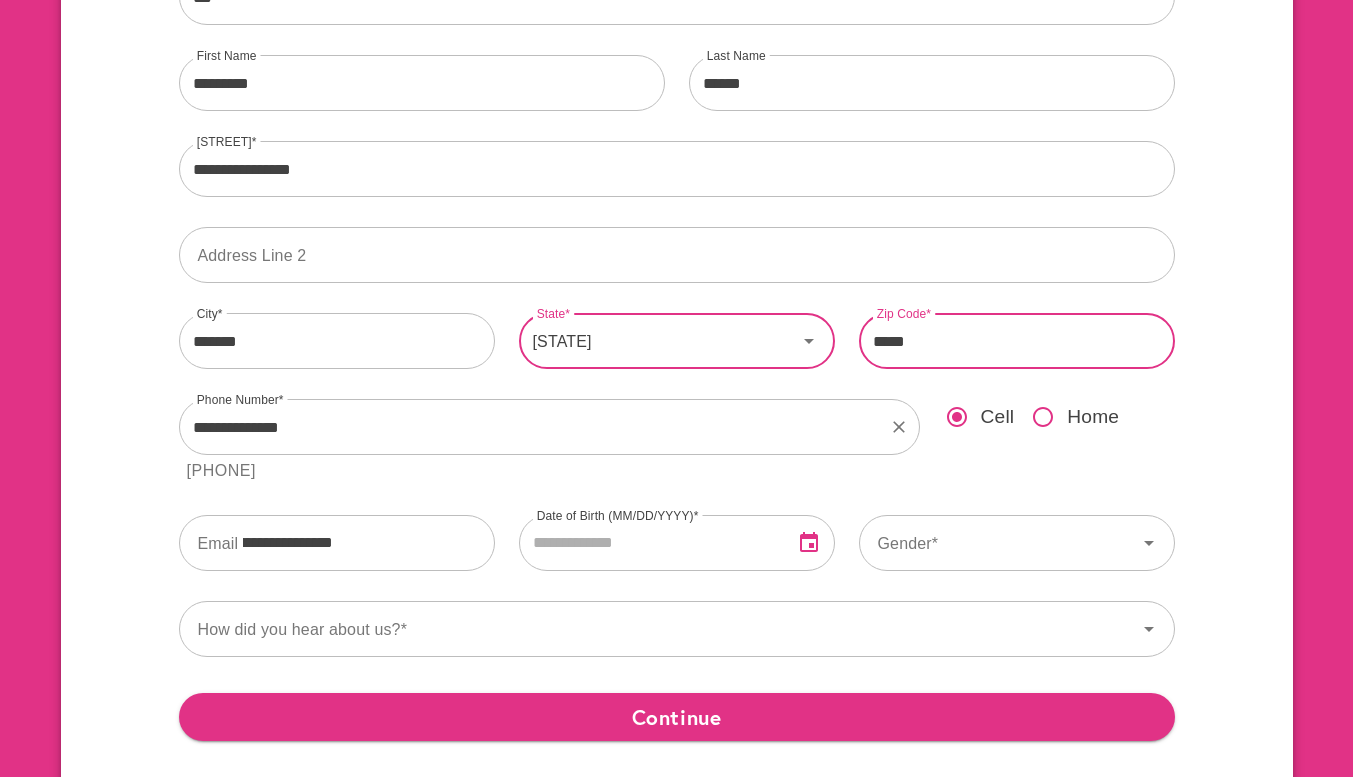 type on "*****" 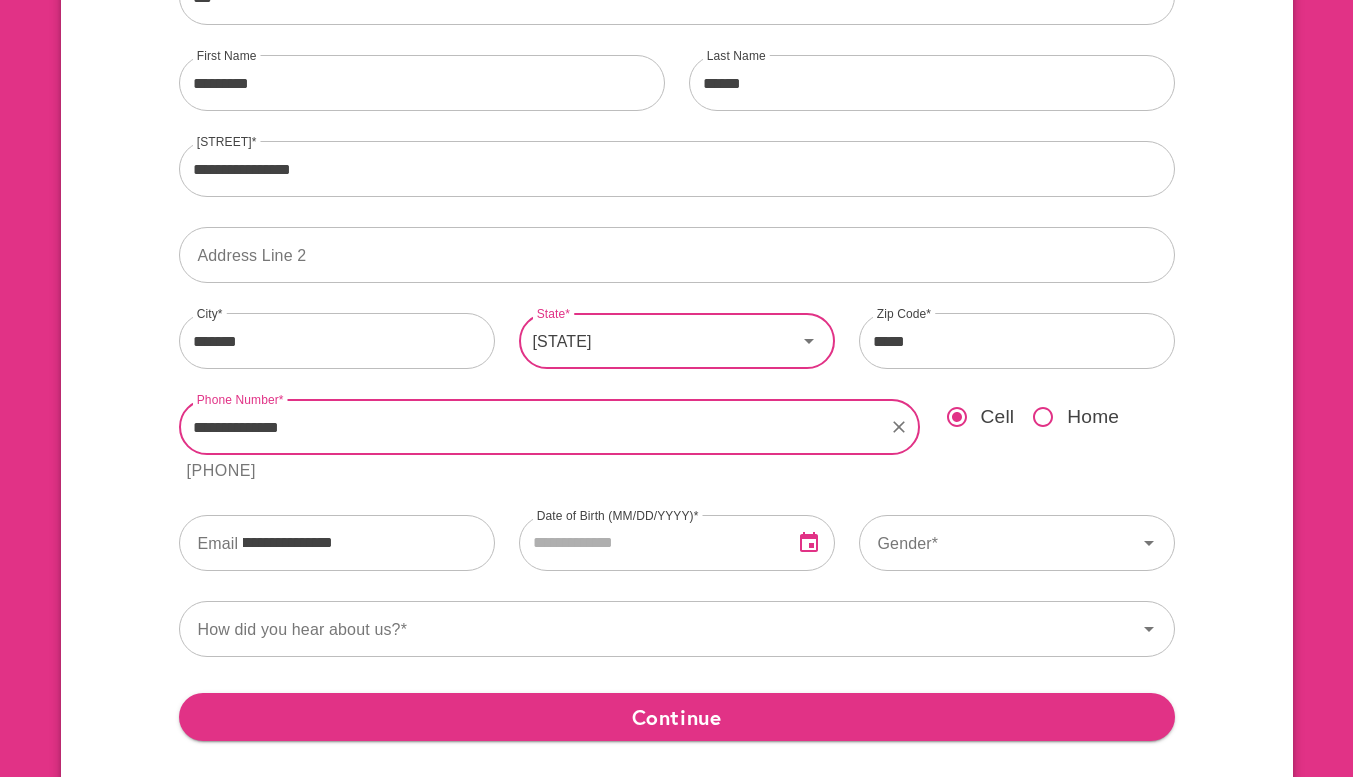 type on "**********" 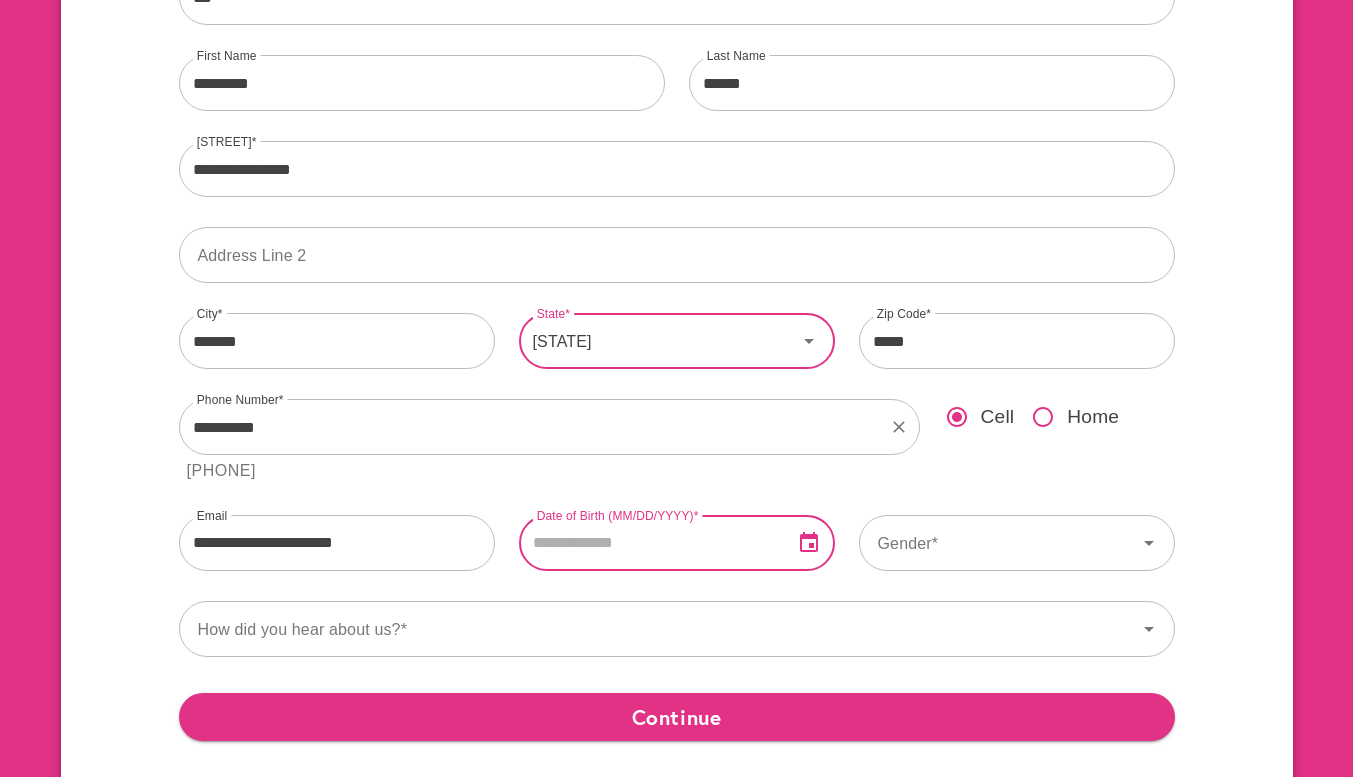 click at bounding box center [648, 543] 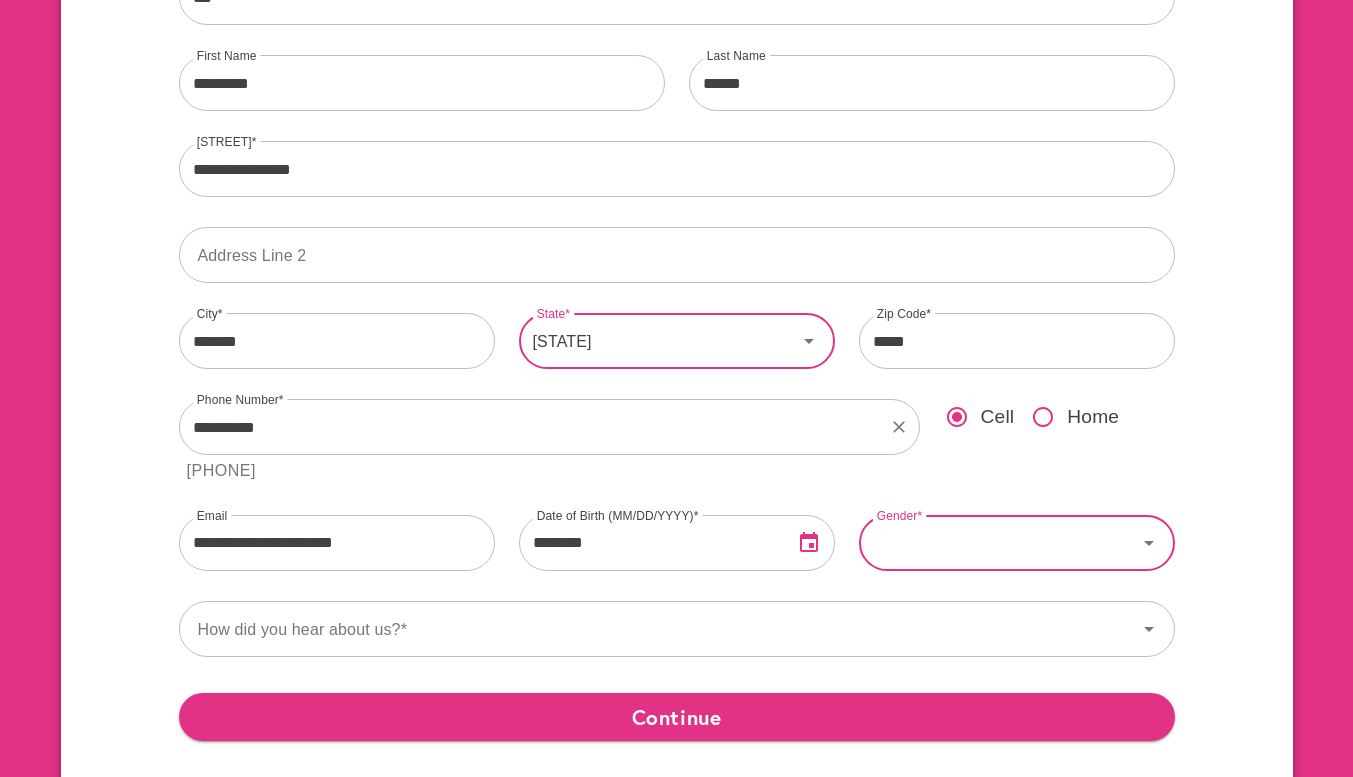type on "**********" 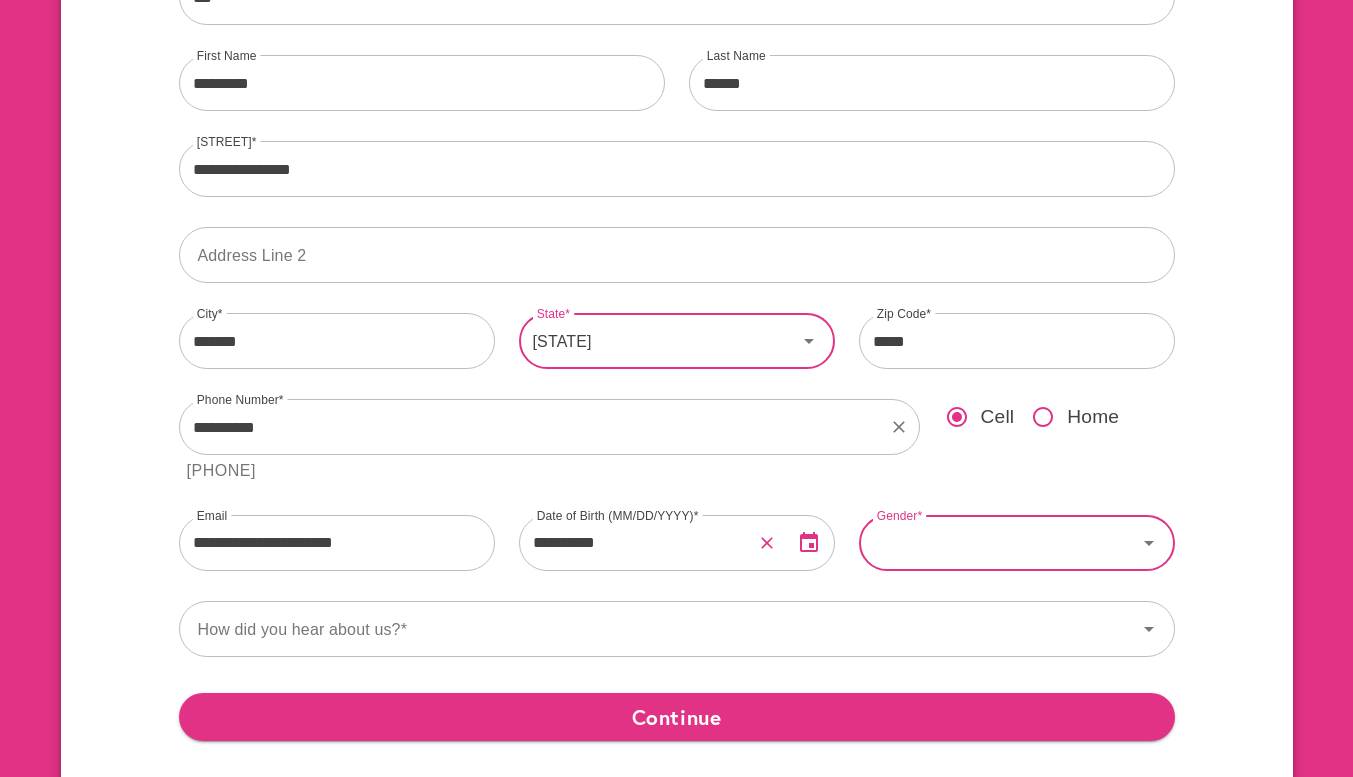 click on "Gender" at bounding box center (998, 543) 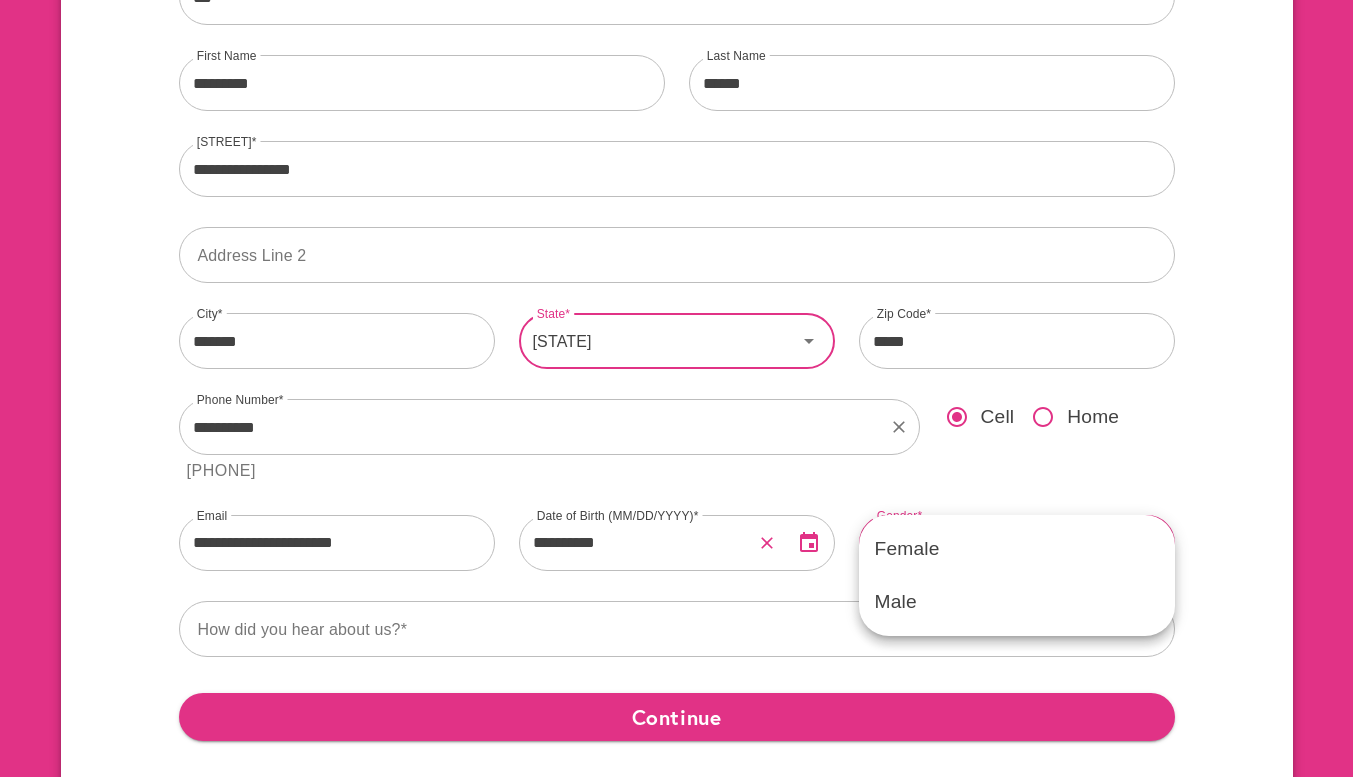 click on "Female" at bounding box center (1017, 549) 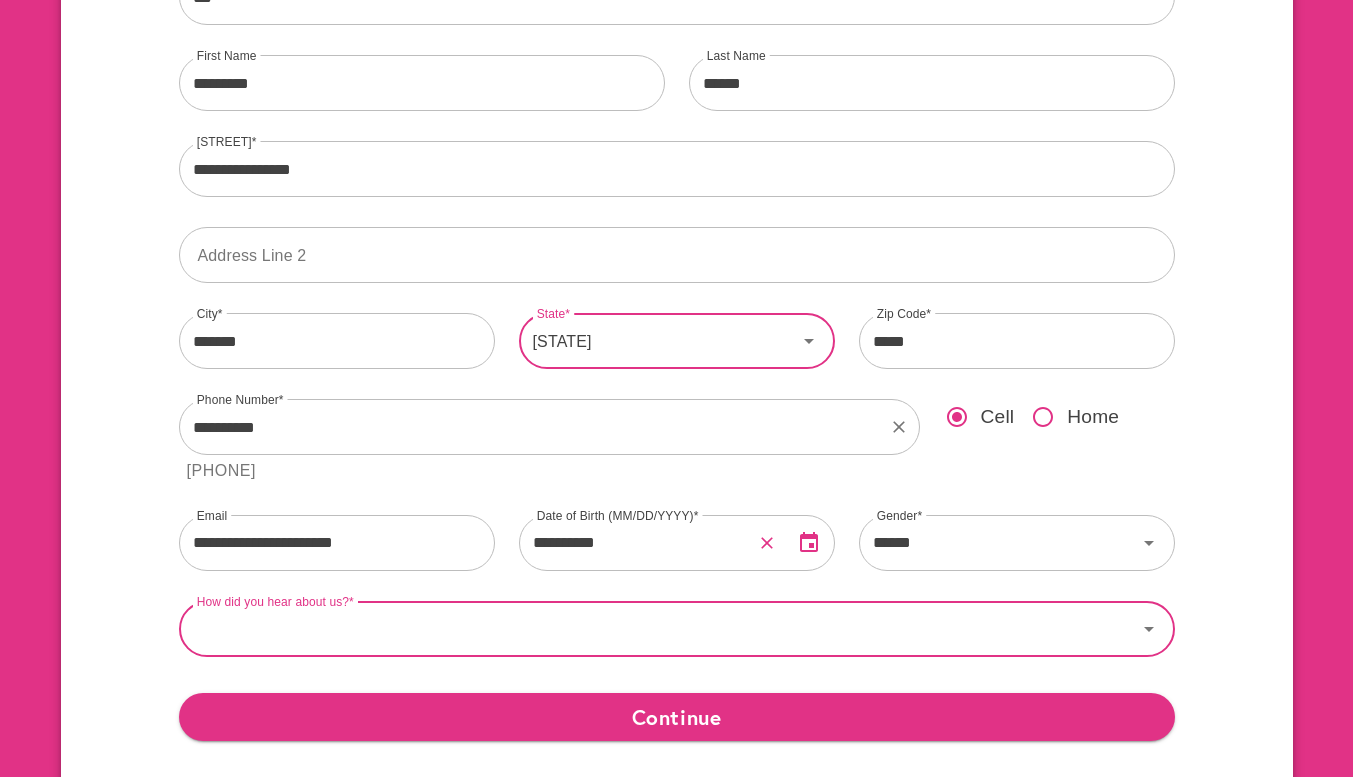 click on "How did you hear about us?" at bounding box center (658, 629) 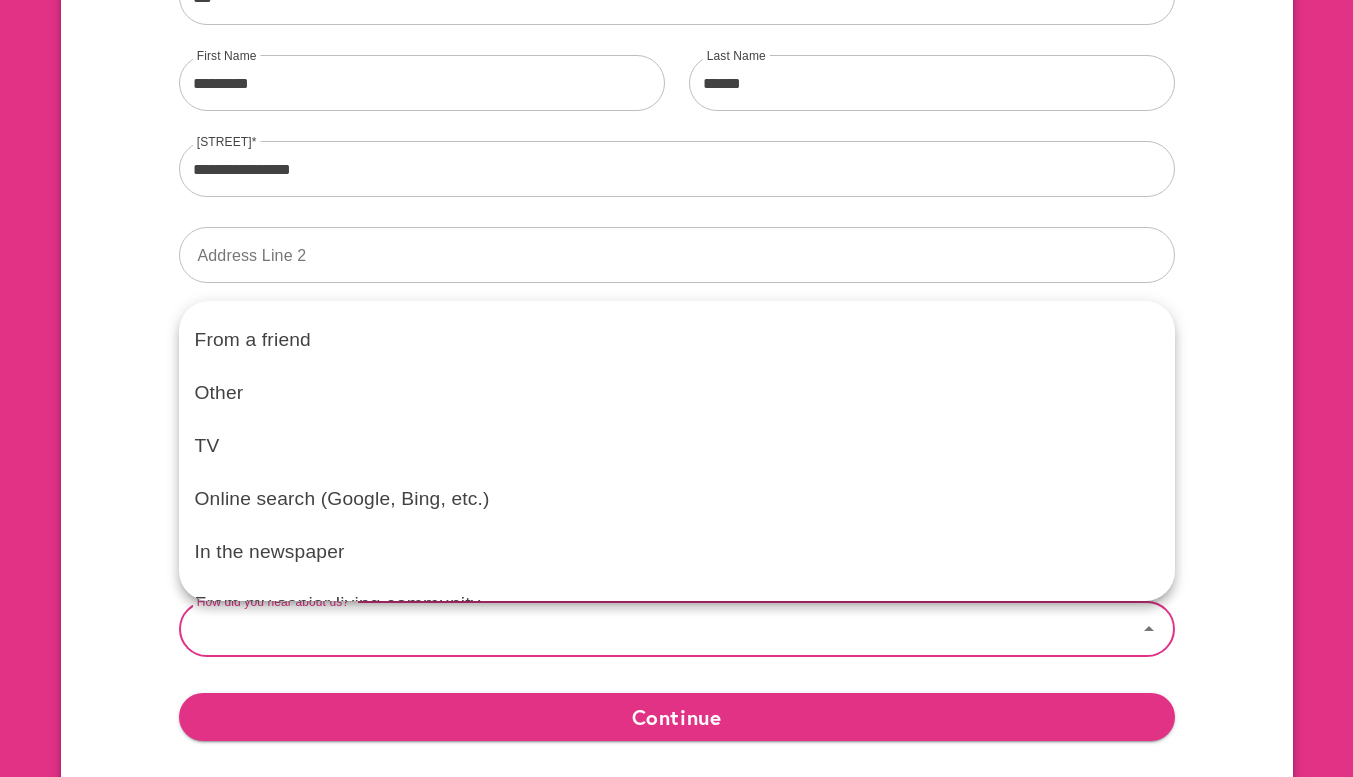 scroll, scrollTop: 138, scrollLeft: 0, axis: vertical 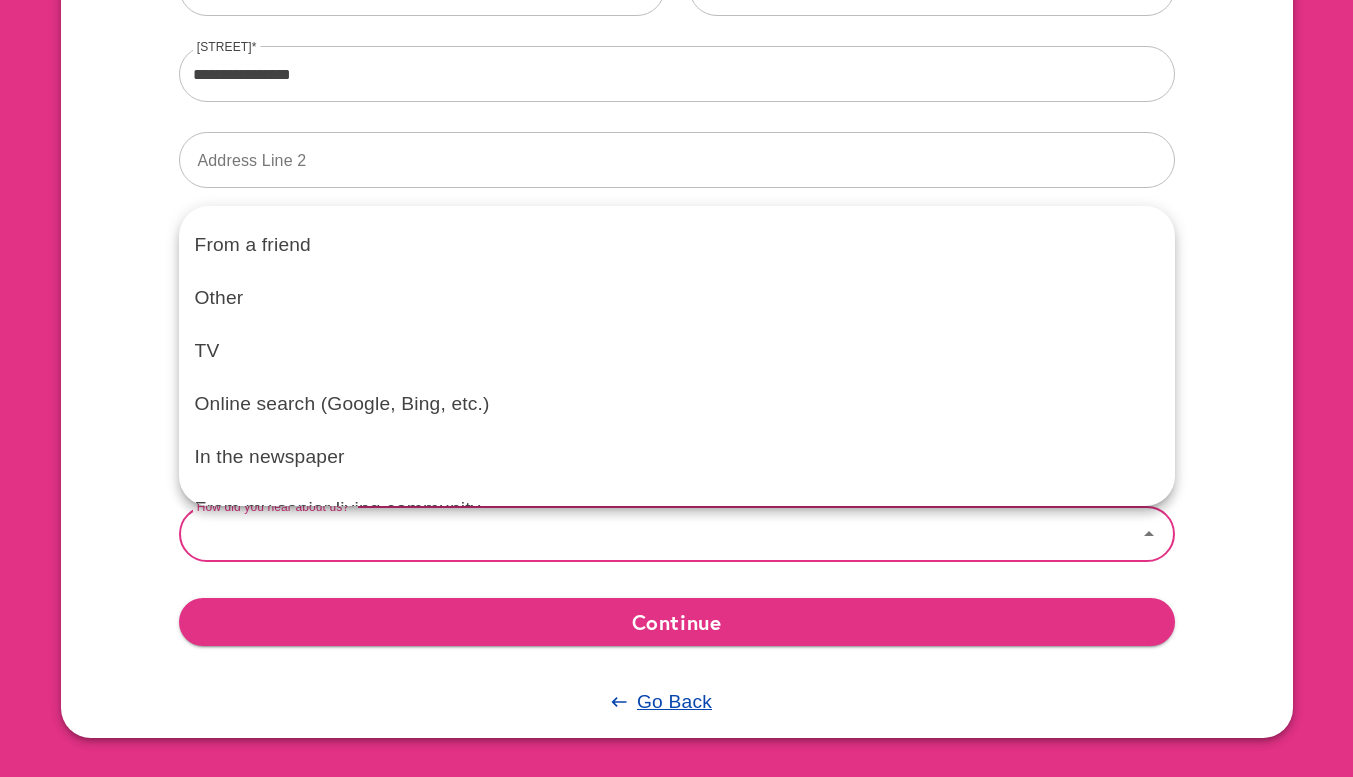 click on "Online search (Google, Bing, etc.)" at bounding box center [677, 404] 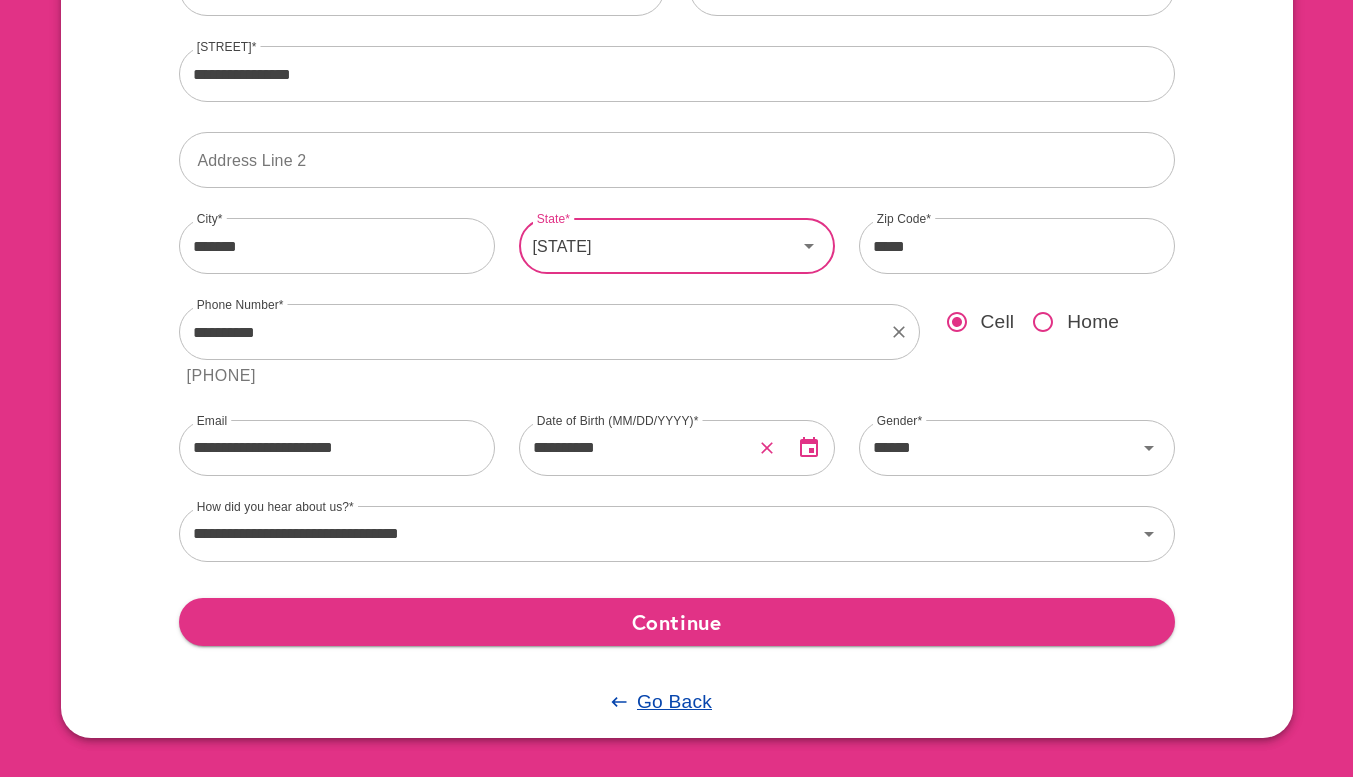 click on "Continue" at bounding box center [677, 622] 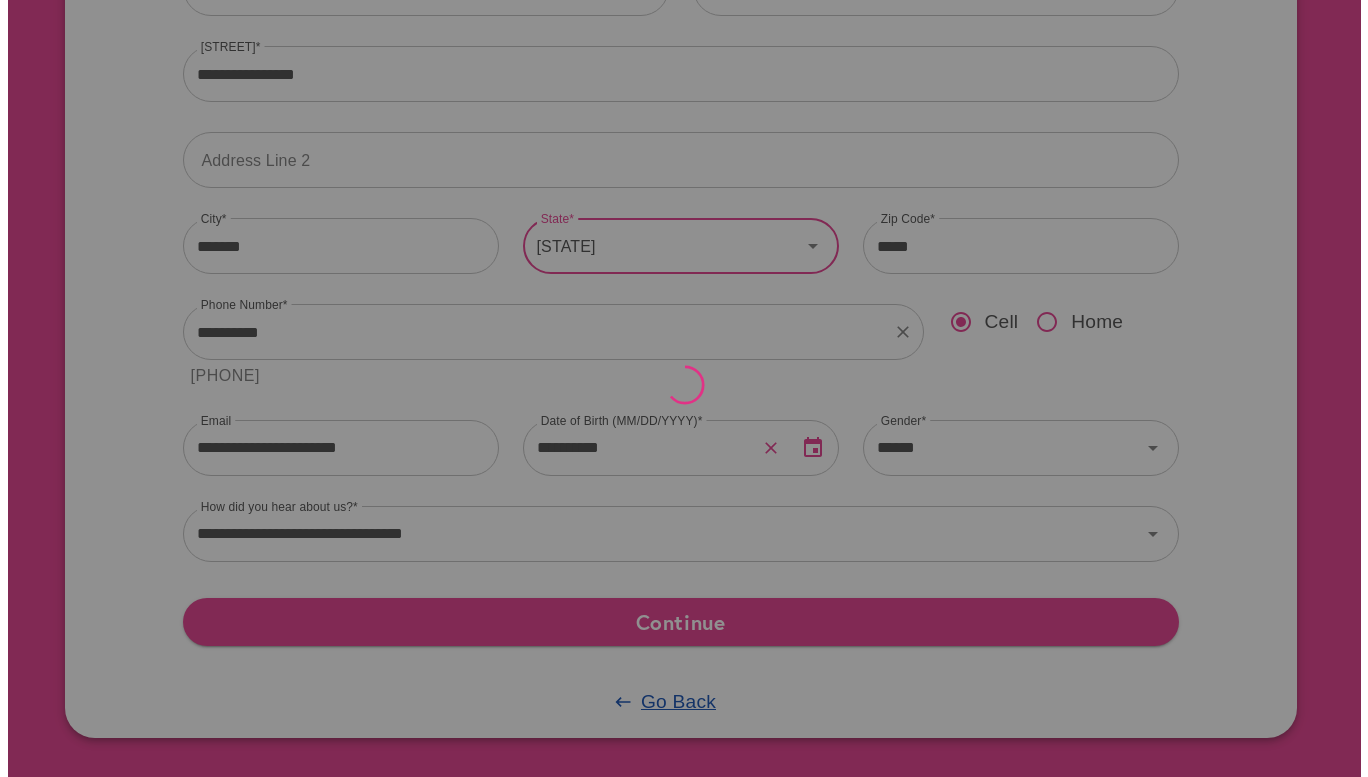 scroll, scrollTop: 0, scrollLeft: 0, axis: both 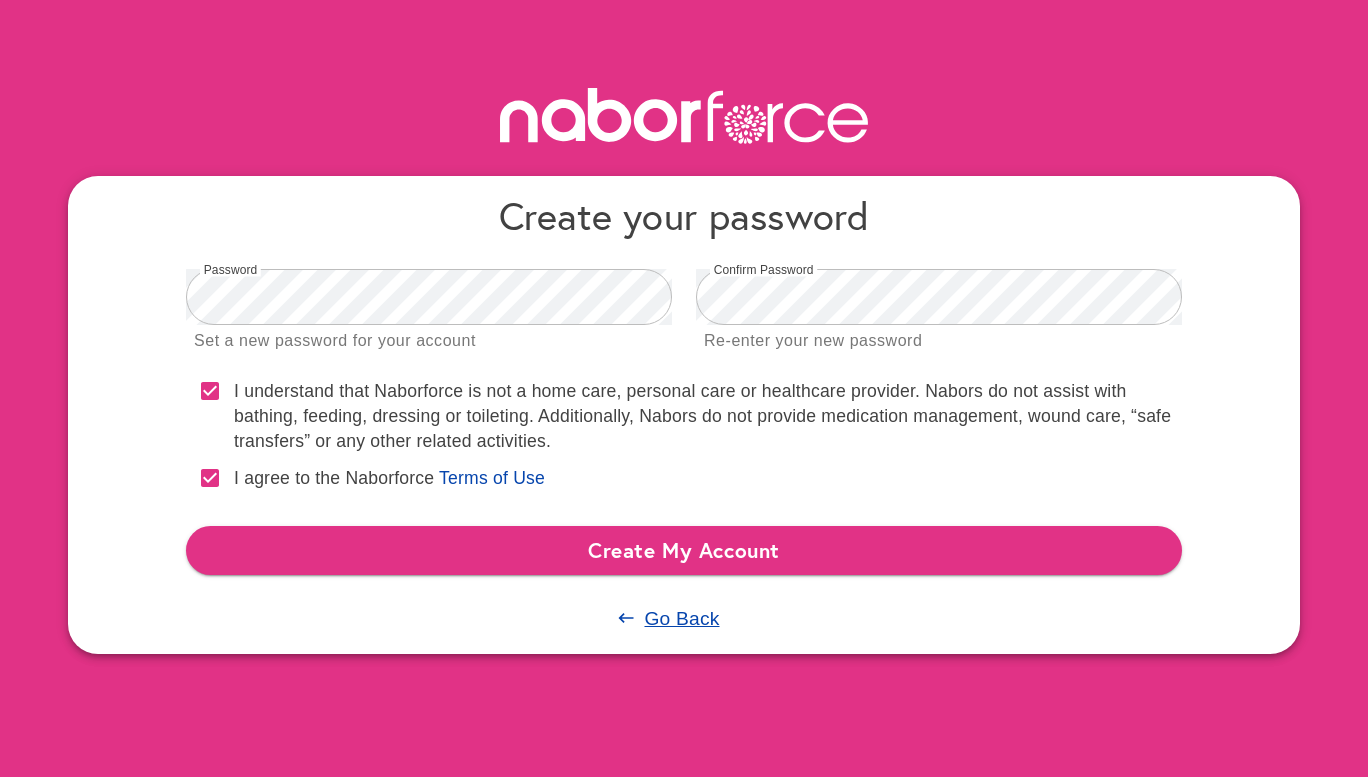 click on "Create My Account" at bounding box center (684, 550) 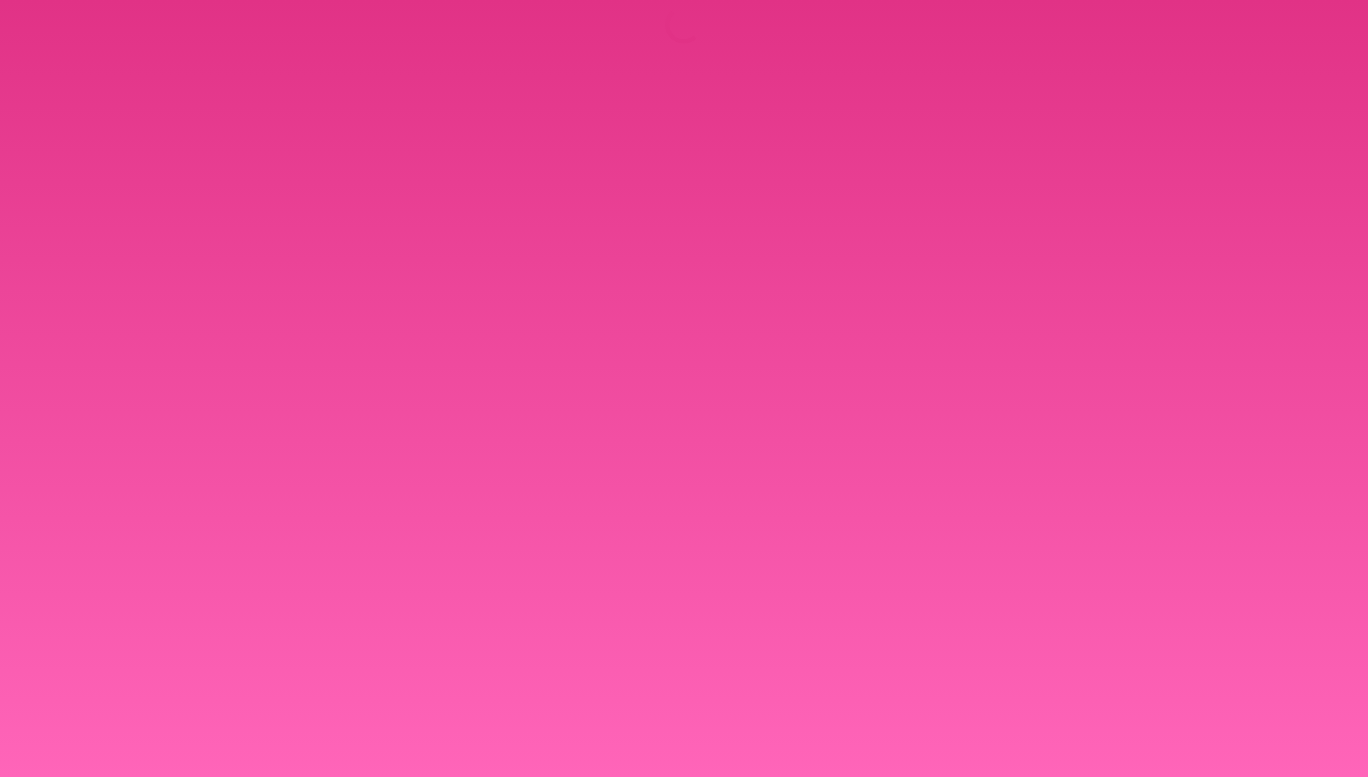scroll, scrollTop: 0, scrollLeft: 0, axis: both 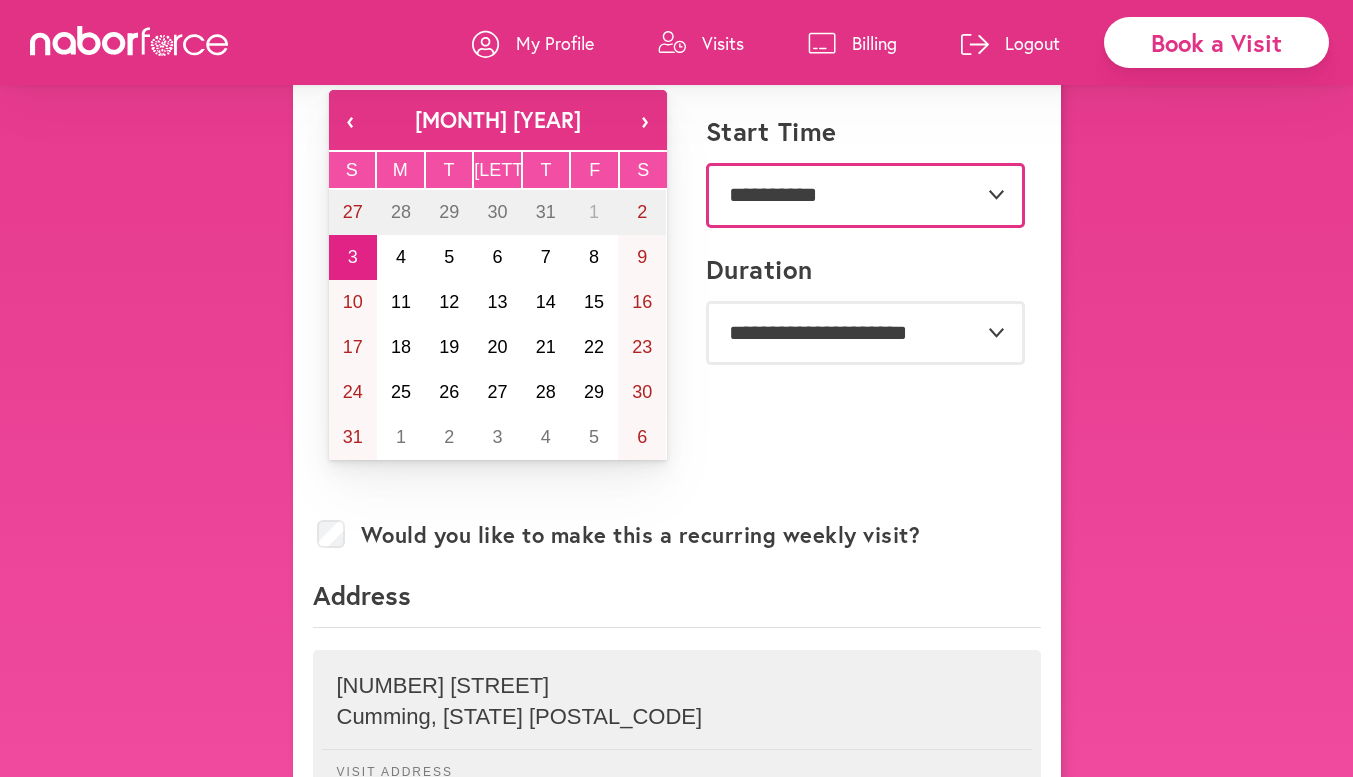 click on "**********" at bounding box center (865, 195) 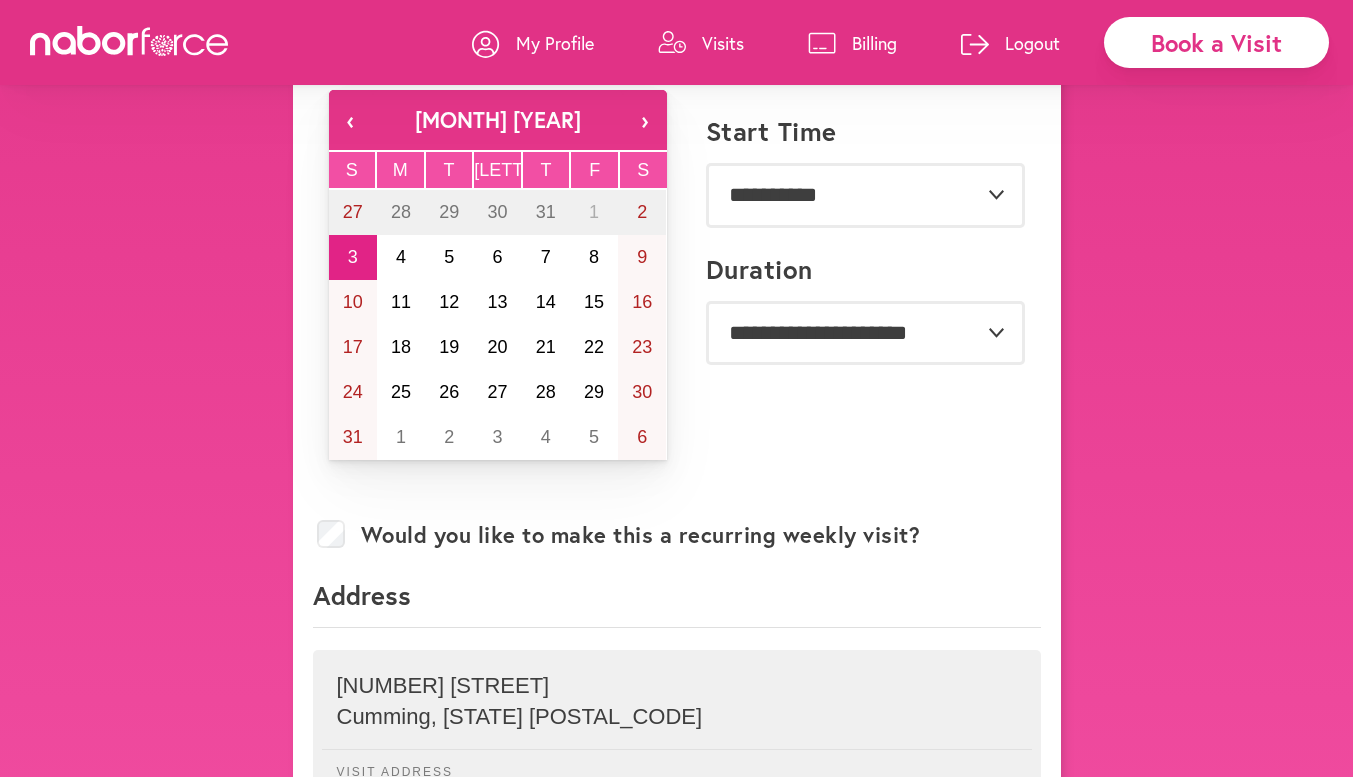 click on "›" at bounding box center [645, 120] 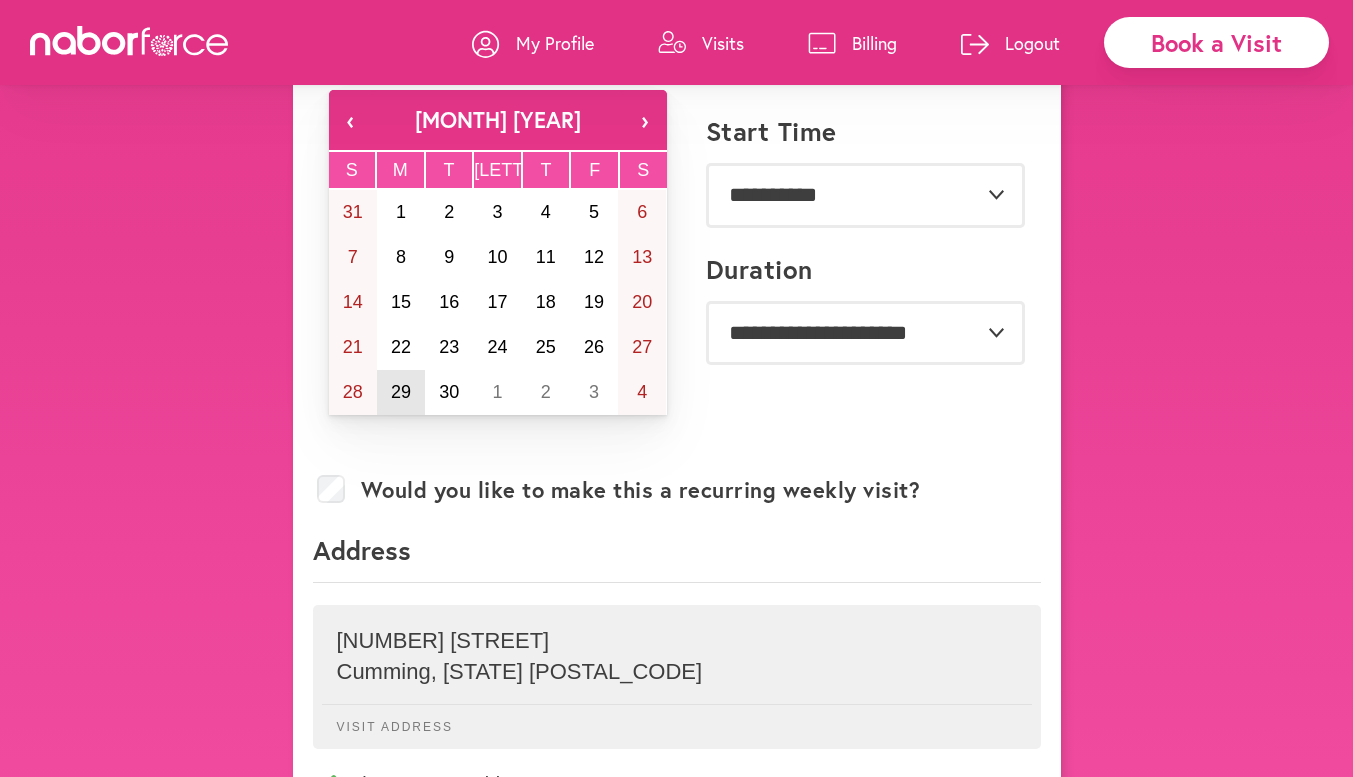 click on "29" at bounding box center [401, 392] 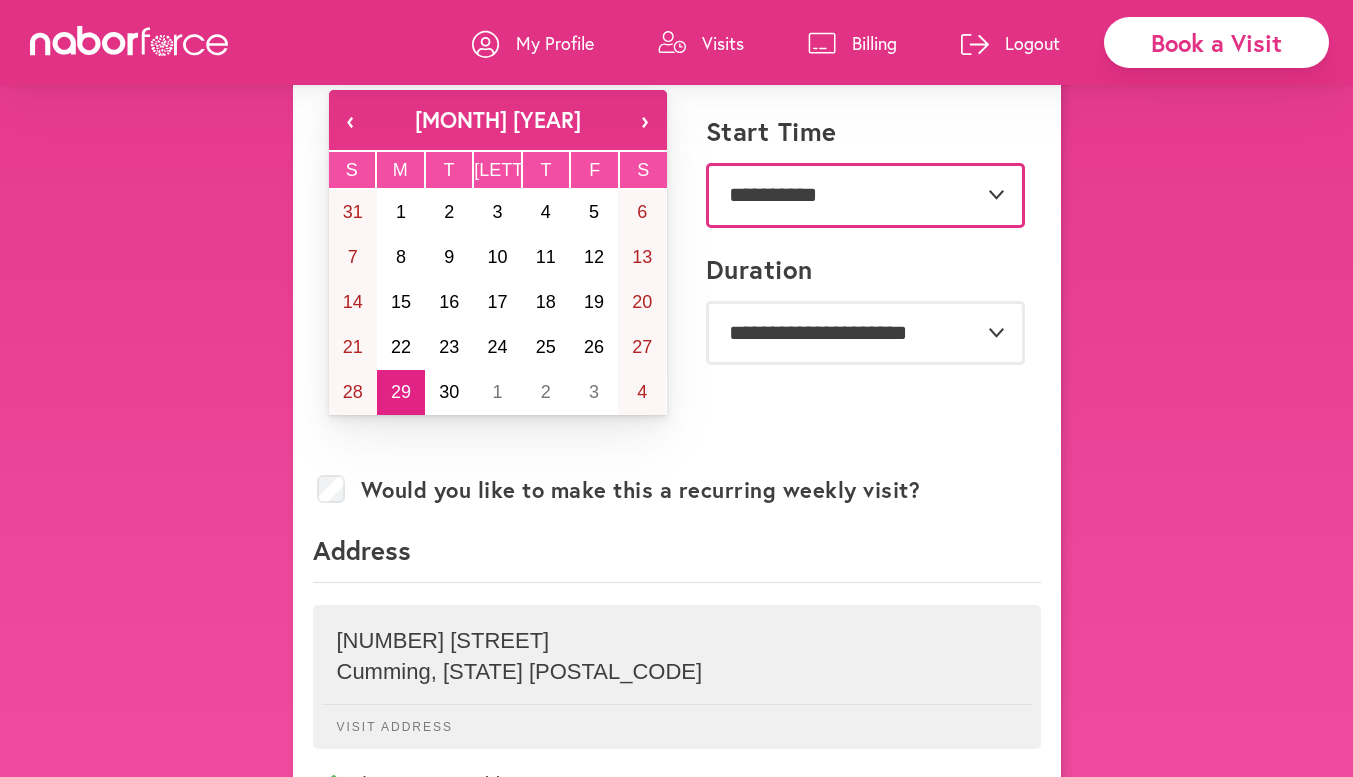 click on "**********" at bounding box center (865, 195) 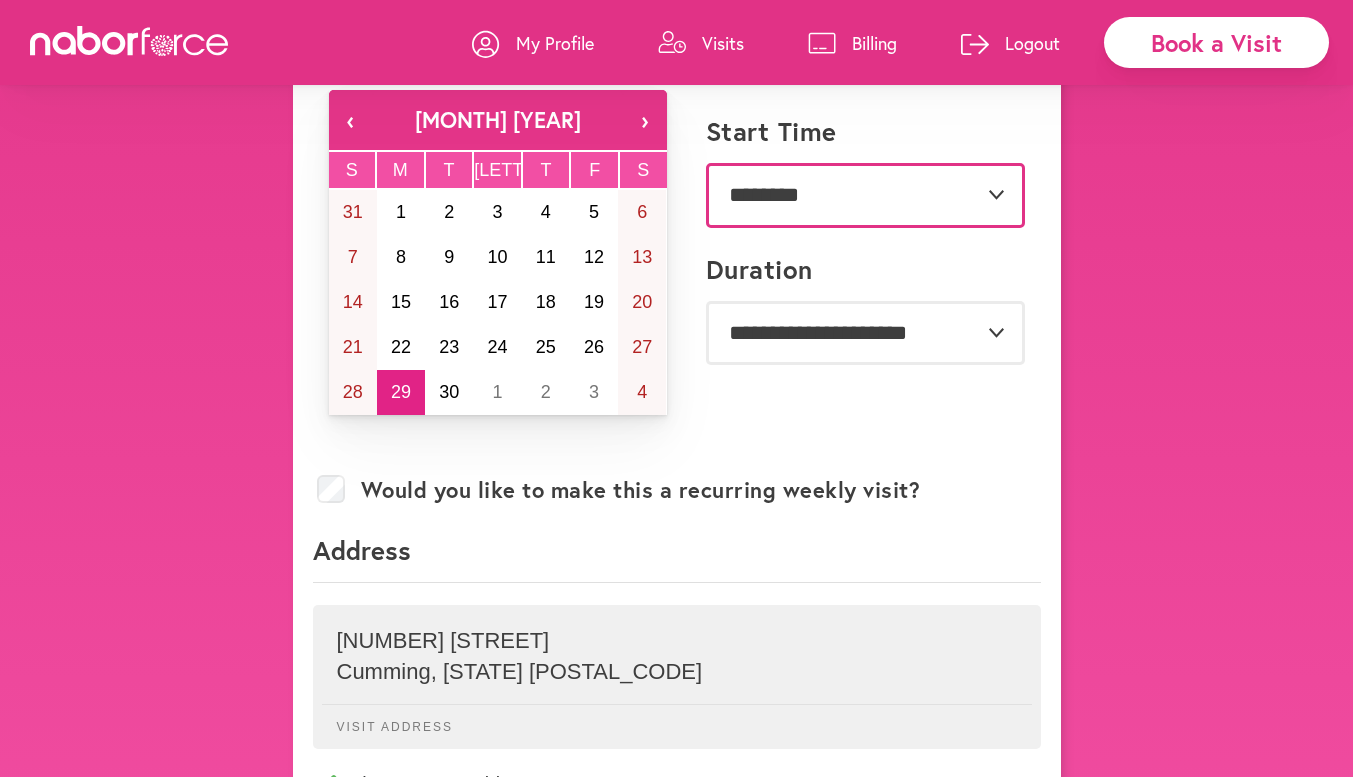 click on "**********" at bounding box center (865, 195) 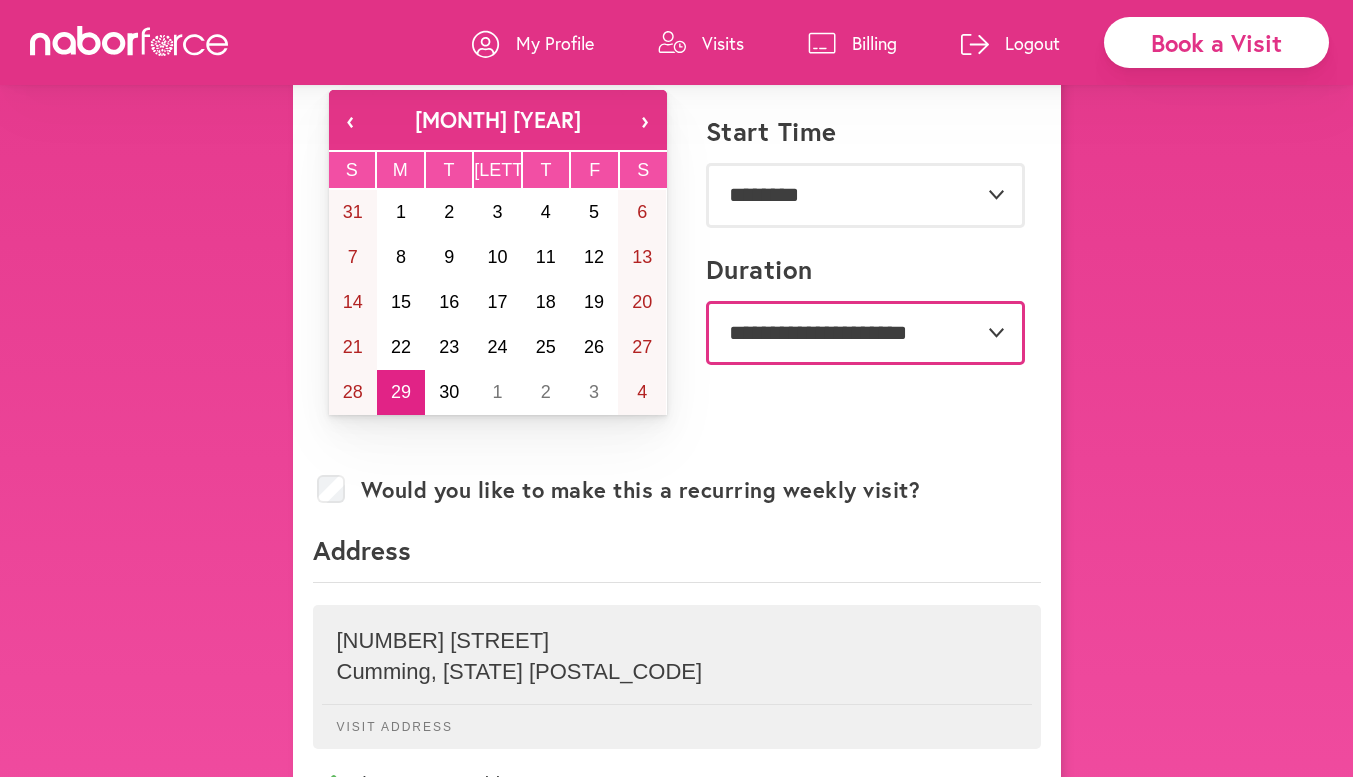 click on "**********" at bounding box center [865, 333] 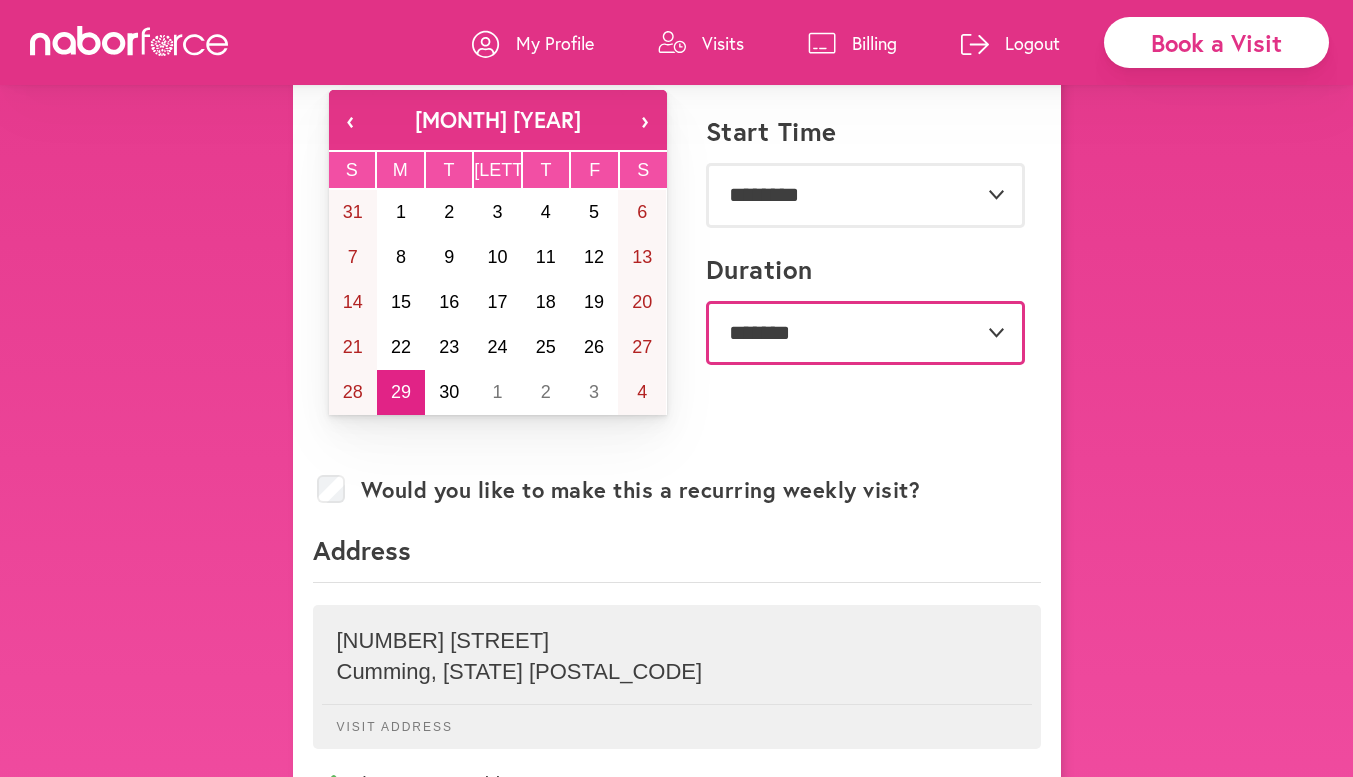 click on "**********" at bounding box center (865, 333) 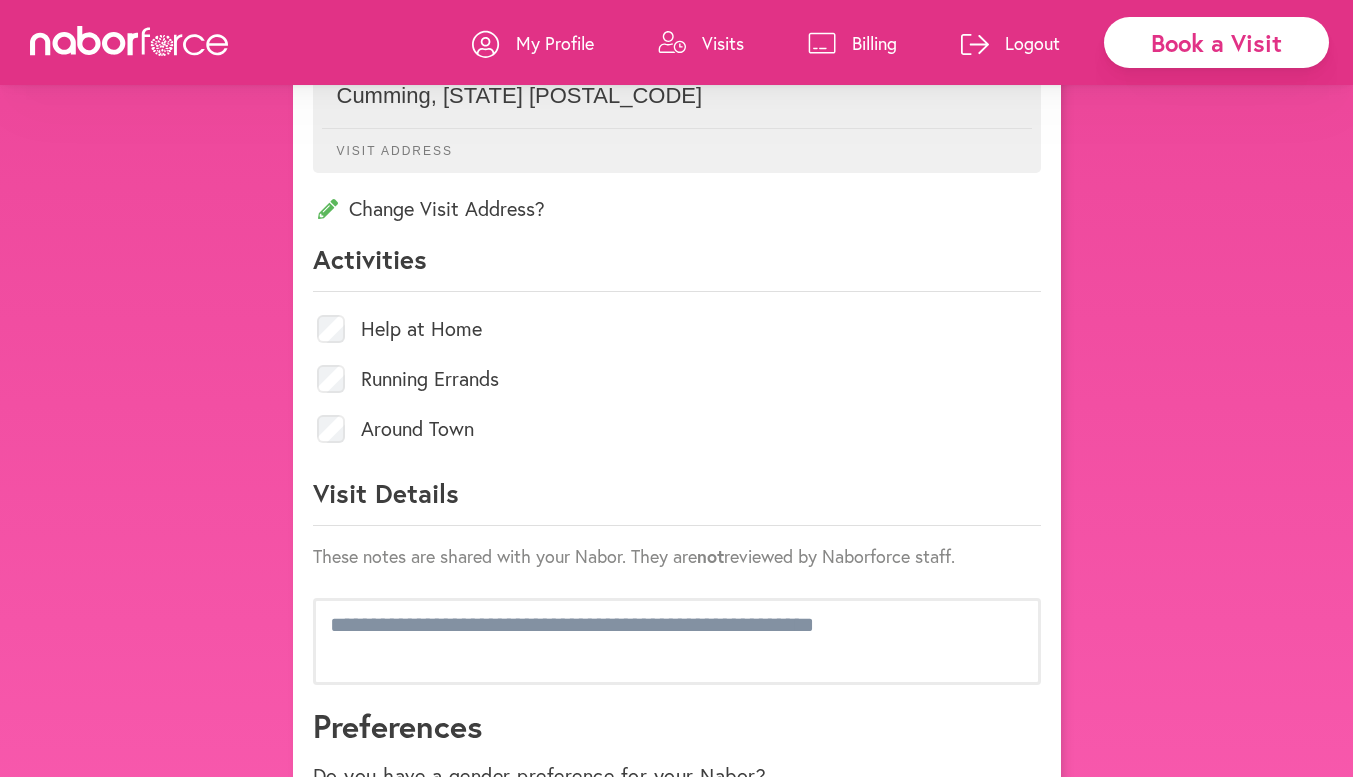 scroll, scrollTop: 876, scrollLeft: 0, axis: vertical 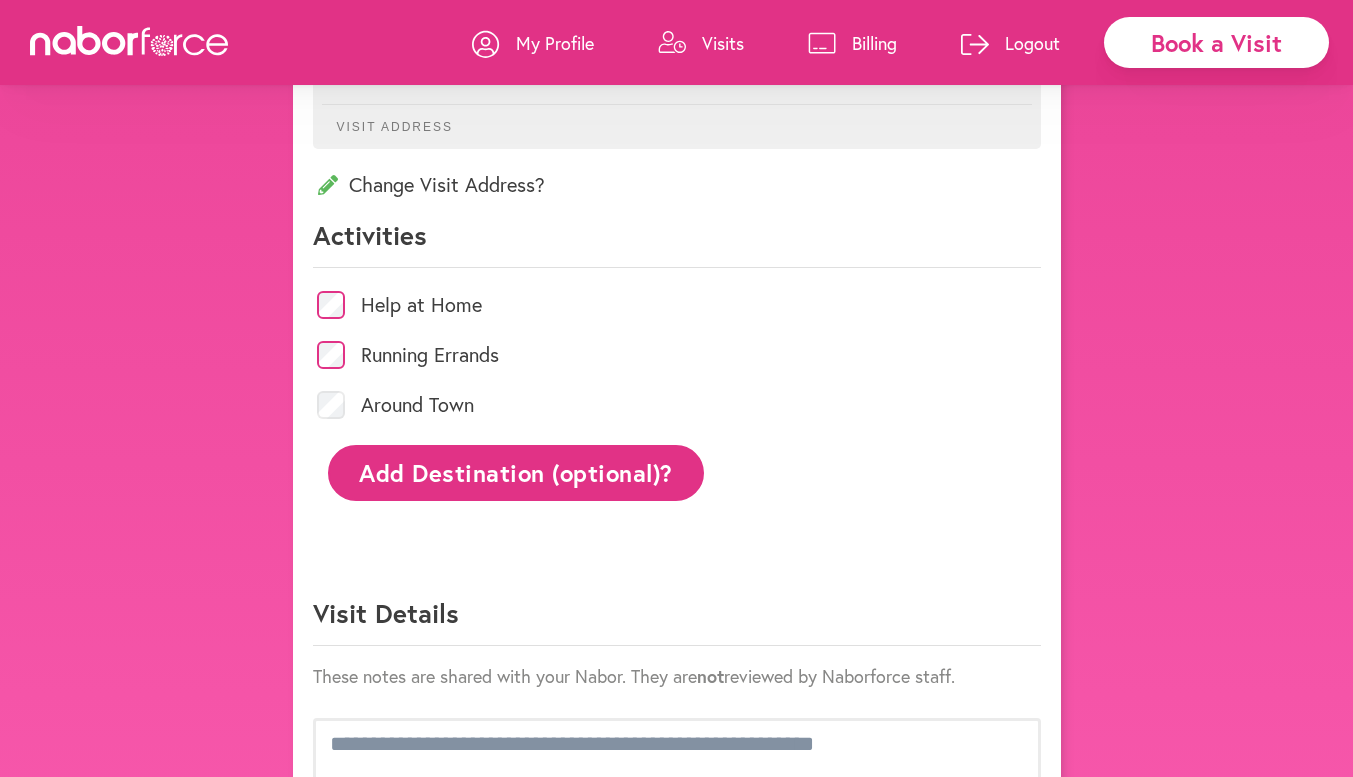 click on "Add Destination (optional)?" 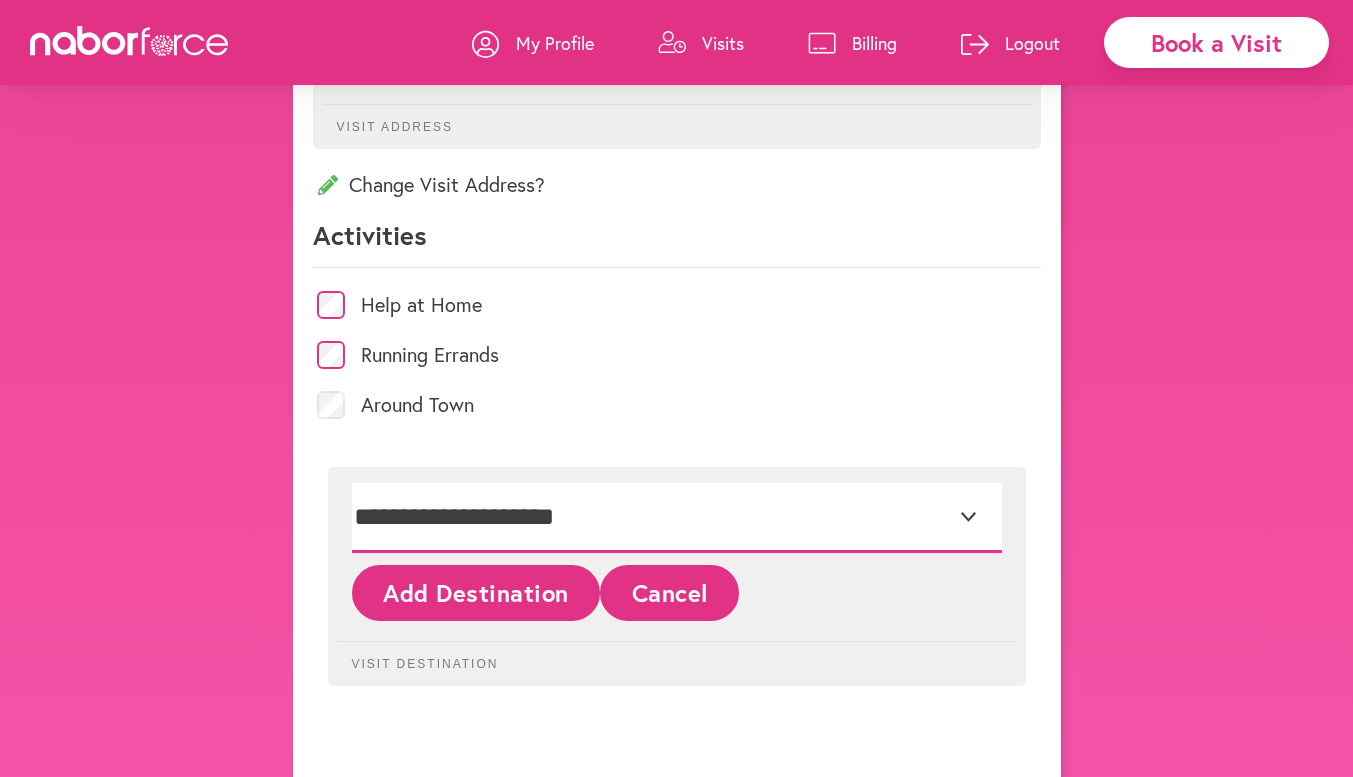 click on "**********" at bounding box center [677, 518] 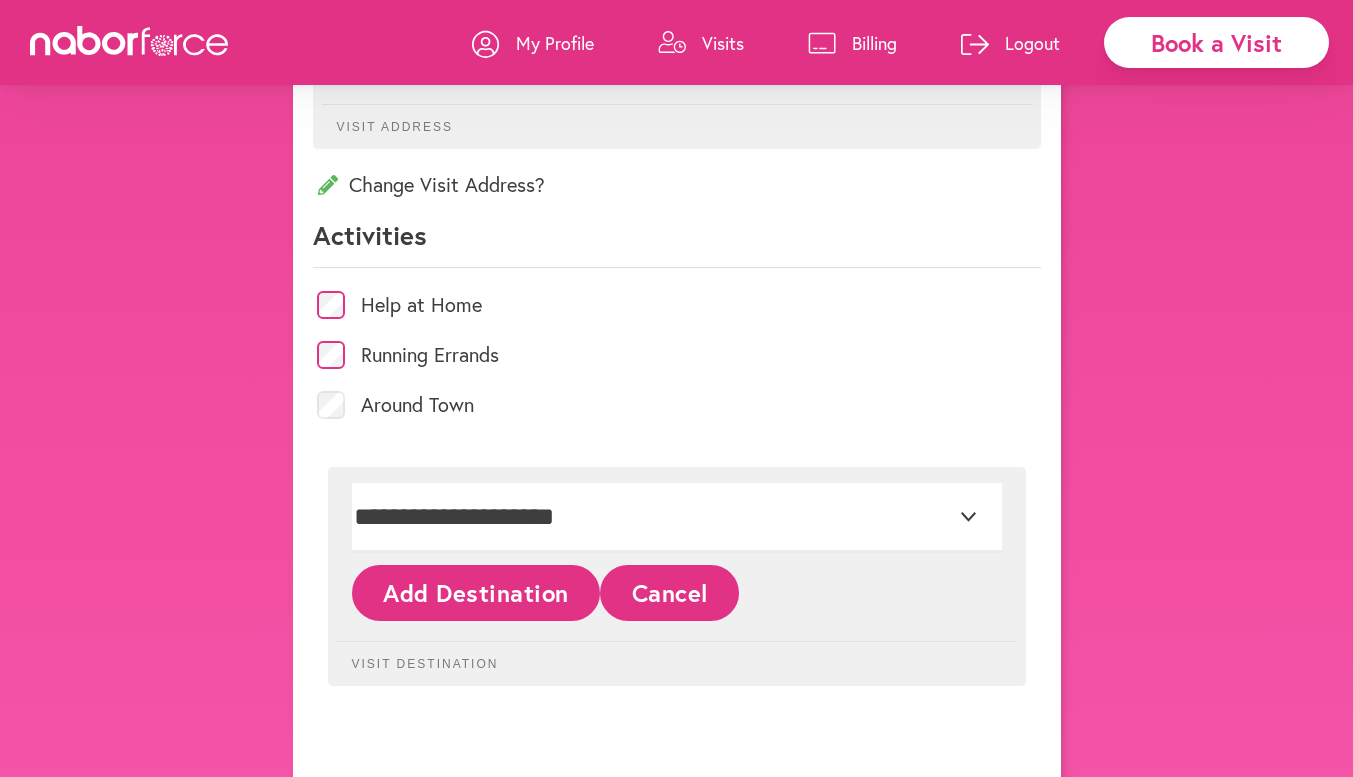 click on "Add Destination" 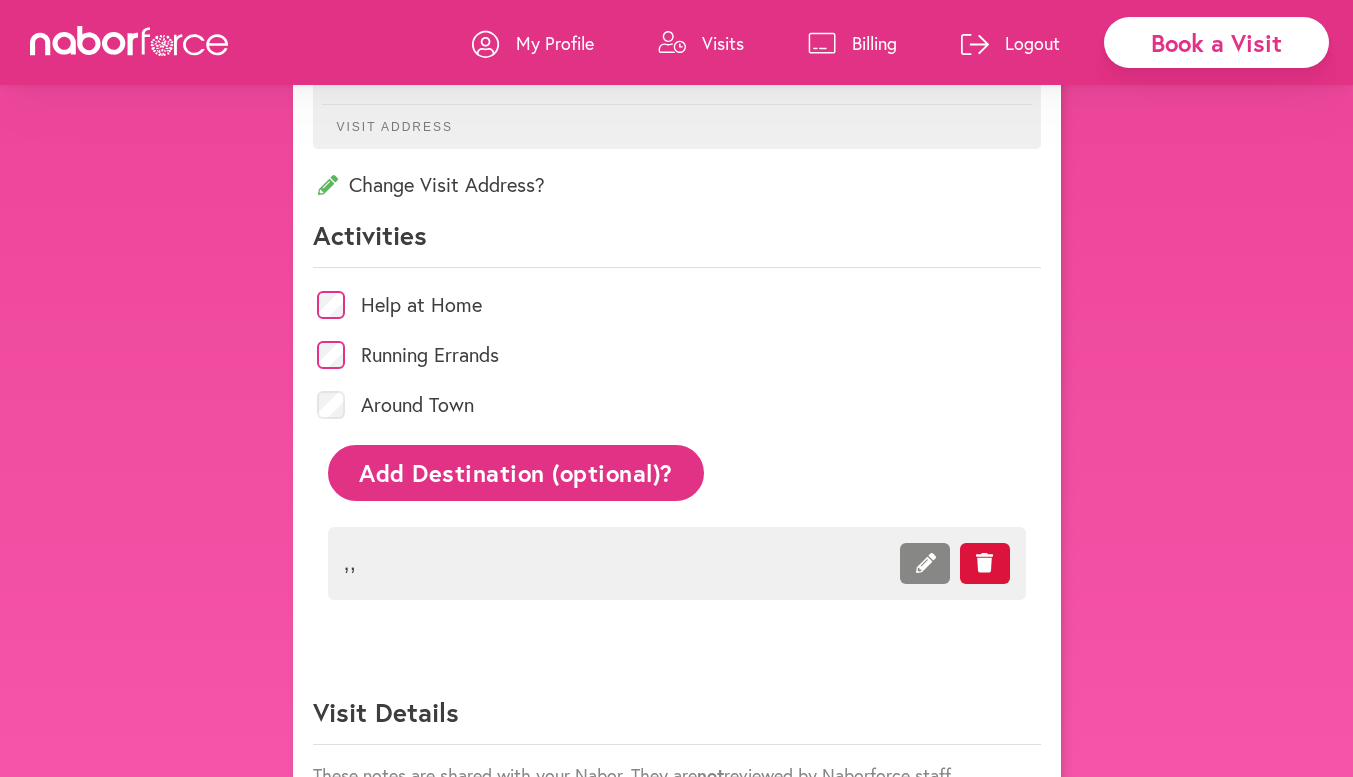 click on ",  ," 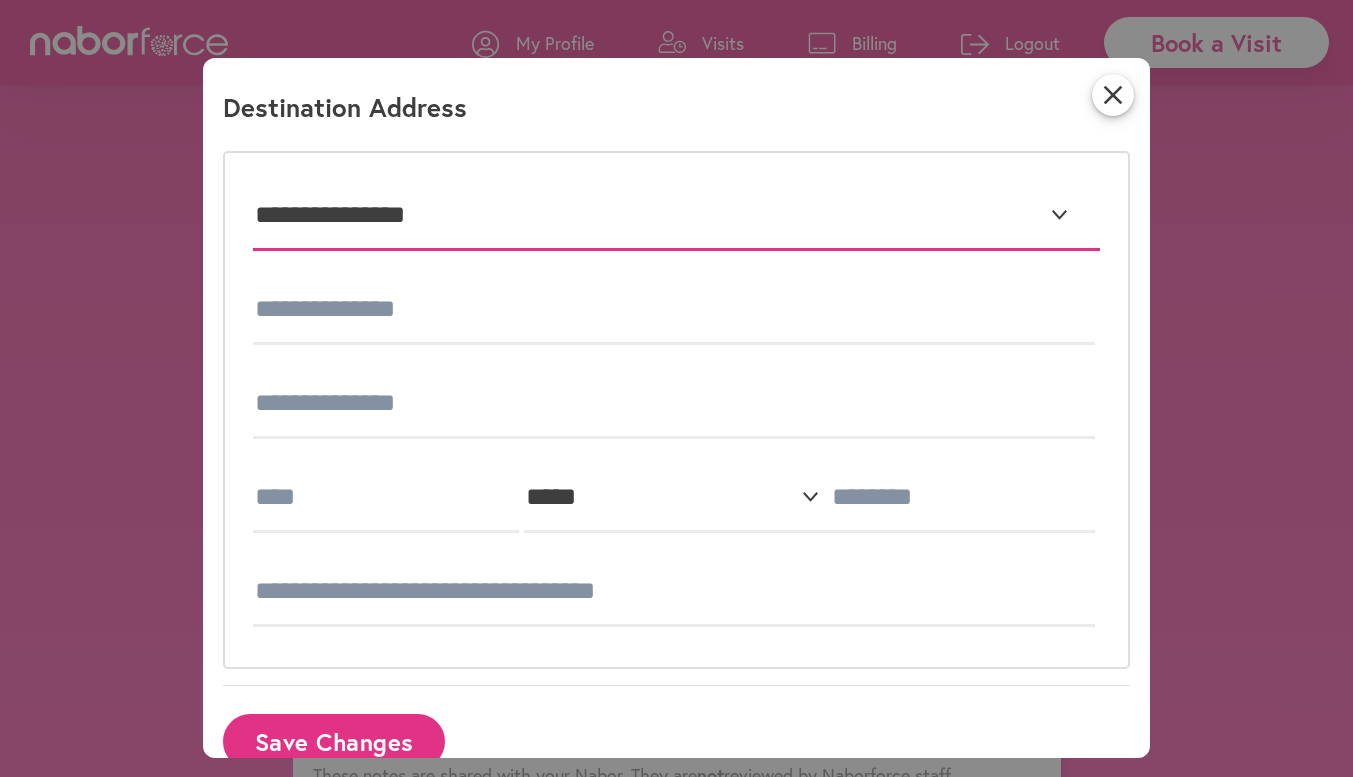 click on "**********" at bounding box center [676, 216] 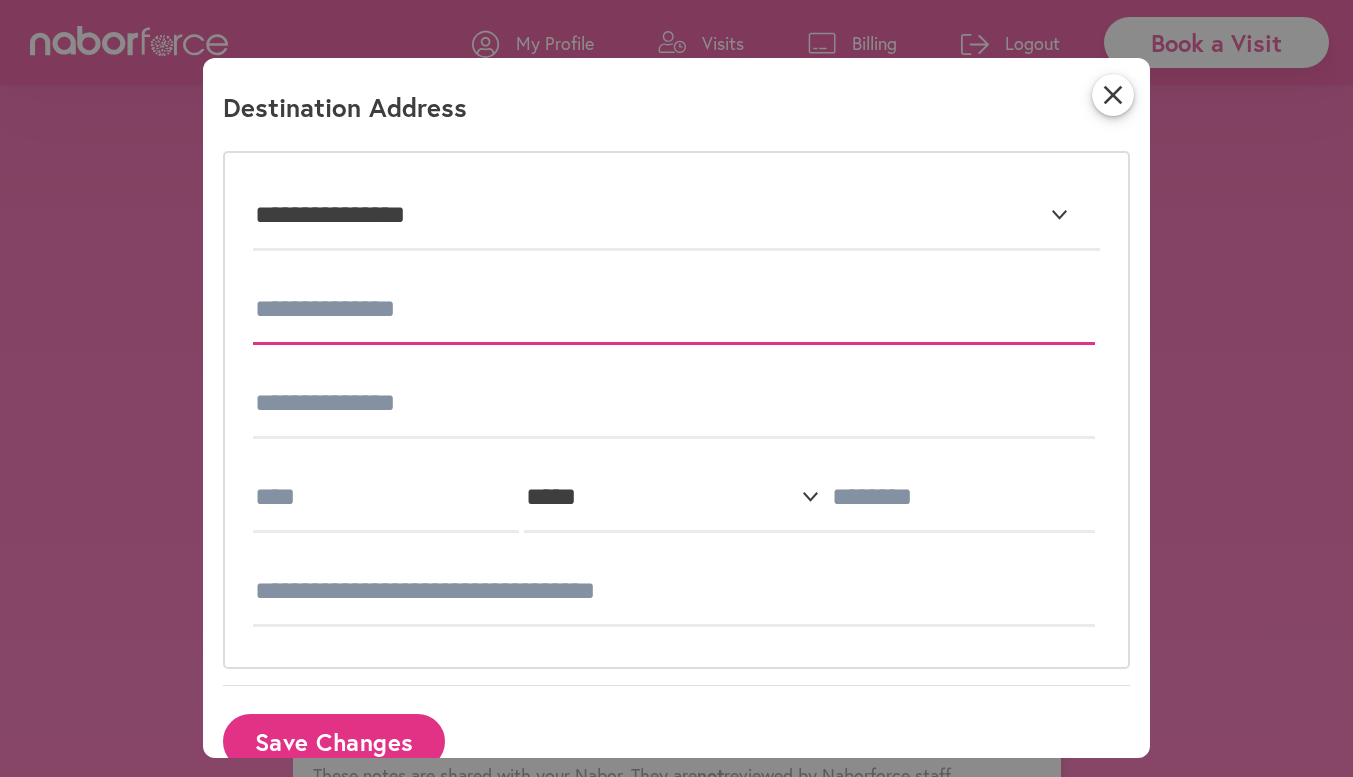 click at bounding box center (674, 310) 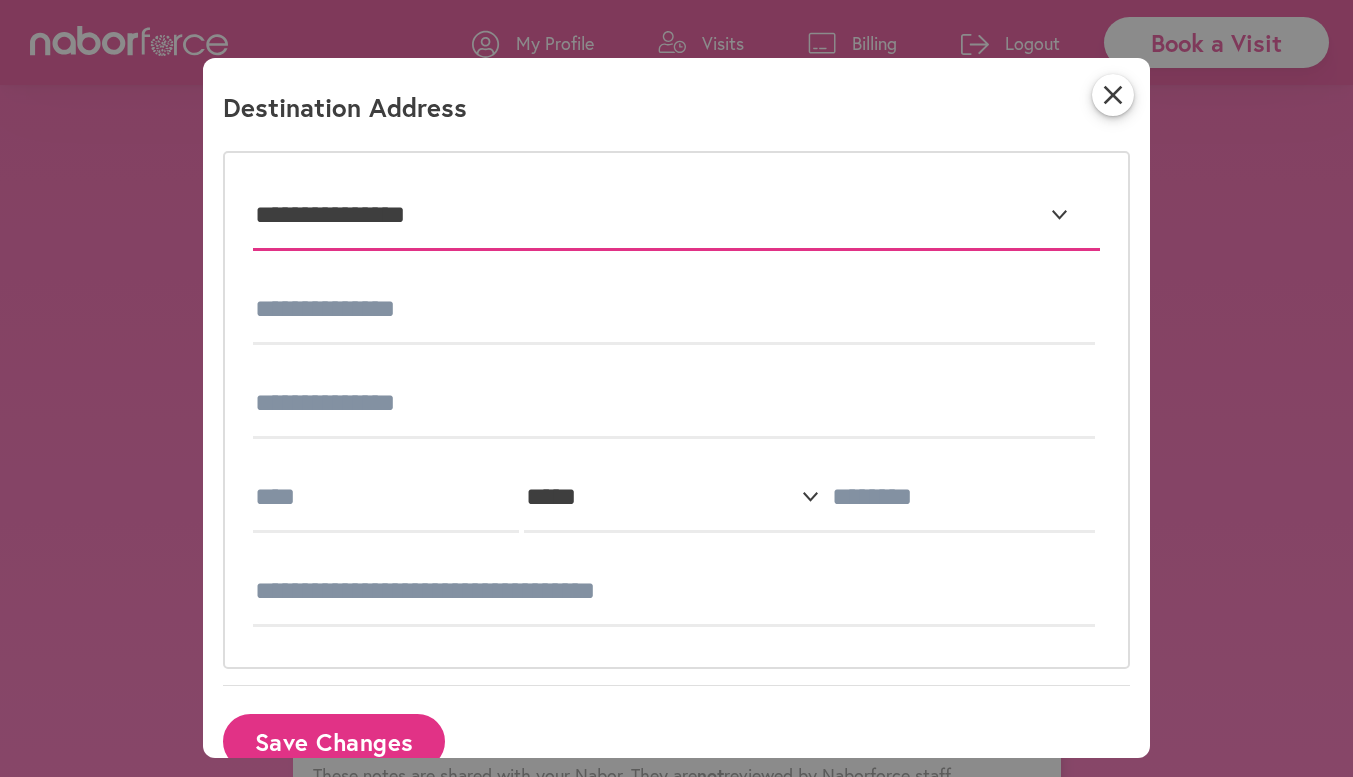 click on "**********" at bounding box center (676, 216) 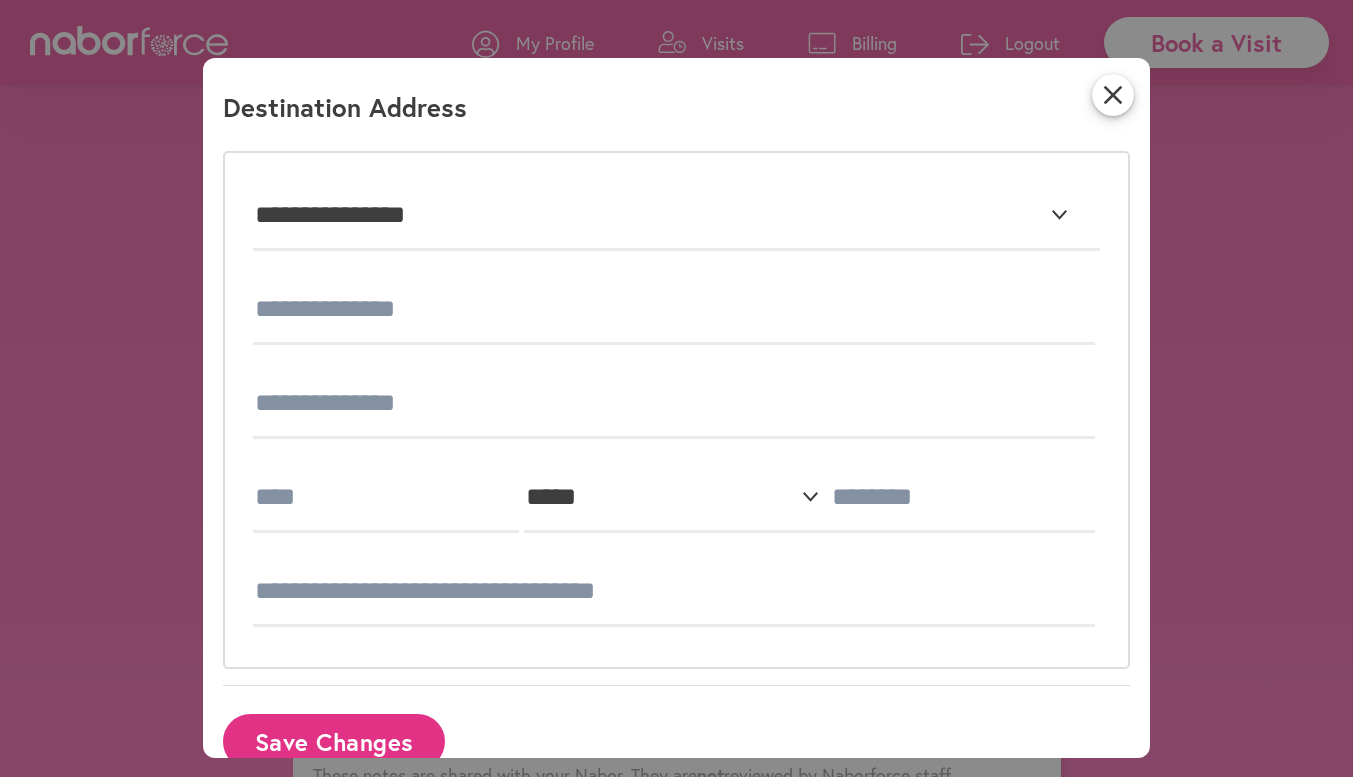 click at bounding box center (676, 310) 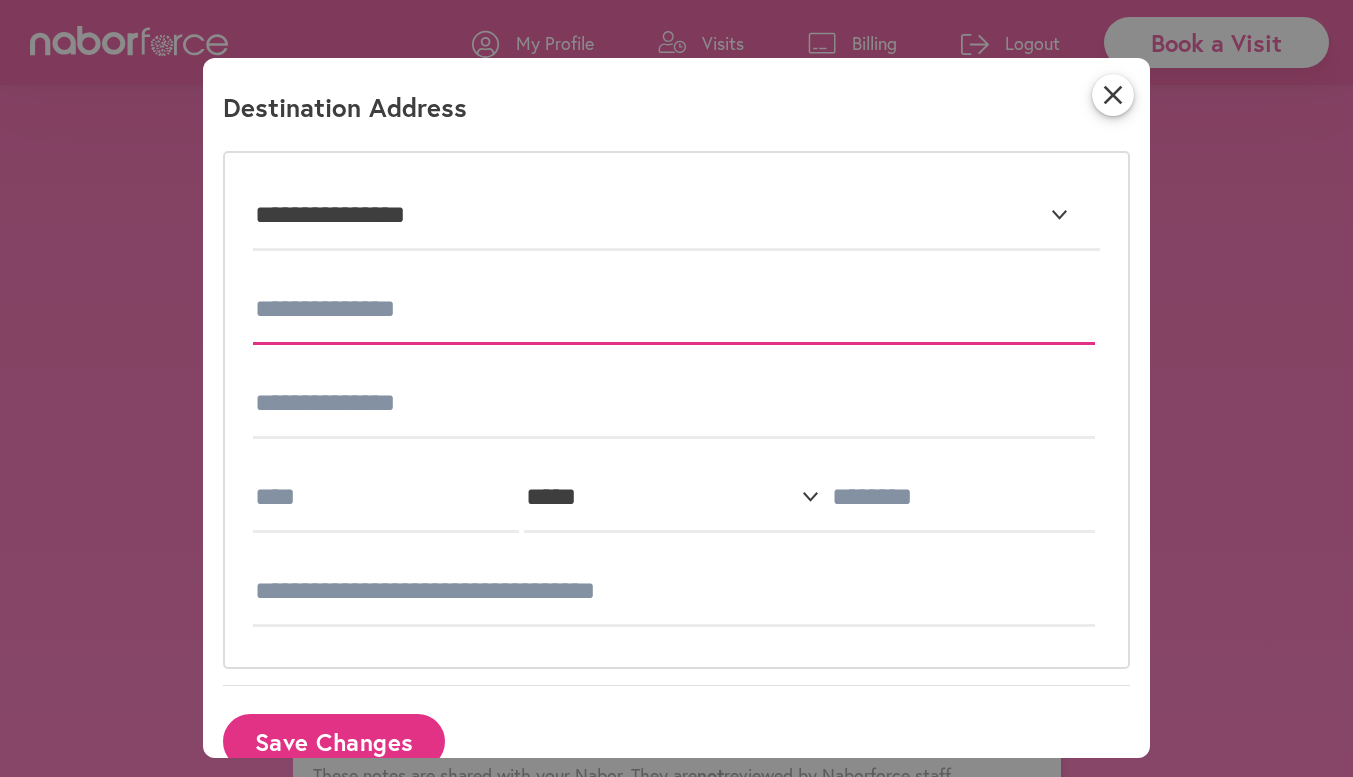 click at bounding box center [674, 310] 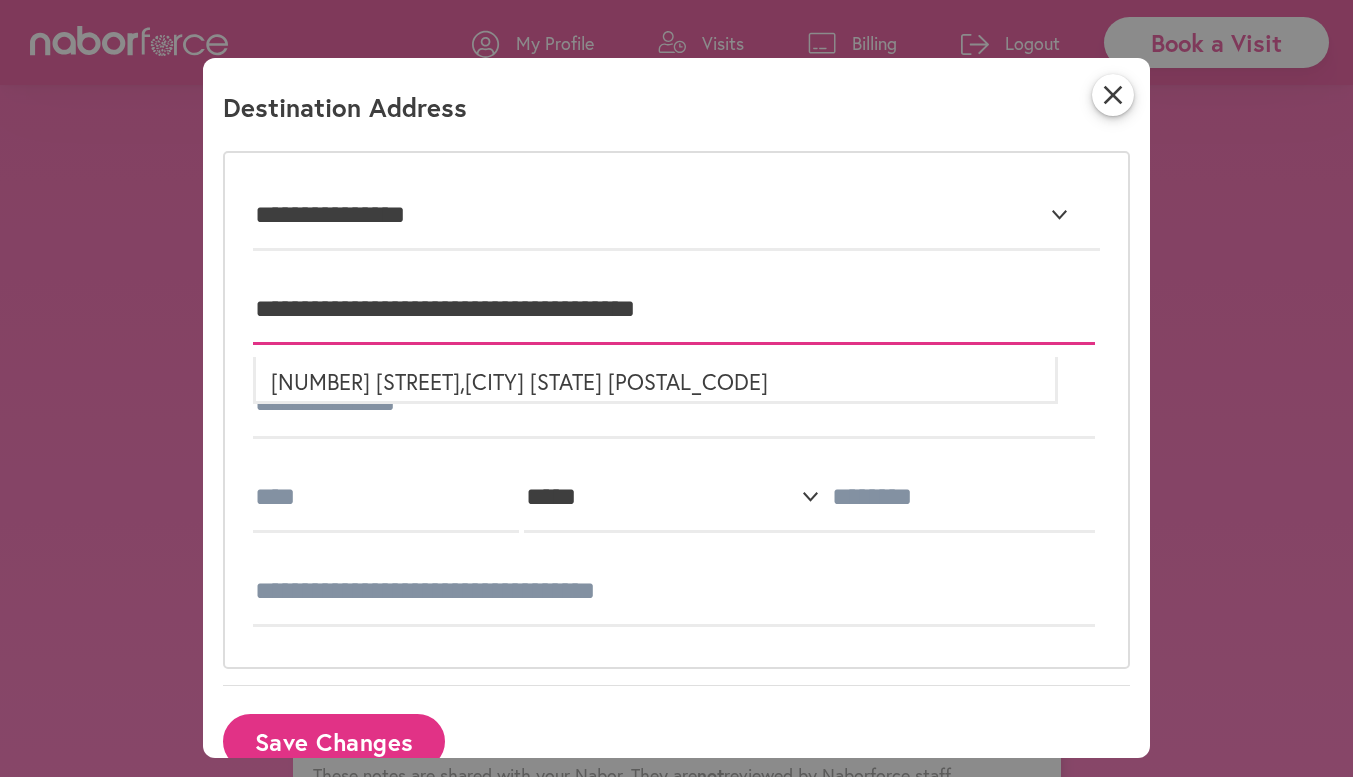 type on "**********" 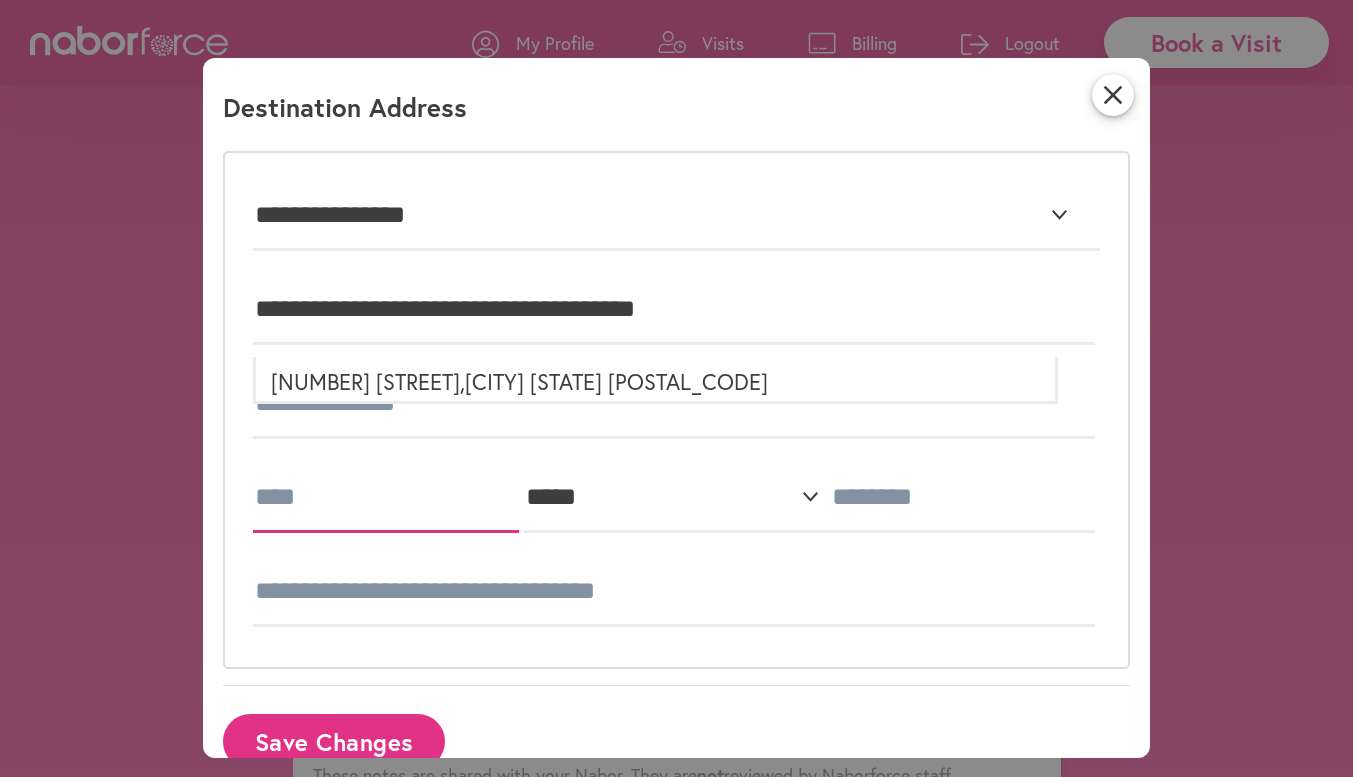 click at bounding box center (386, 498) 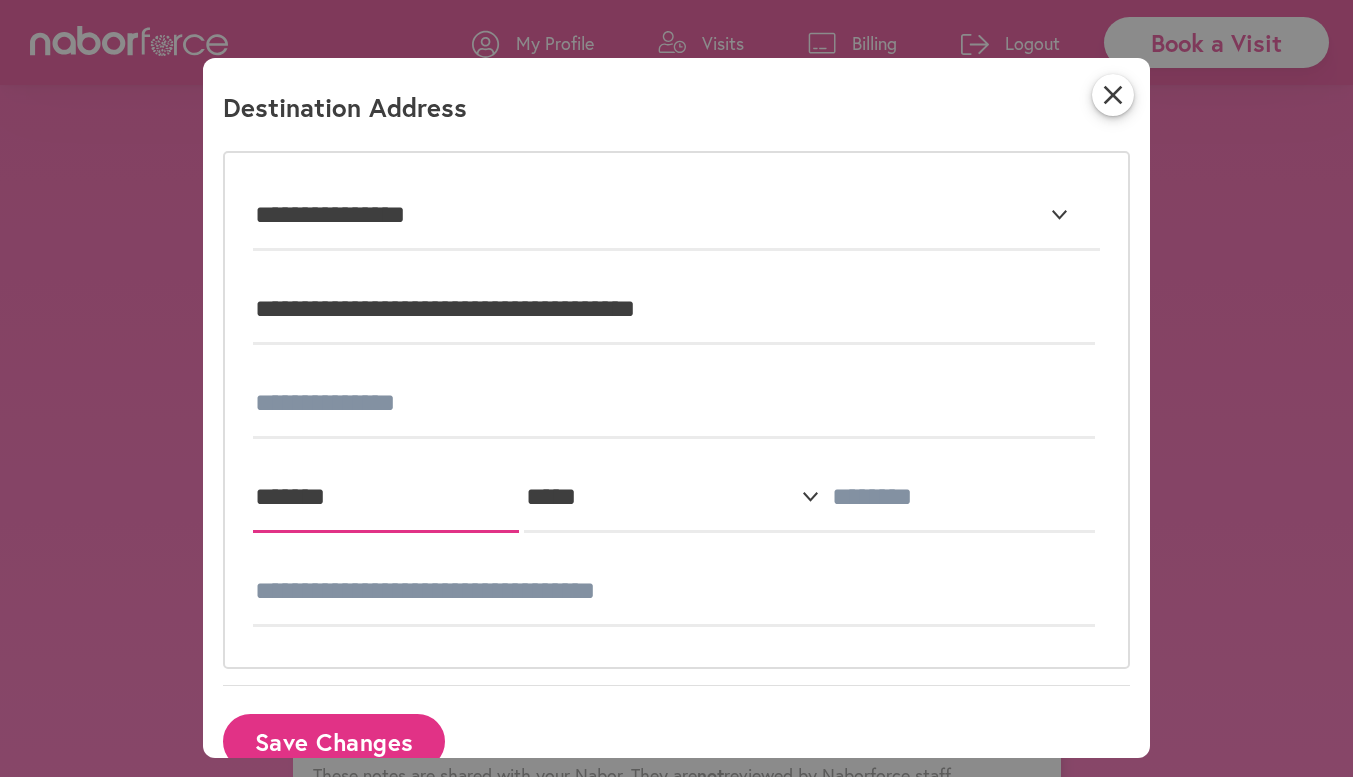 type on "*******" 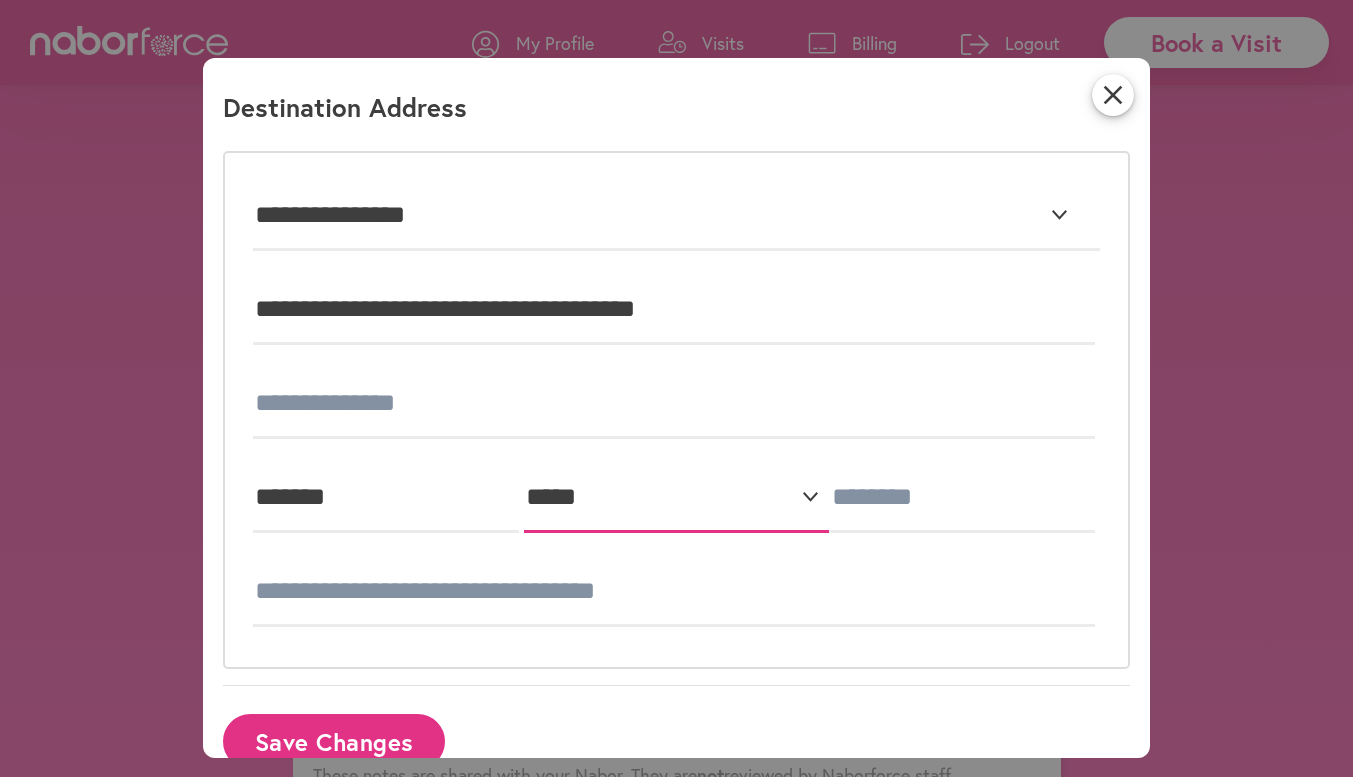 select on "**" 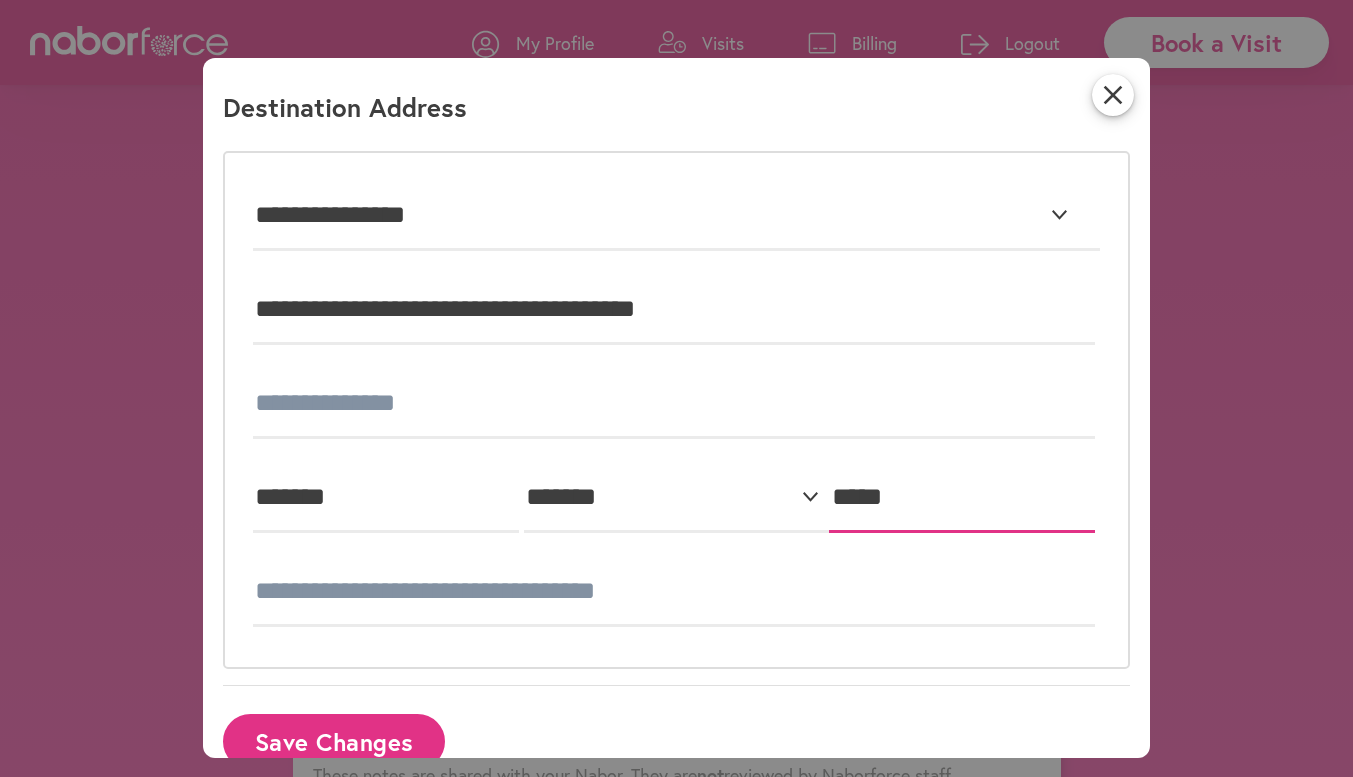 type on "*****" 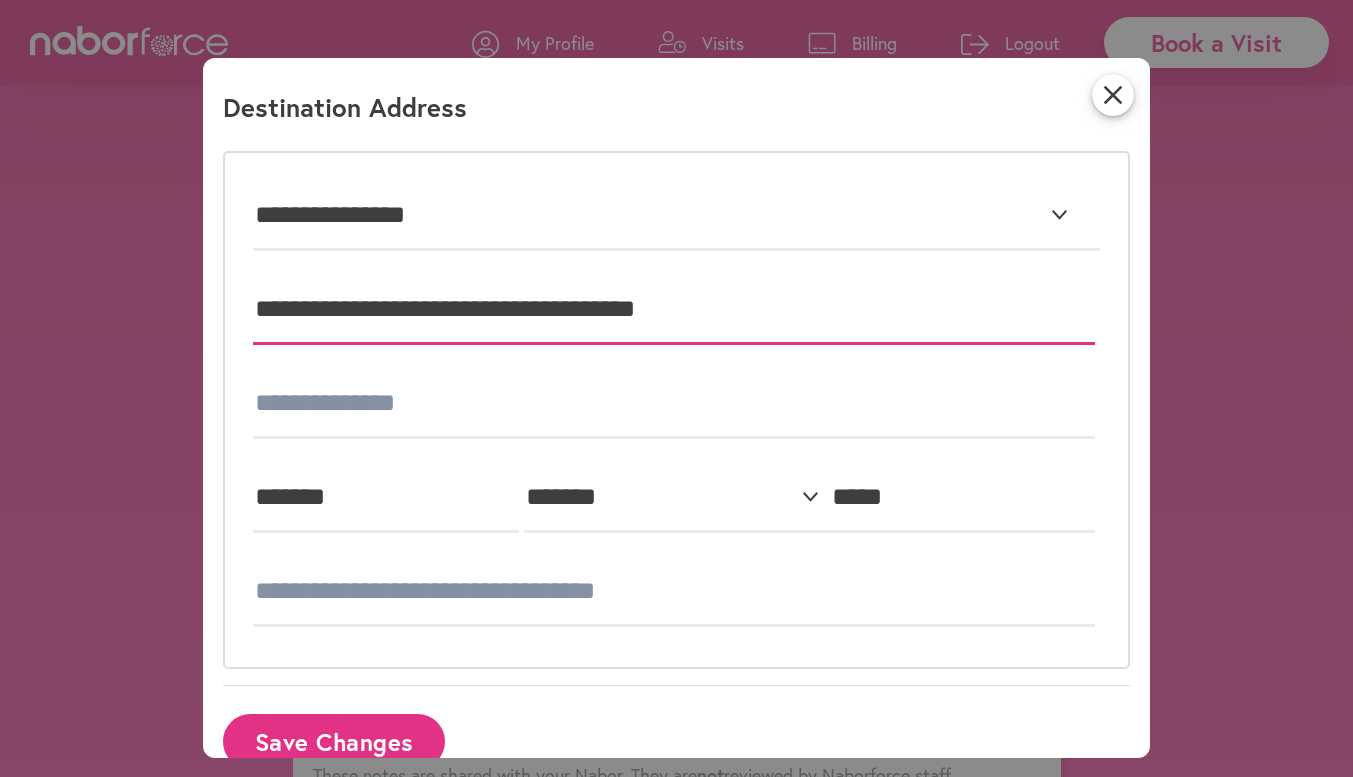 drag, startPoint x: 524, startPoint y: 308, endPoint x: 942, endPoint y: 321, distance: 418.20212 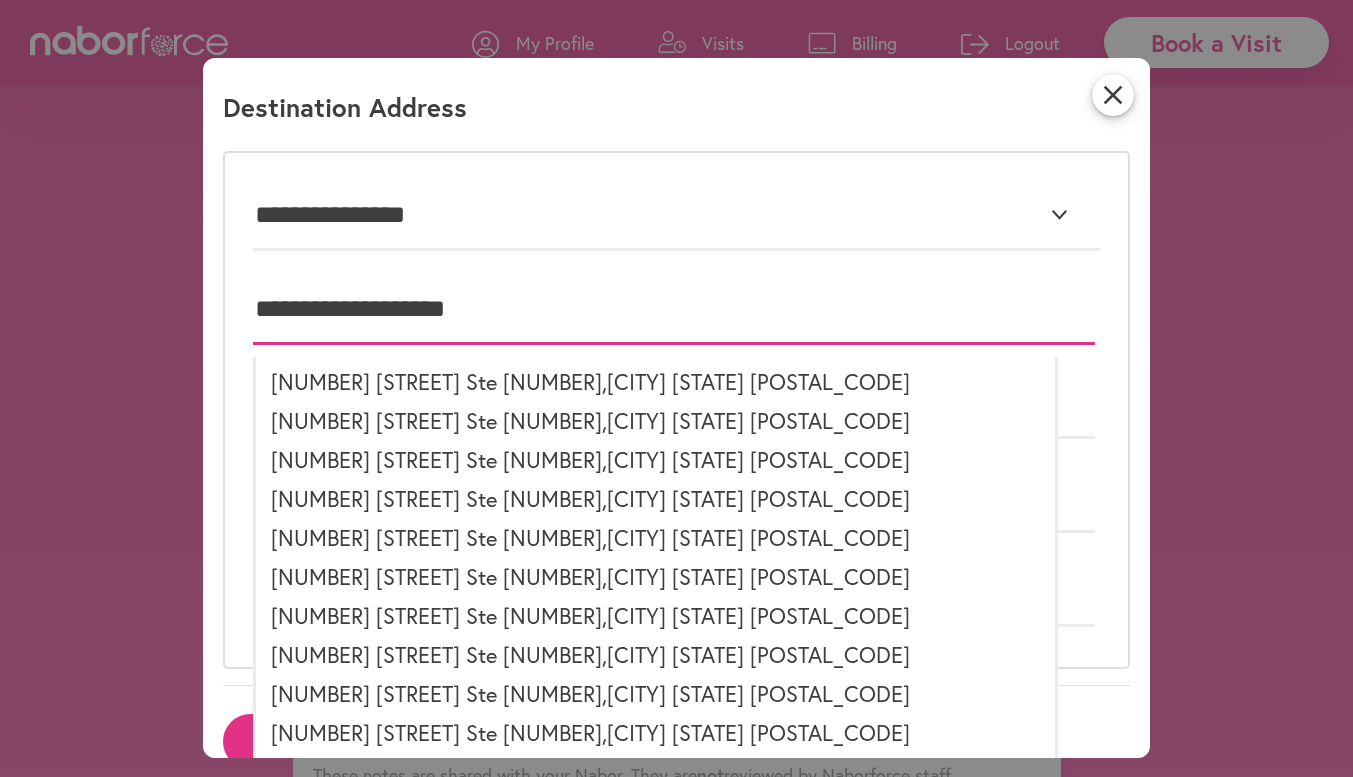 type on "**********" 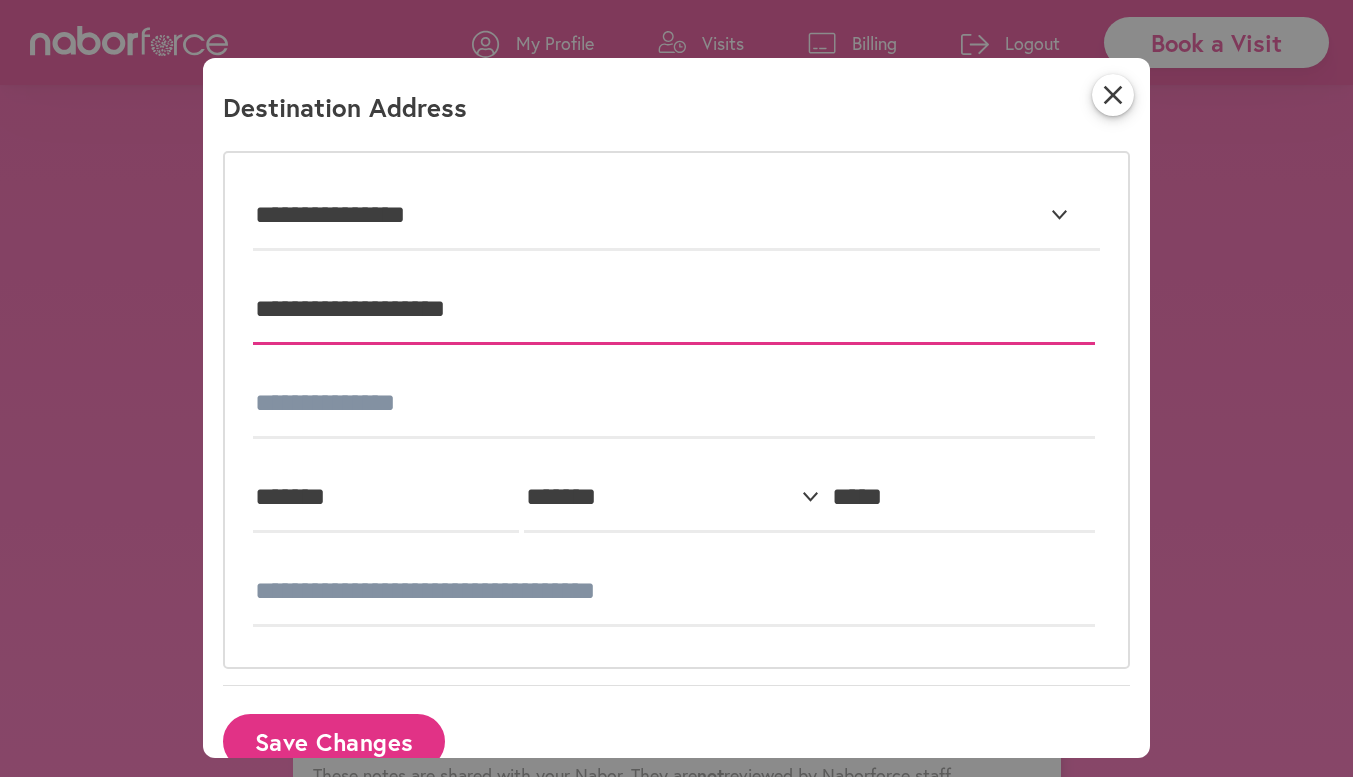 click on "**********" at bounding box center [674, 310] 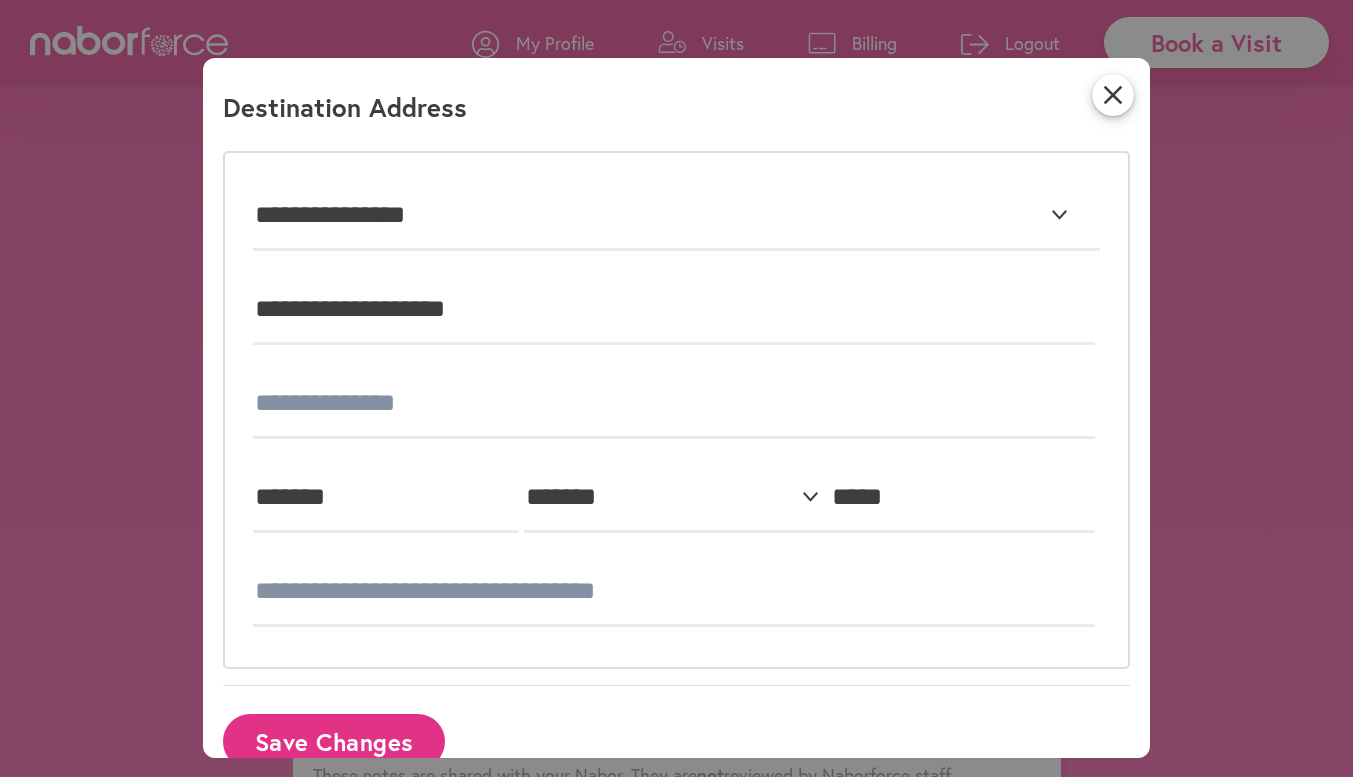 click at bounding box center [676, 404] 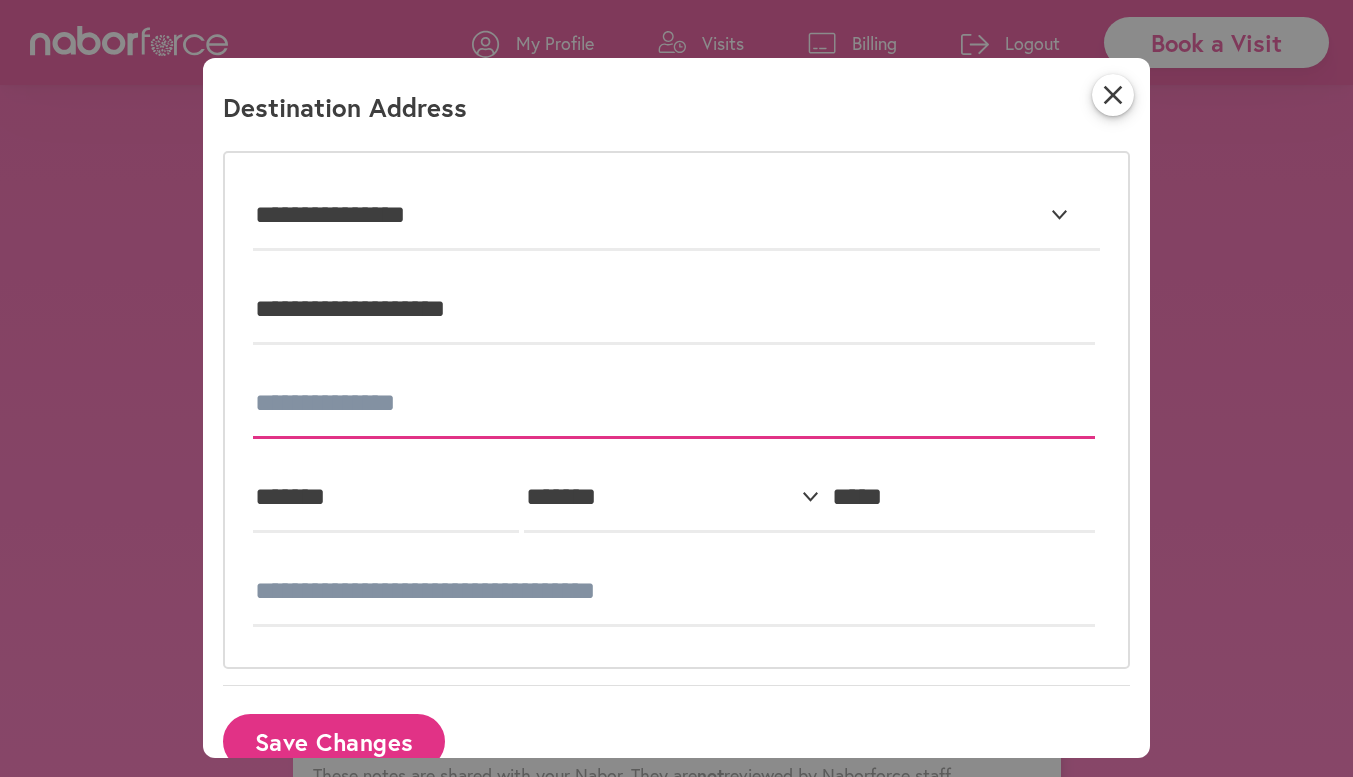 click at bounding box center (674, 404) 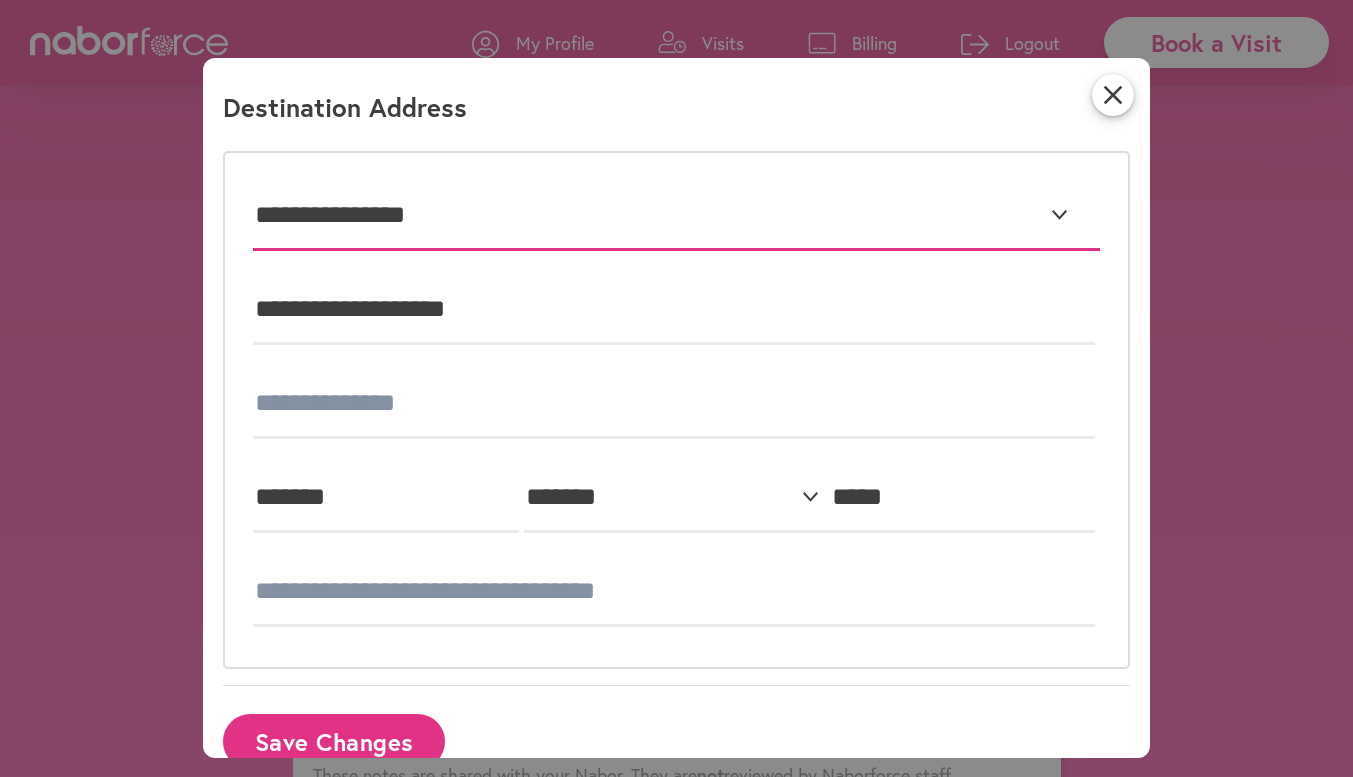 click on "**********" at bounding box center [676, 216] 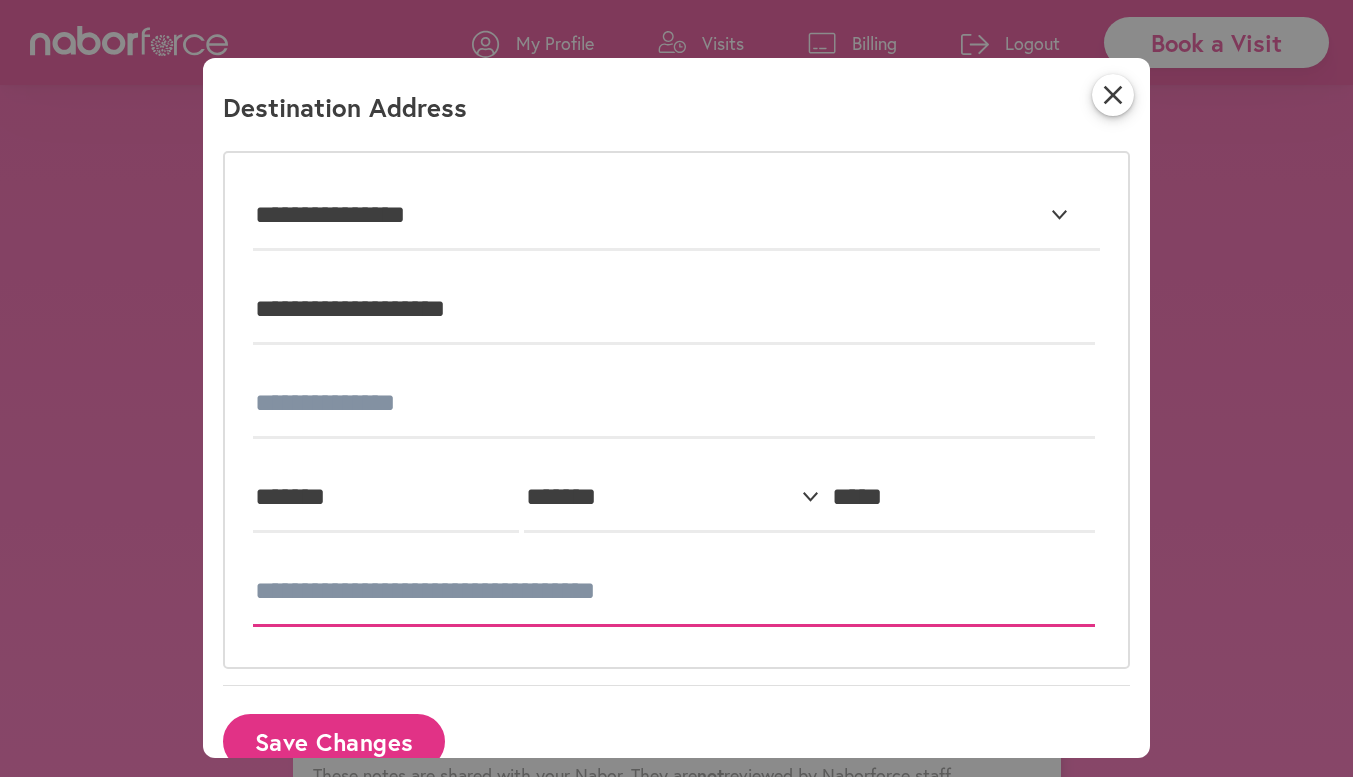 click at bounding box center [674, 592] 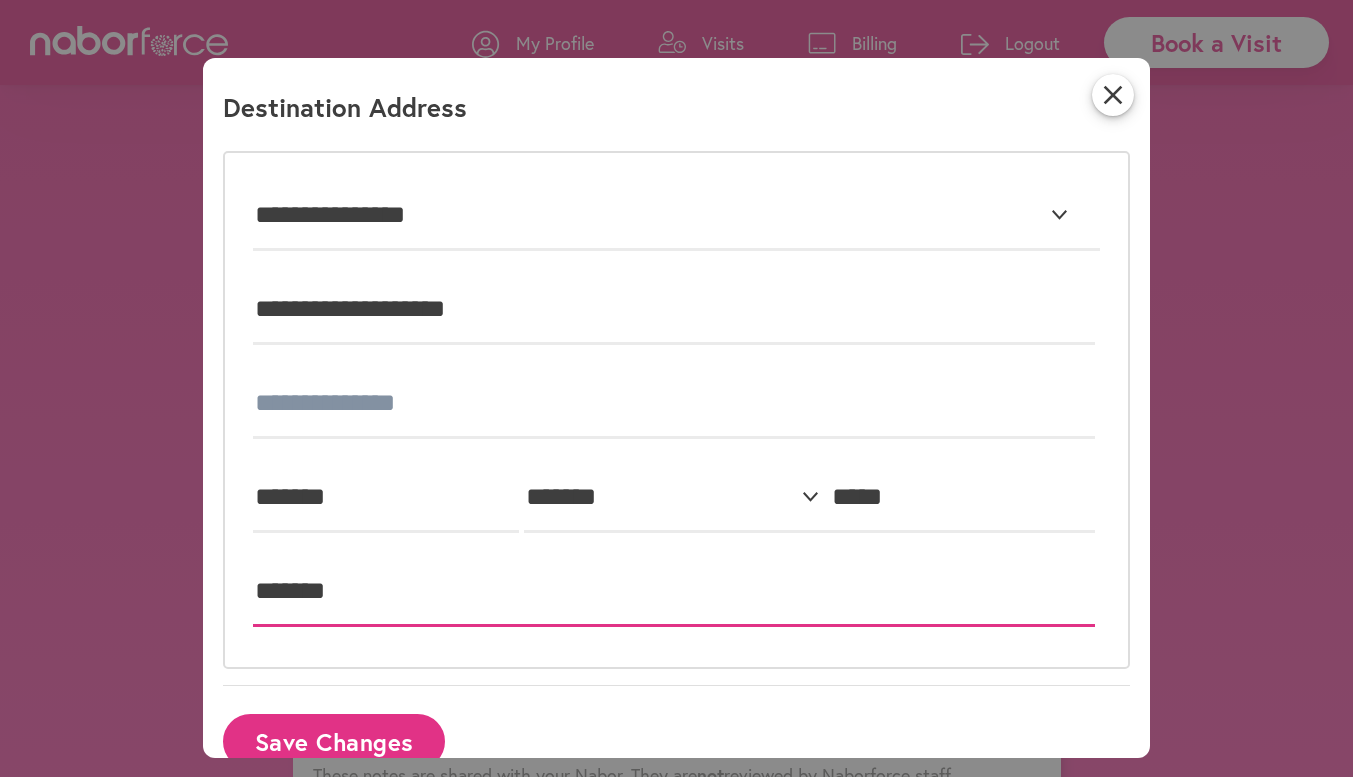 type on "******" 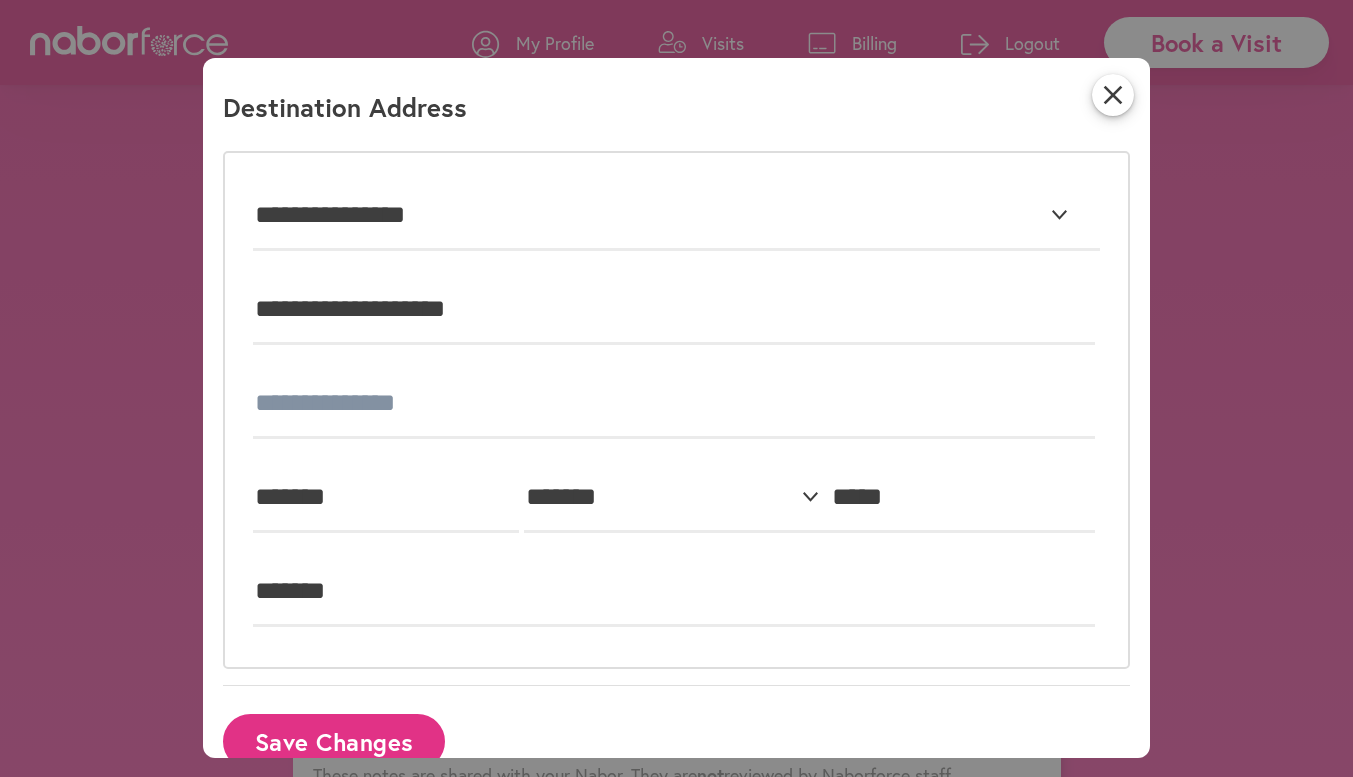 click on "Save Changes" at bounding box center [334, 741] 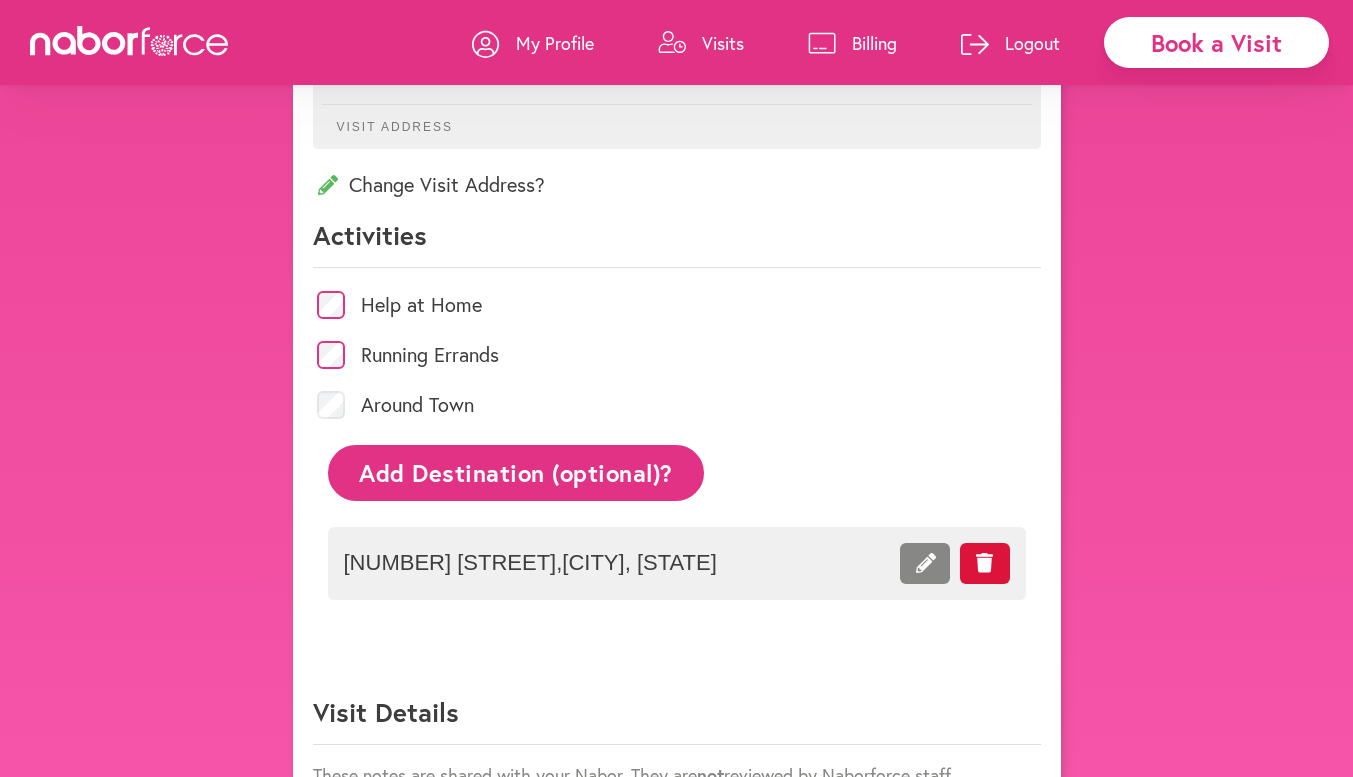 click at bounding box center (925, 563) 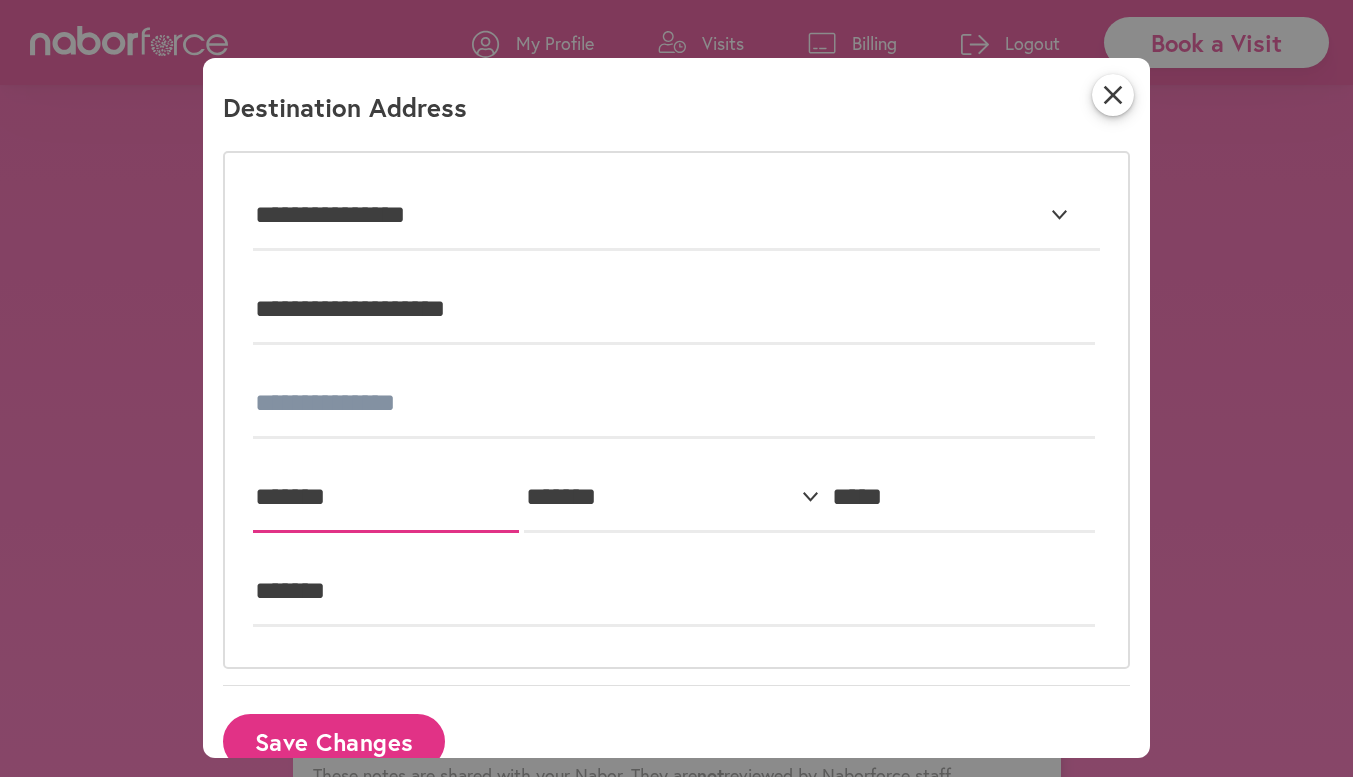 click on "*******" at bounding box center [386, 498] 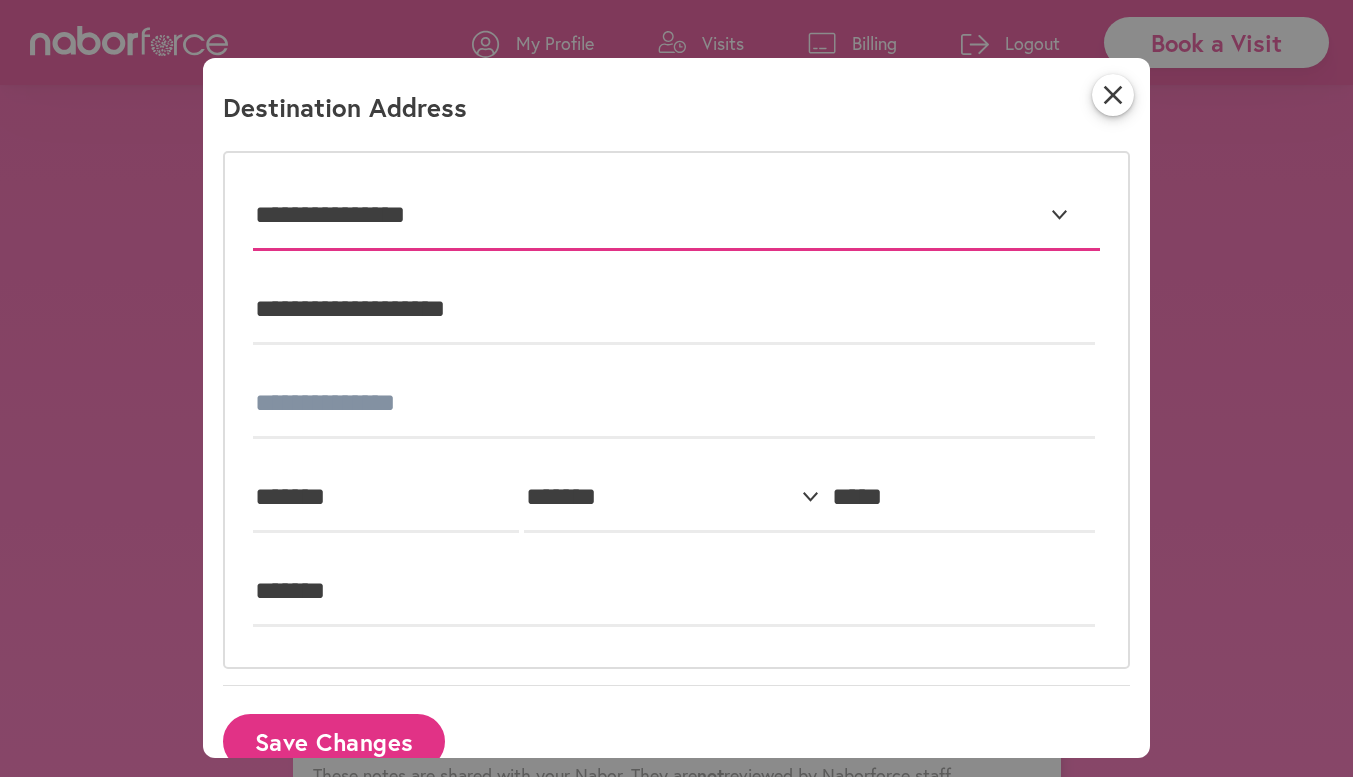 click on "**********" at bounding box center [676, 216] 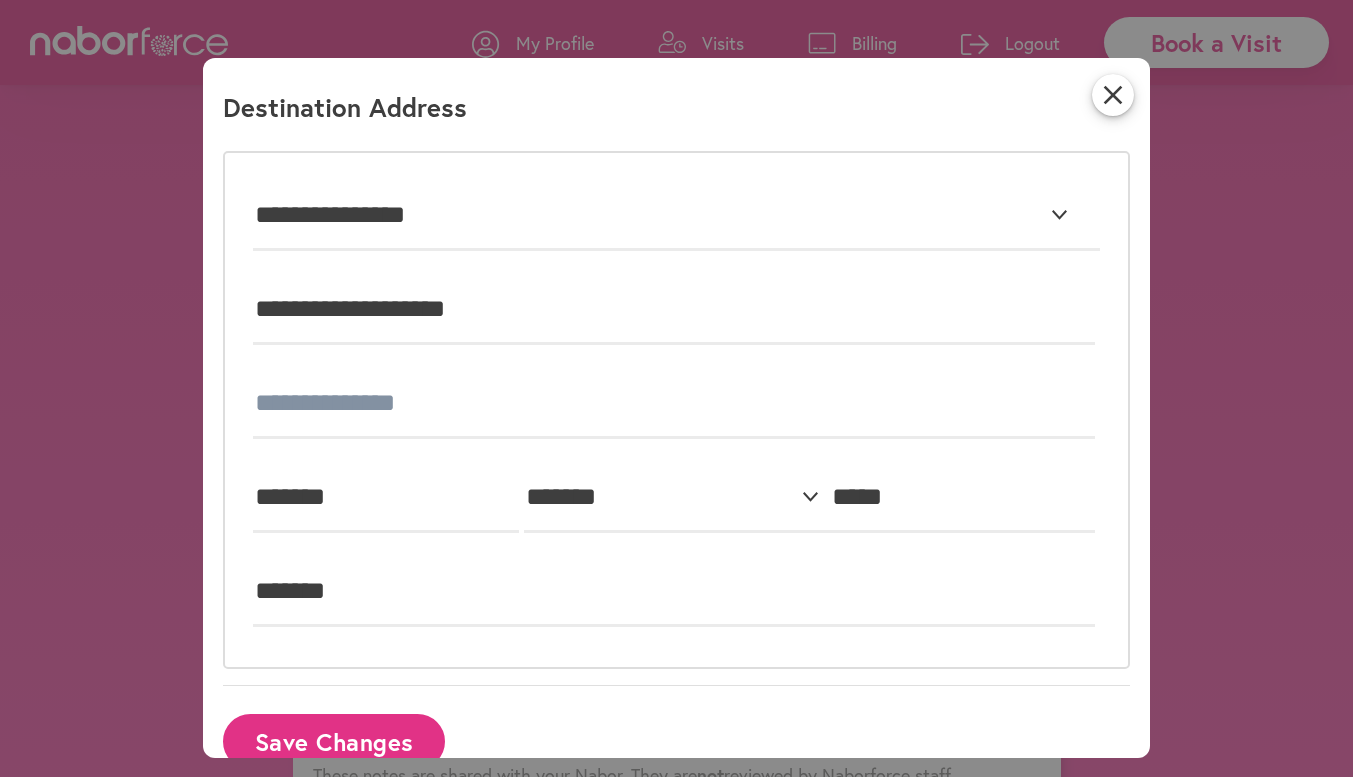 click on "Save Changes" at bounding box center [334, 741] 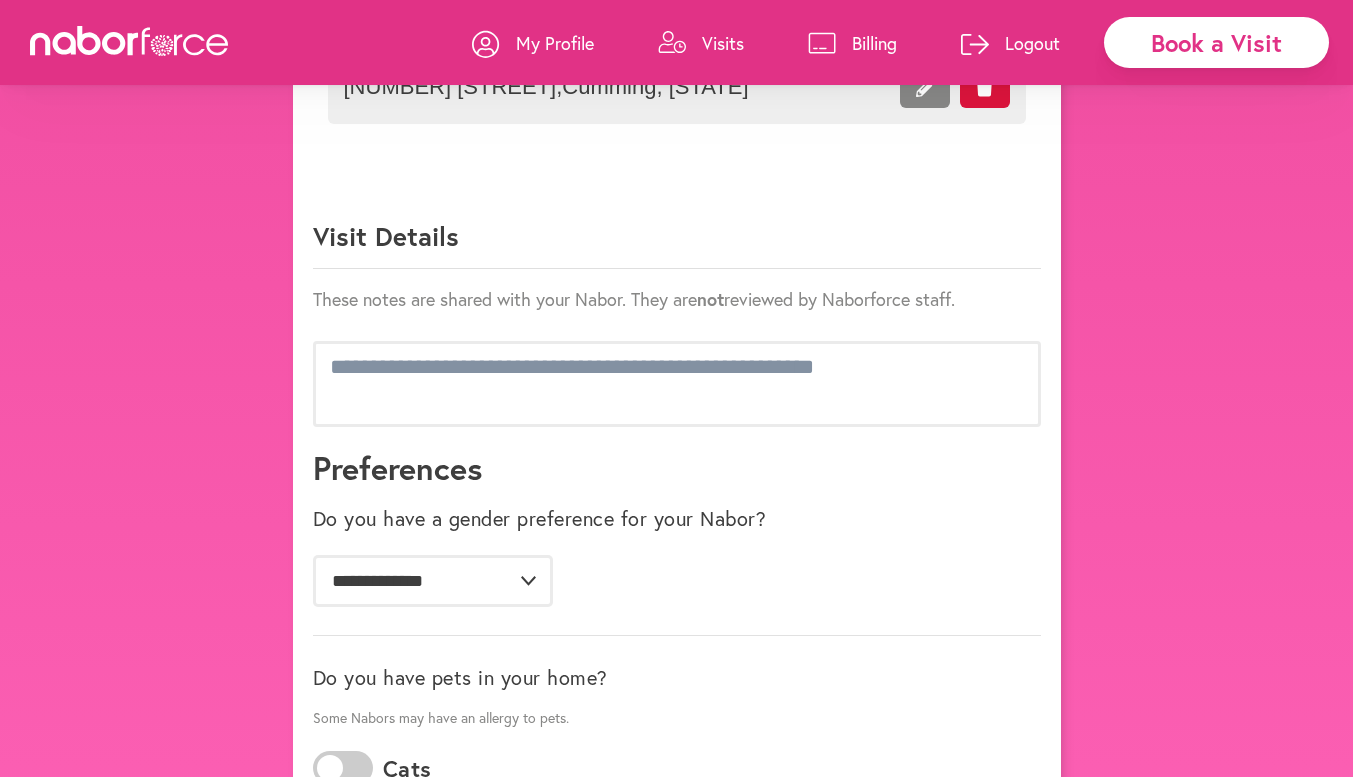 scroll, scrollTop: 1376, scrollLeft: 0, axis: vertical 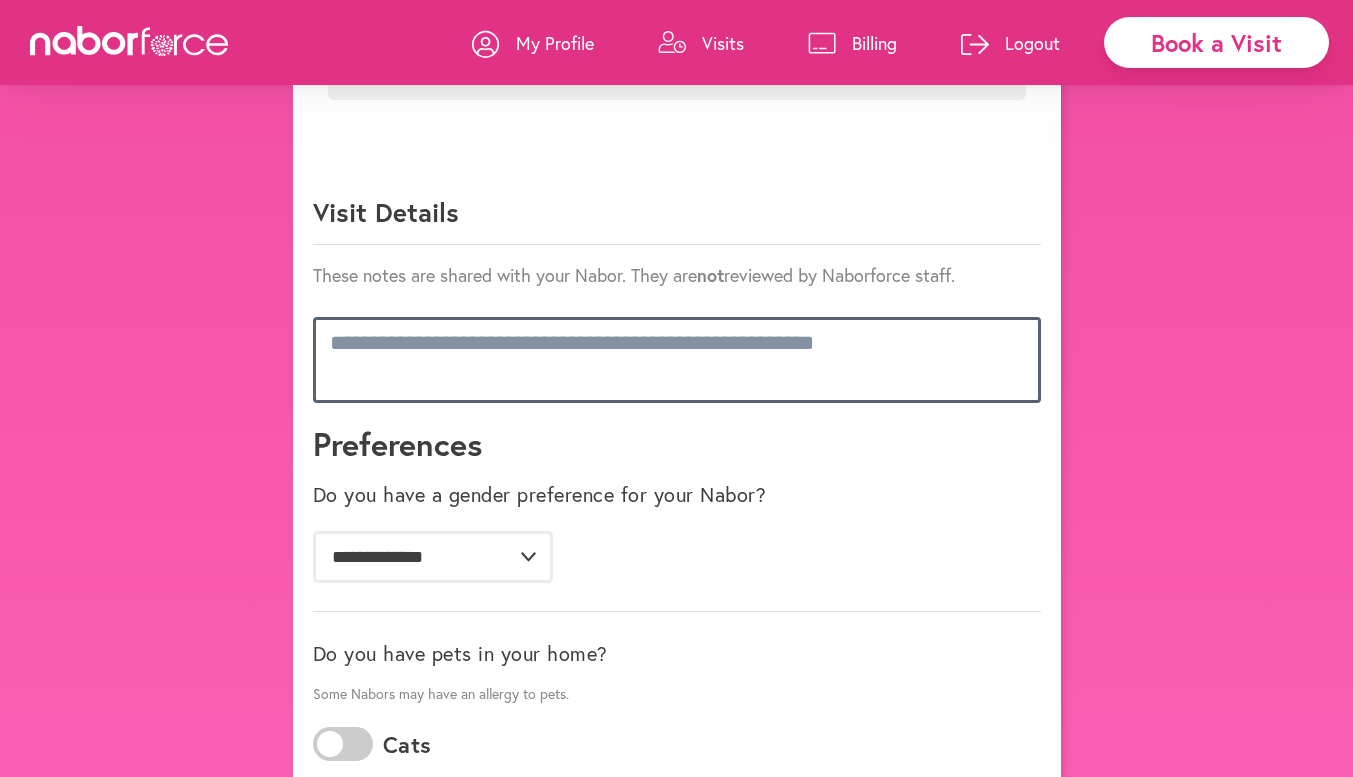 click at bounding box center (677, 360) 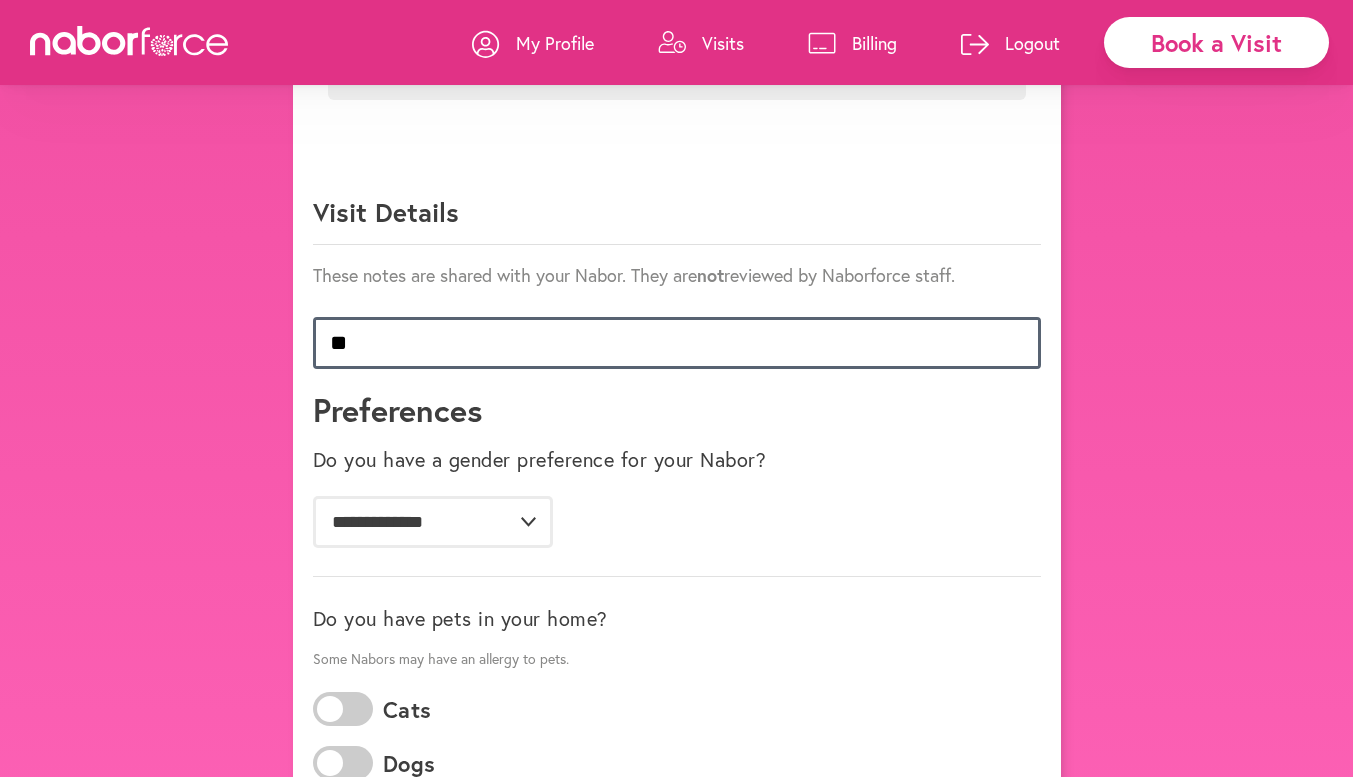 type on "*" 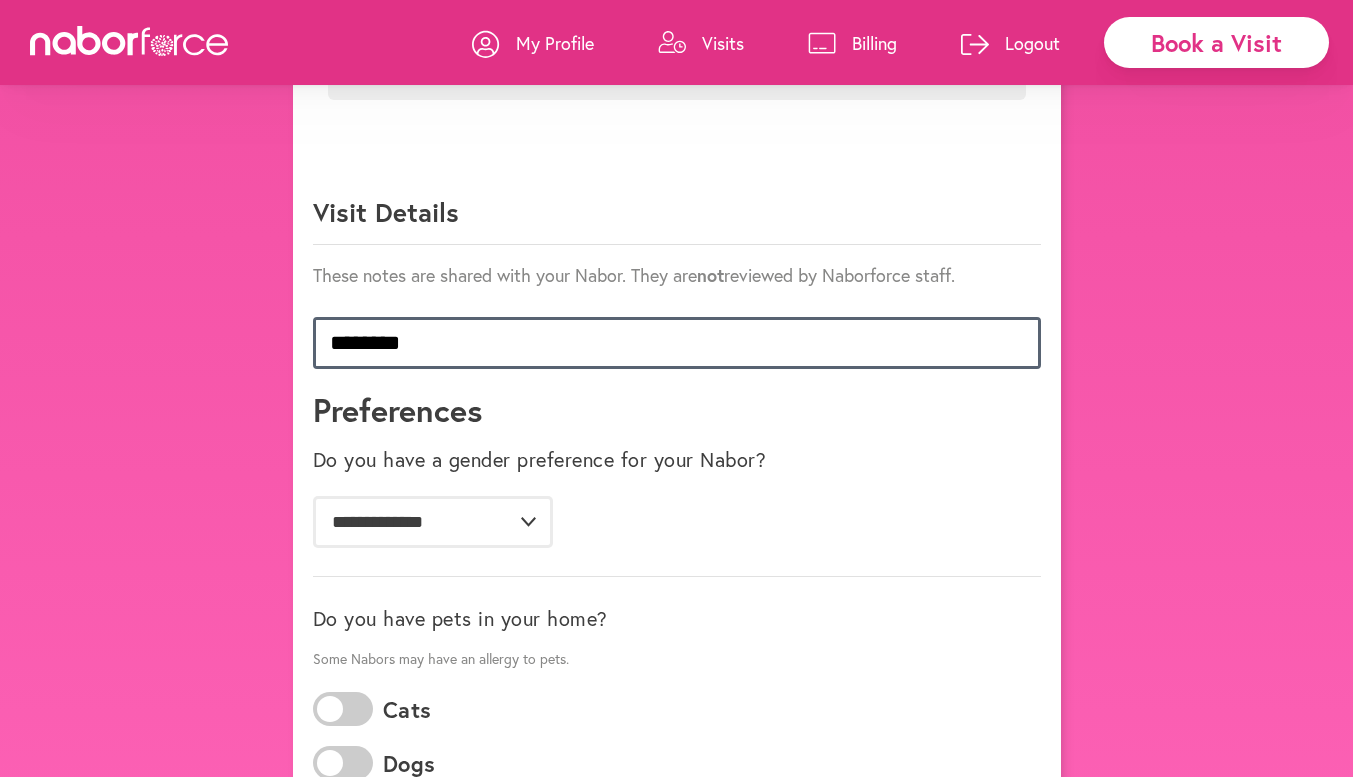 click on "*******" at bounding box center [677, 343] 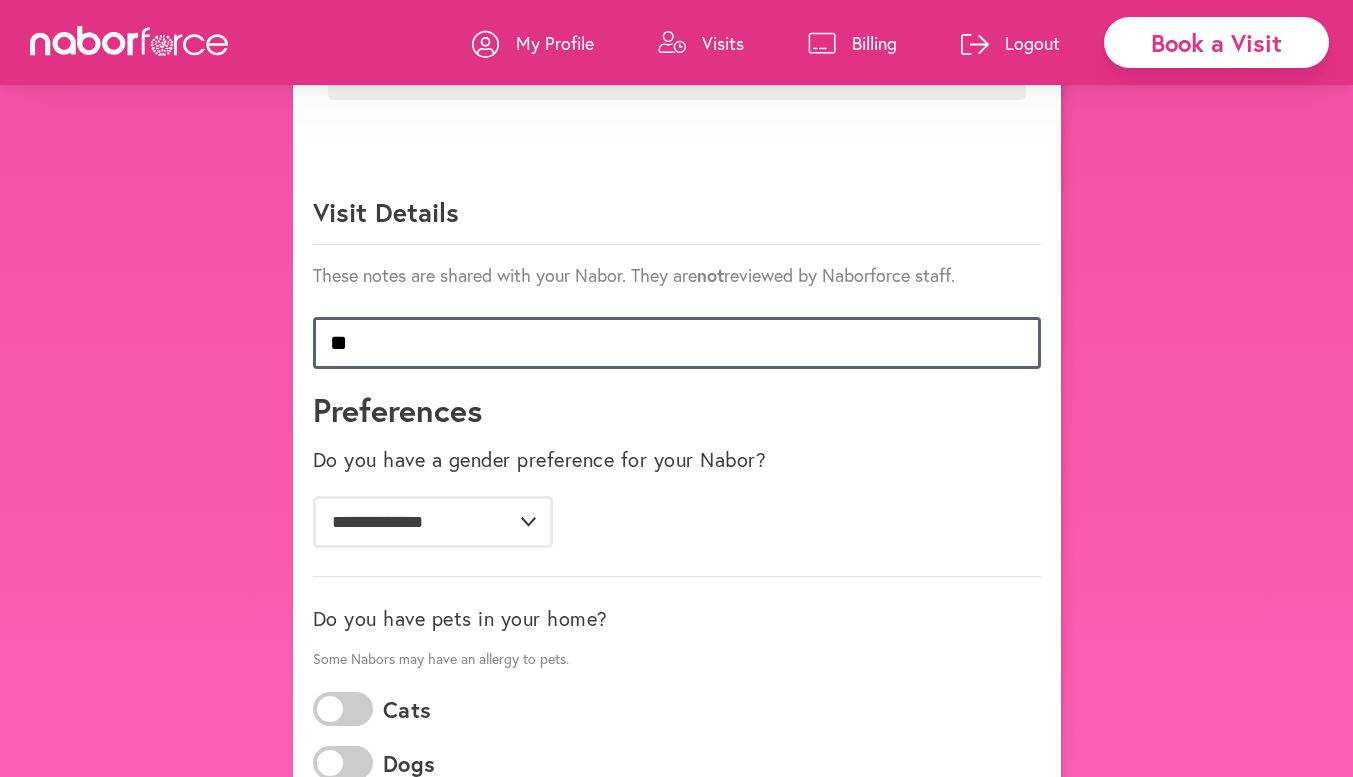type on "*" 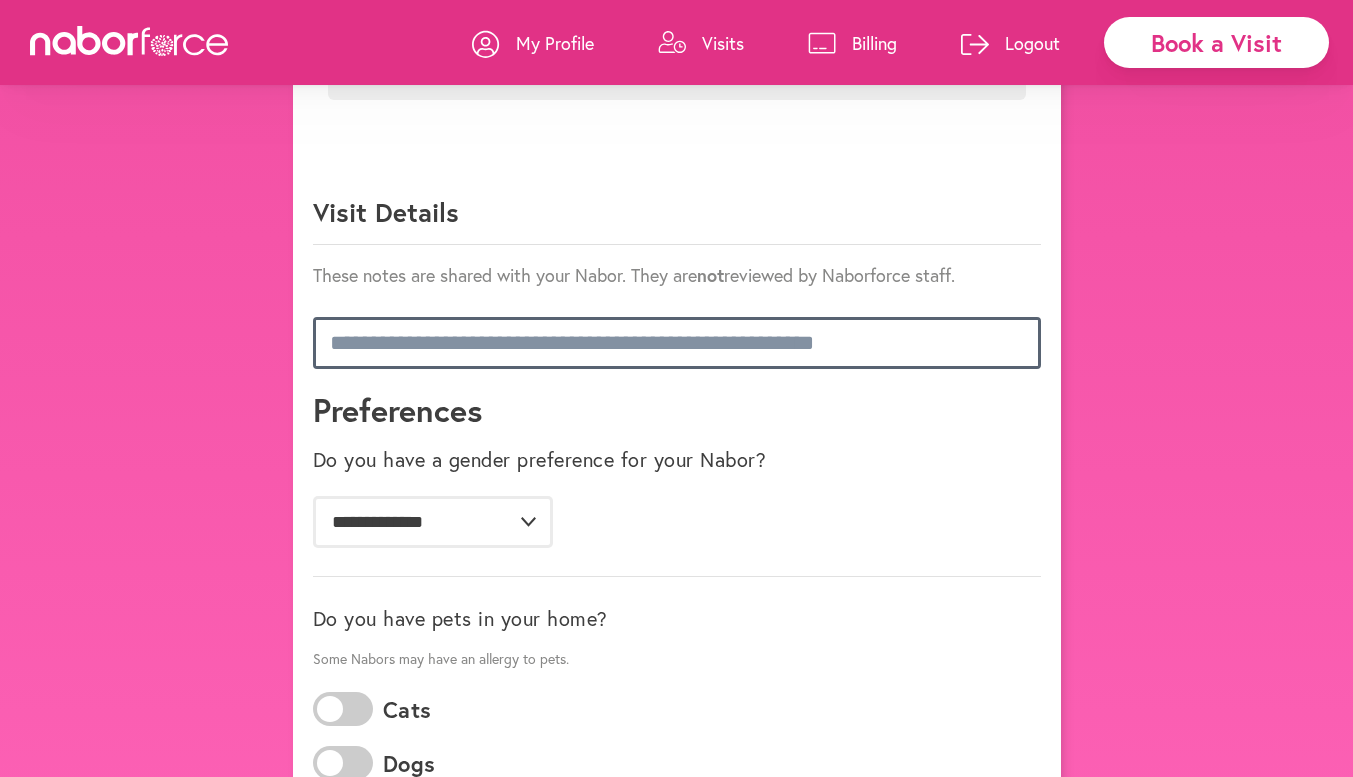 type on "*" 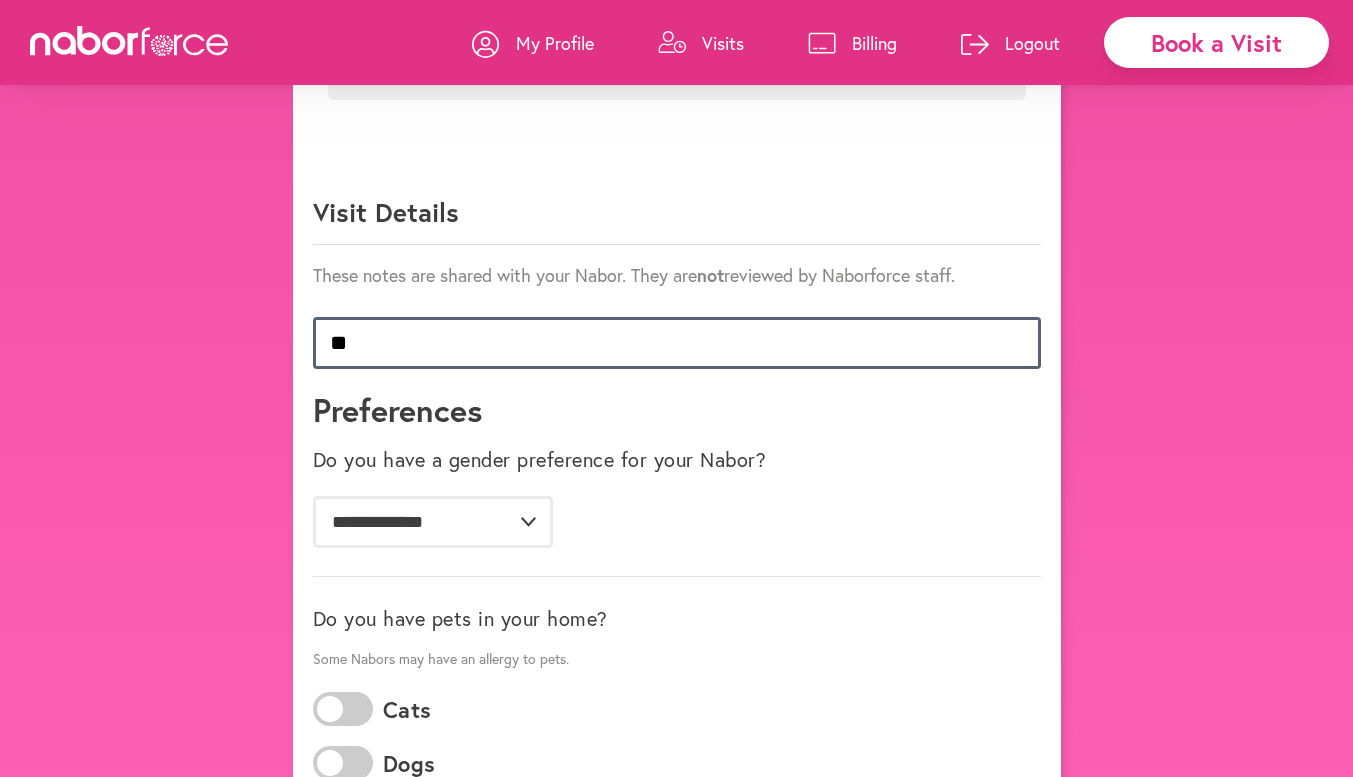 type on "*" 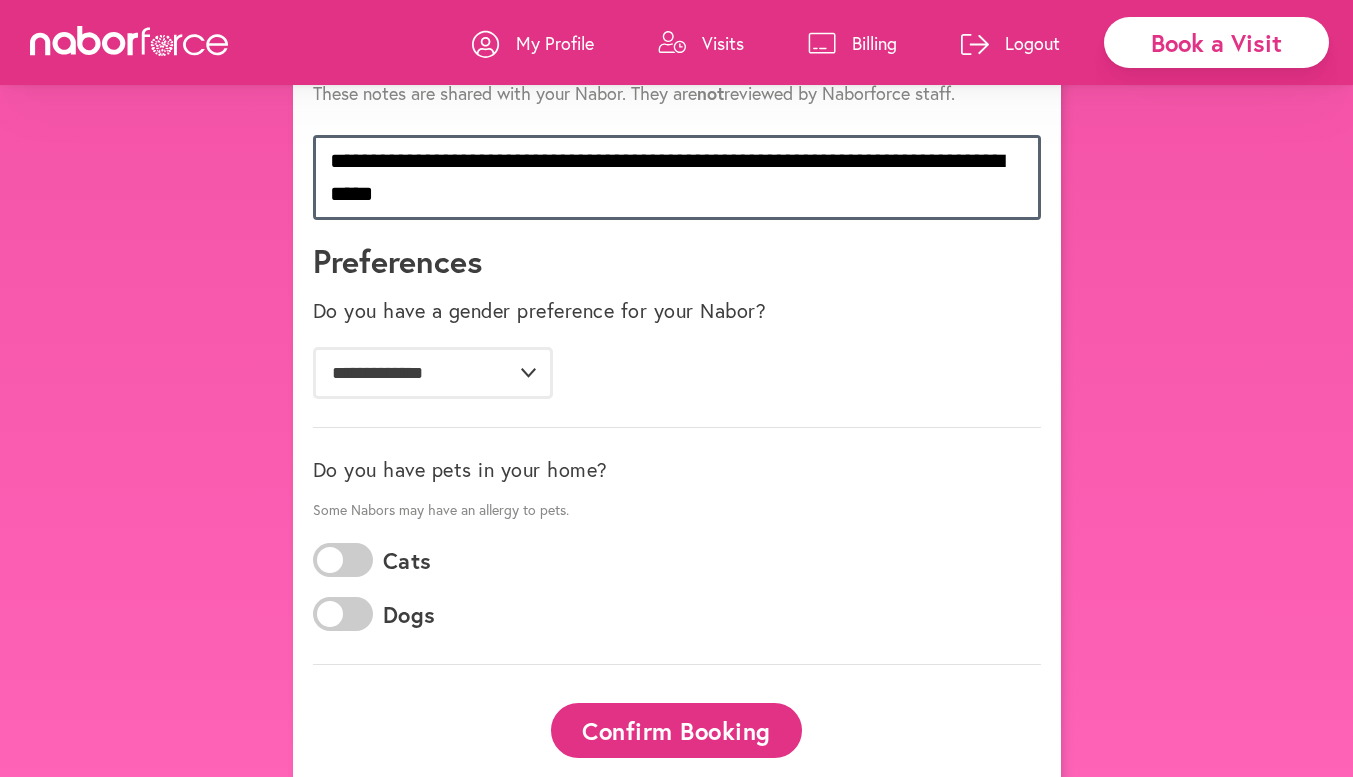 scroll, scrollTop: 1576, scrollLeft: 0, axis: vertical 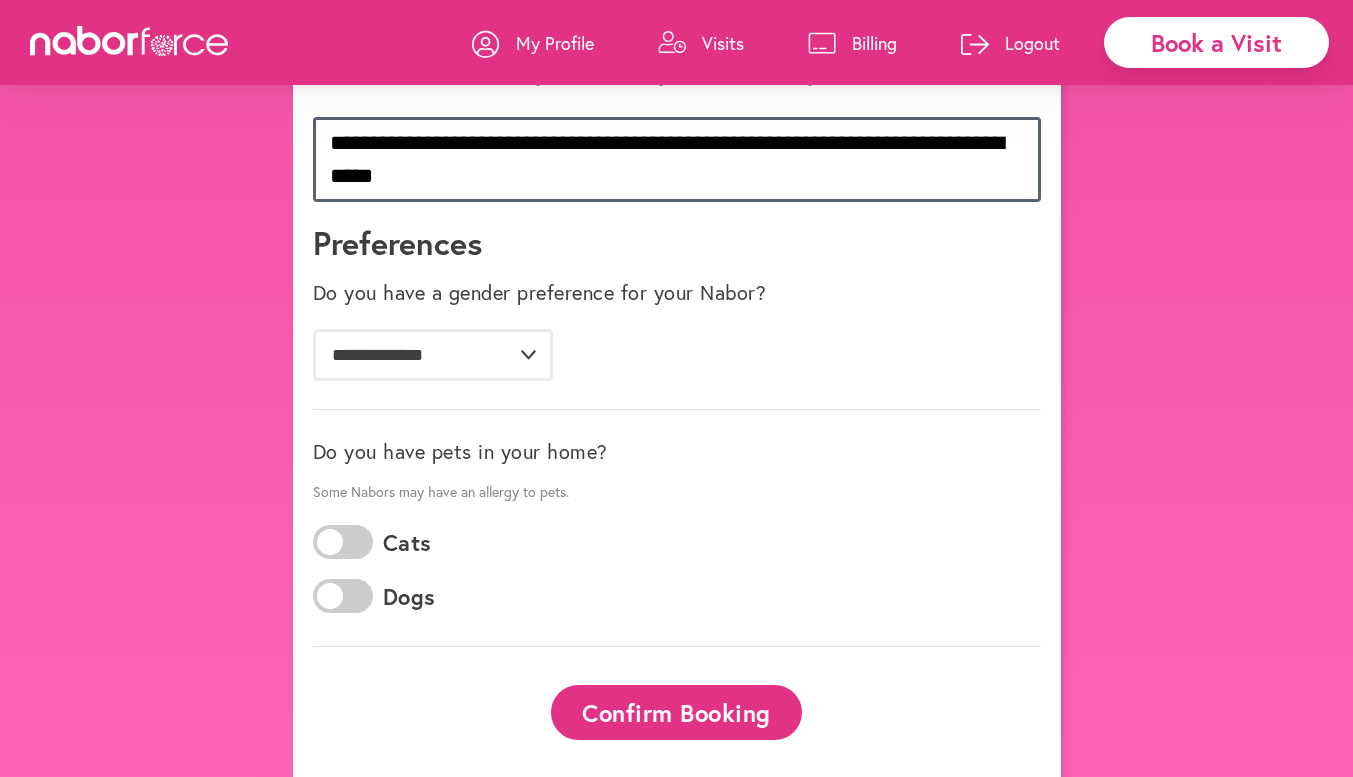 type on "**********" 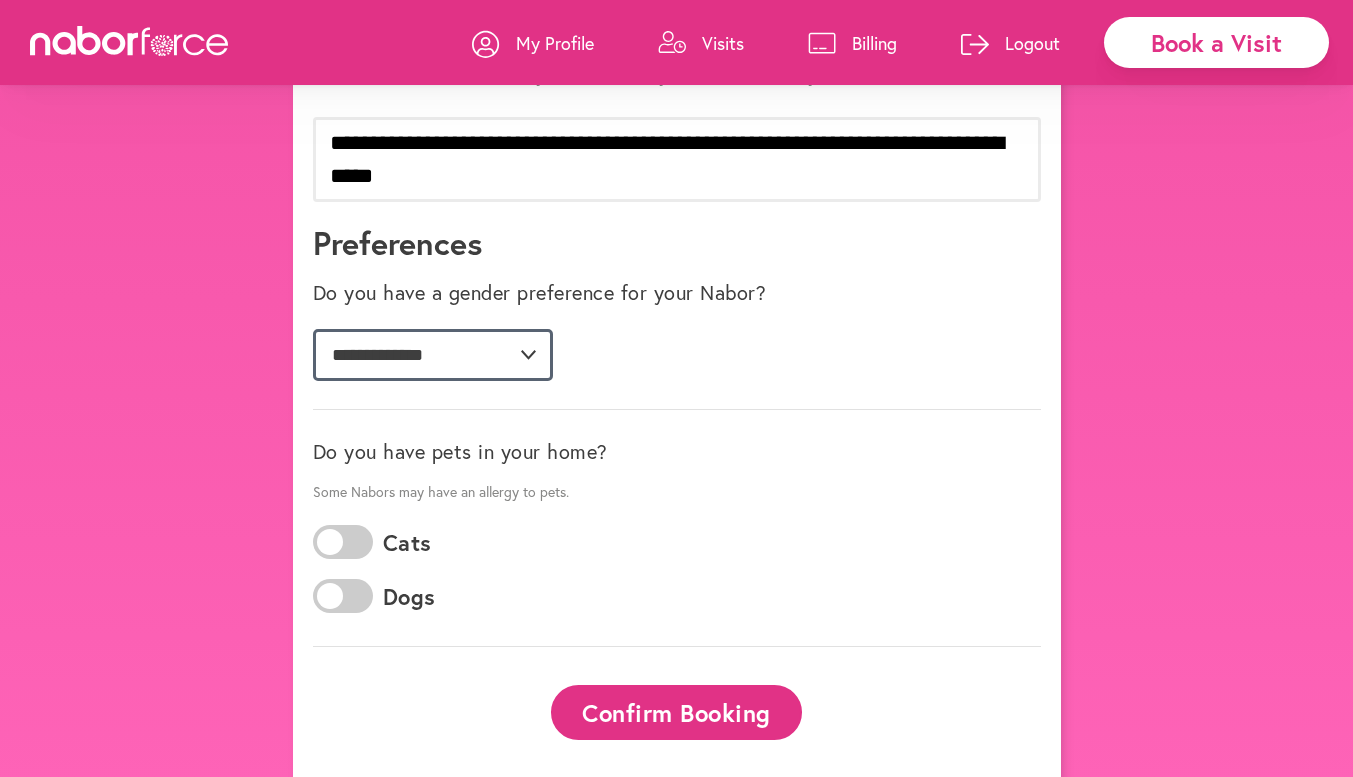 click on "**********" at bounding box center (433, 355) 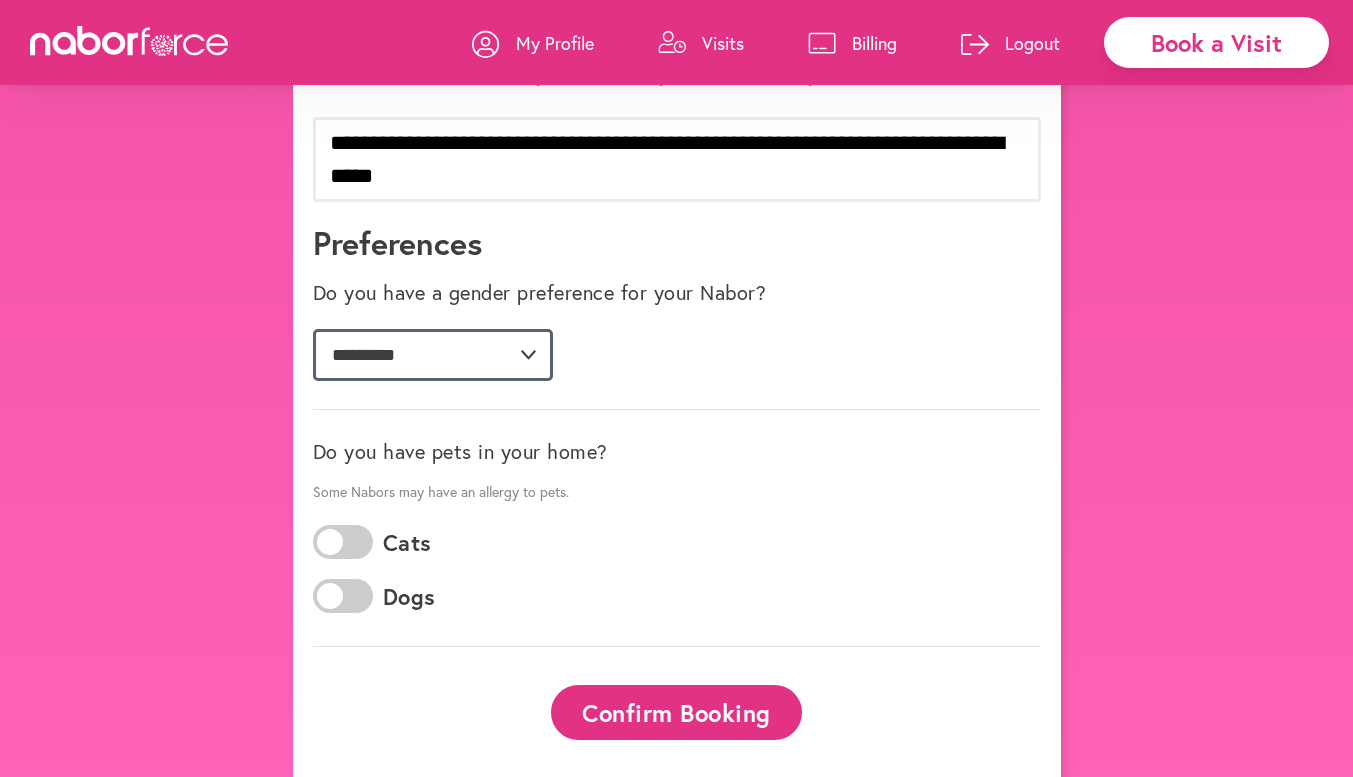 click on "**********" at bounding box center (433, 355) 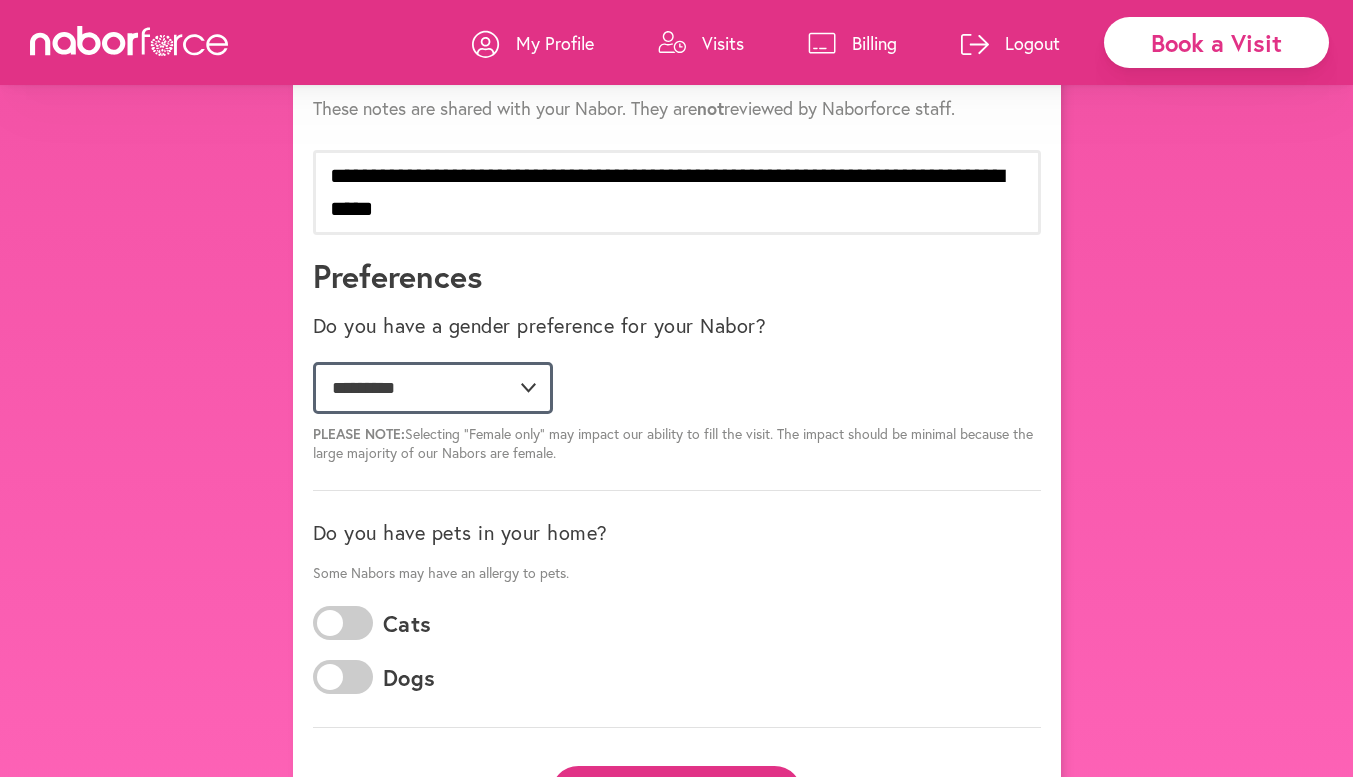 scroll, scrollTop: 1718, scrollLeft: 0, axis: vertical 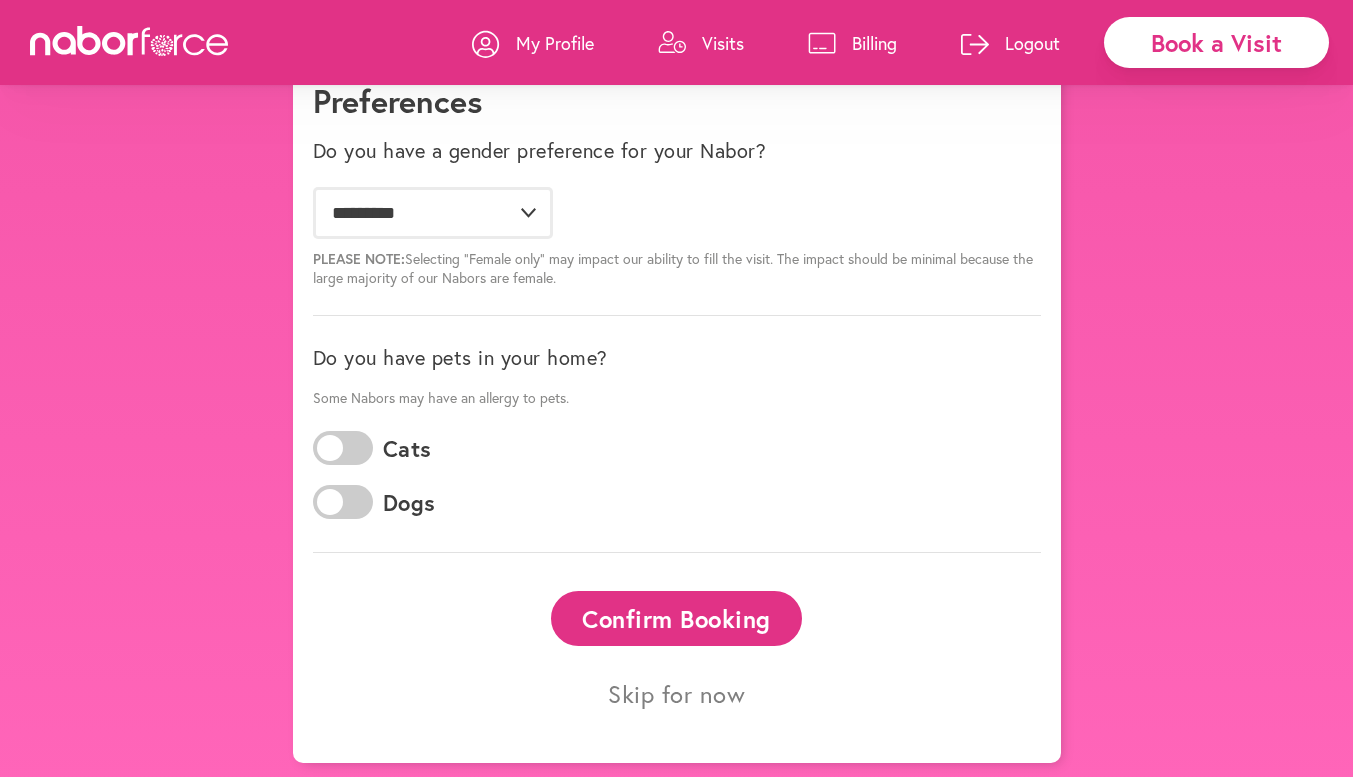 click on "Confirm Booking" at bounding box center (677, 618) 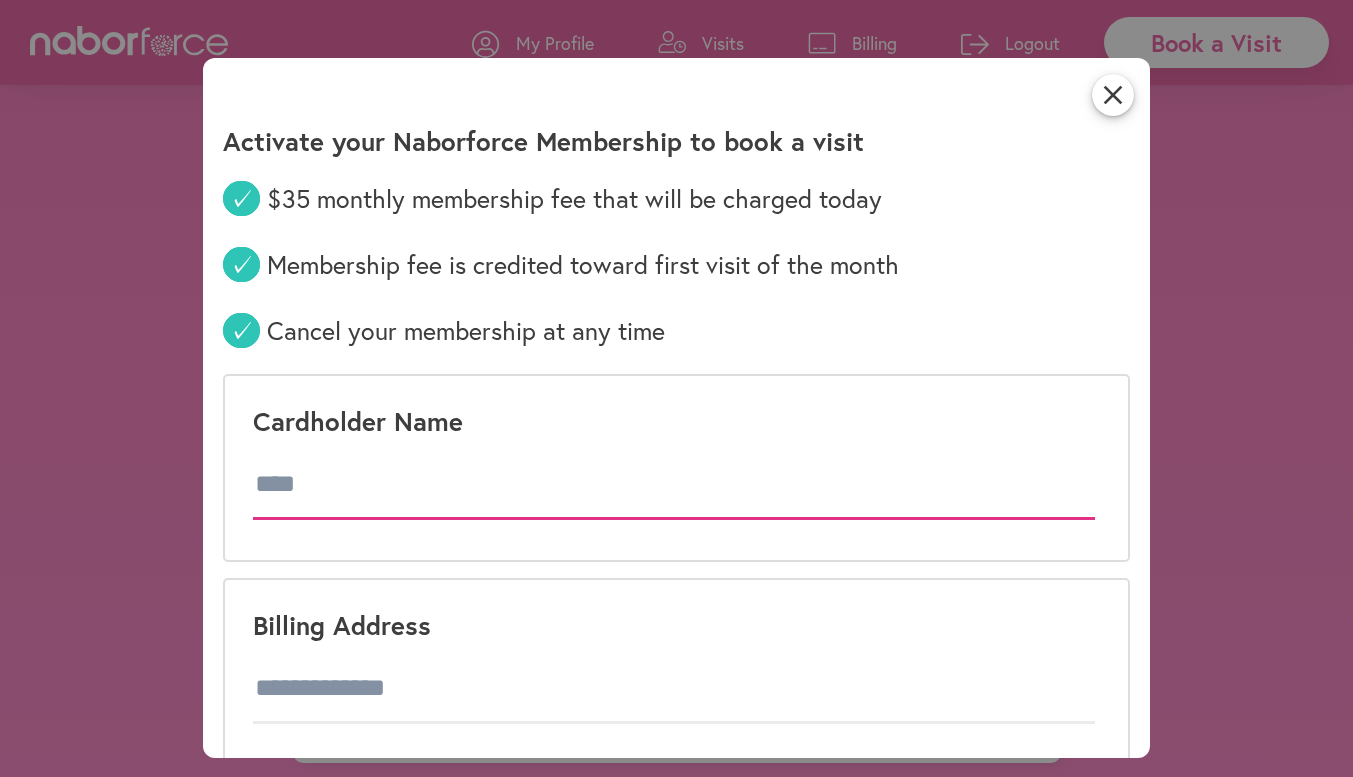 click at bounding box center (674, 485) 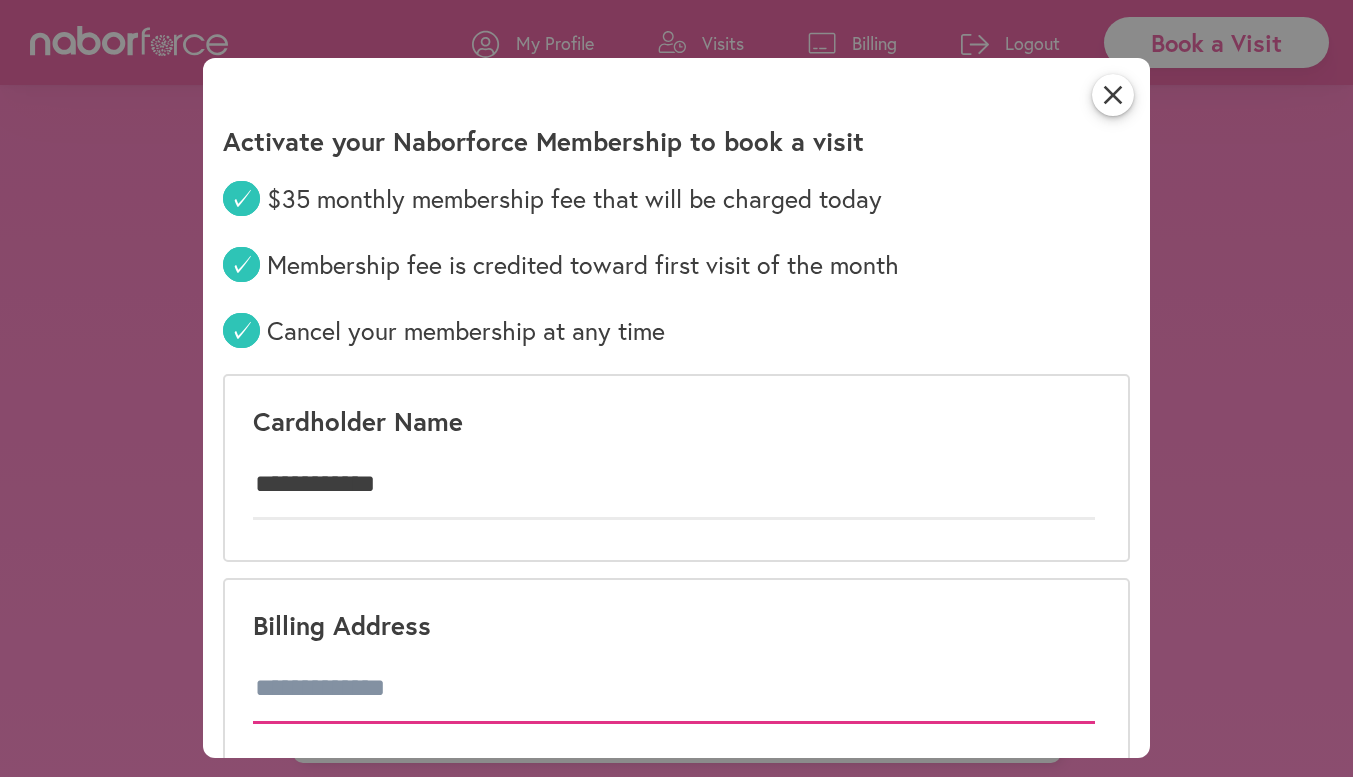 type on "**********" 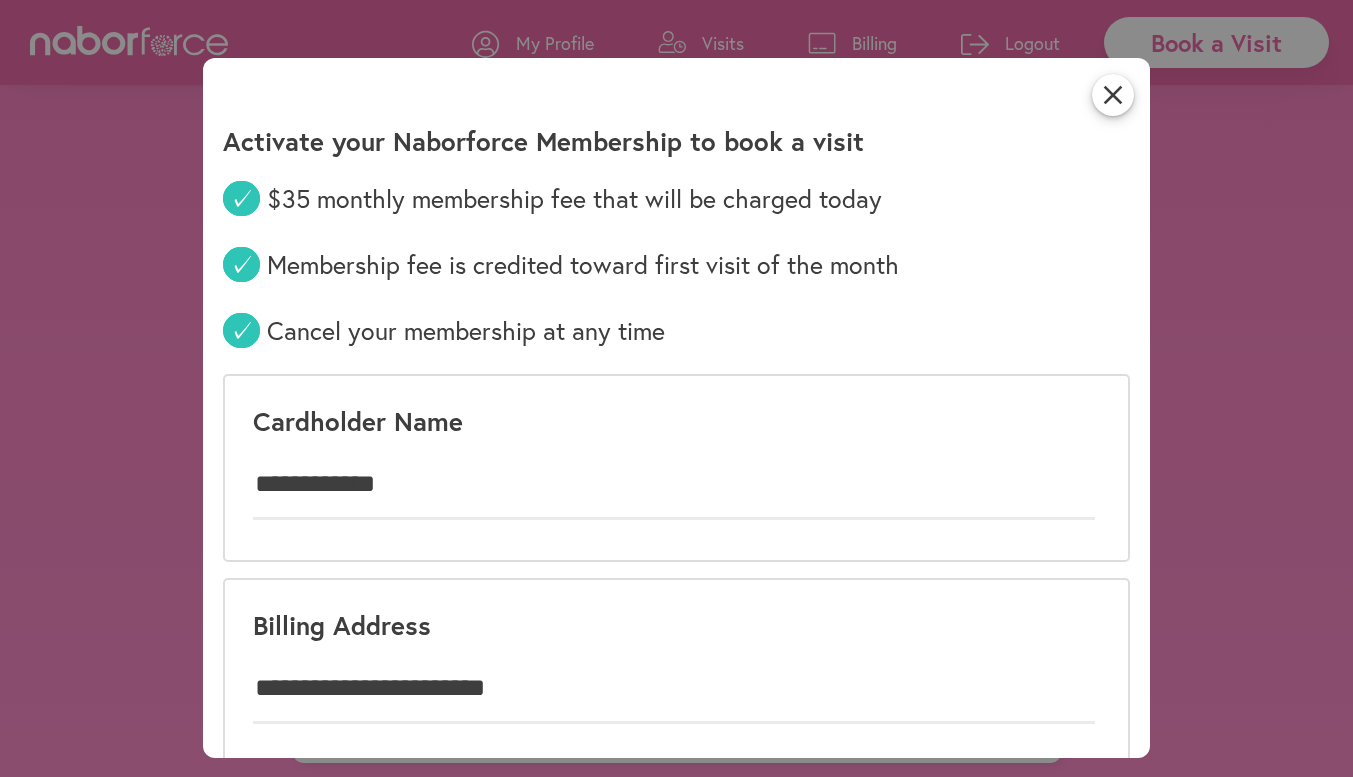 type on "**********" 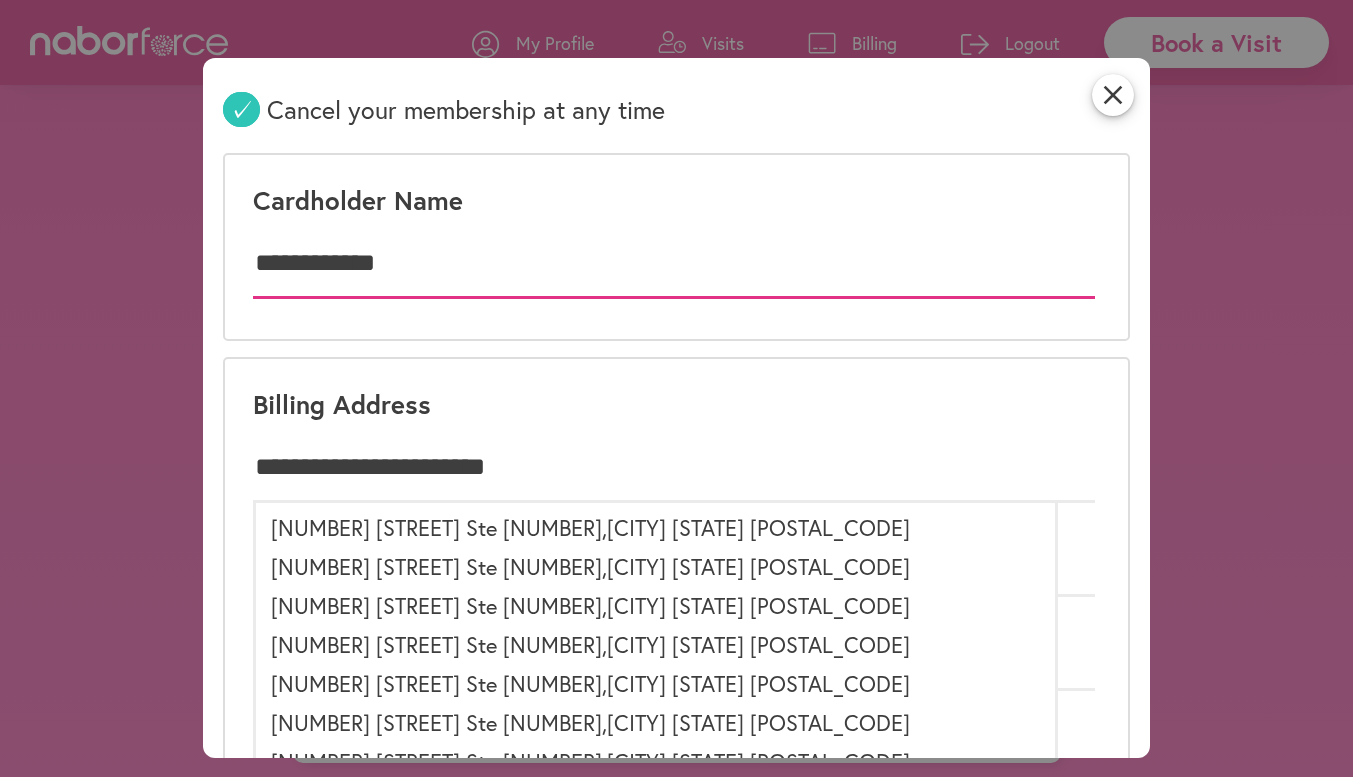 scroll, scrollTop: 200, scrollLeft: 0, axis: vertical 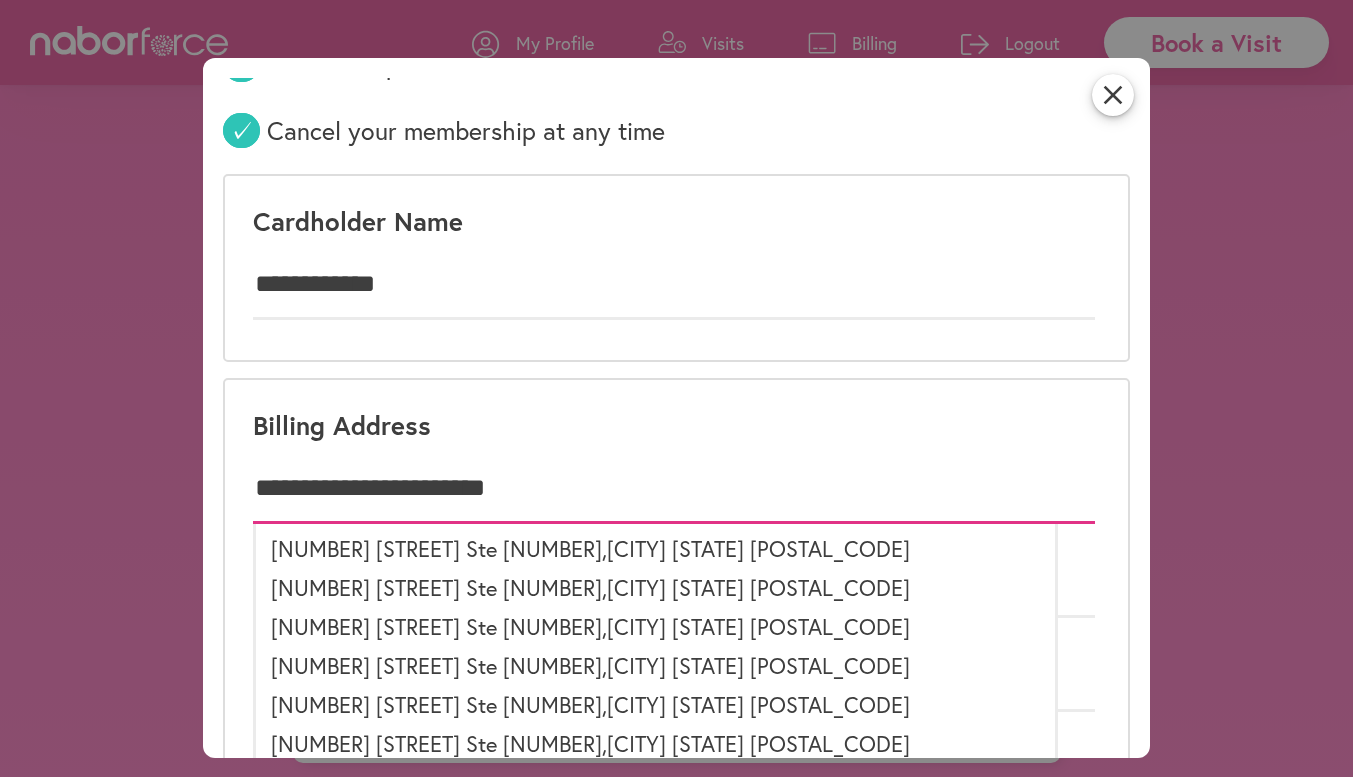 click on "**********" at bounding box center [674, 489] 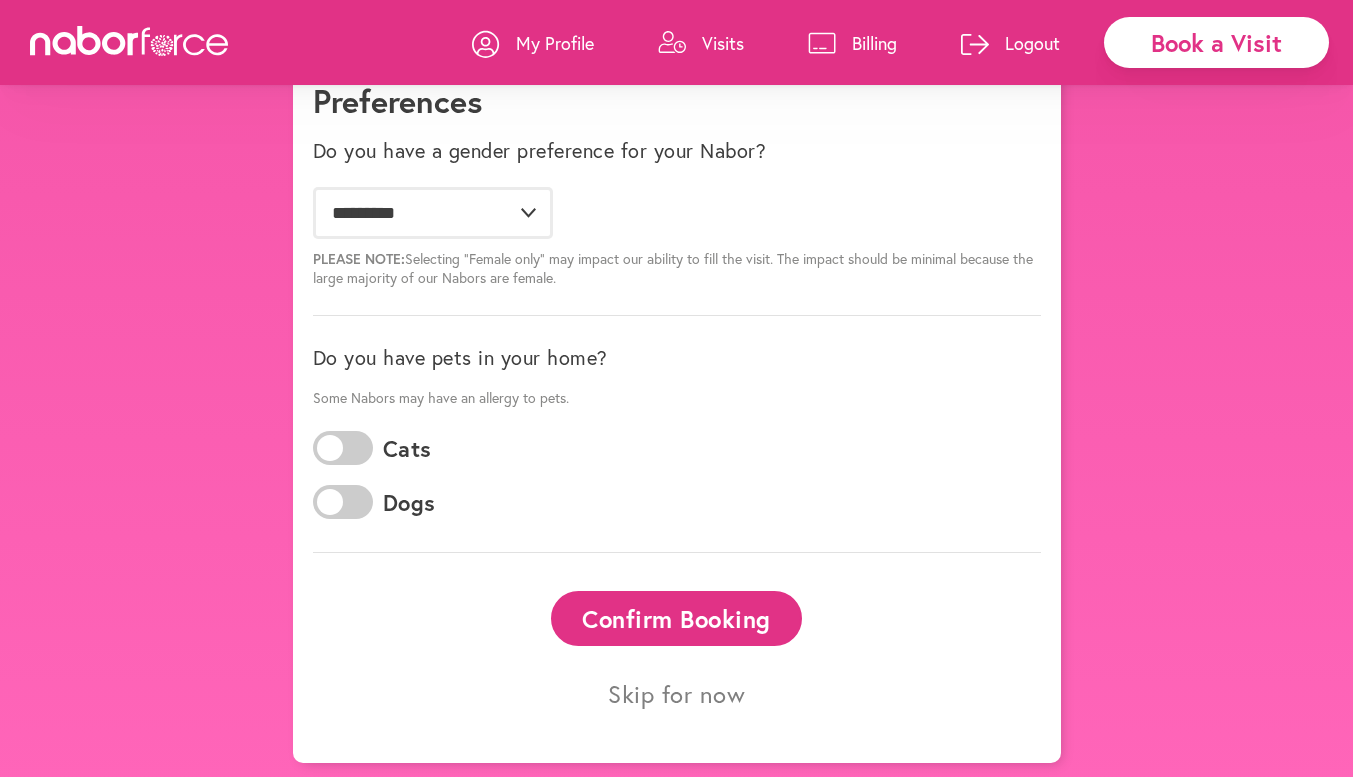 click on "Confirm Booking" at bounding box center (677, 618) 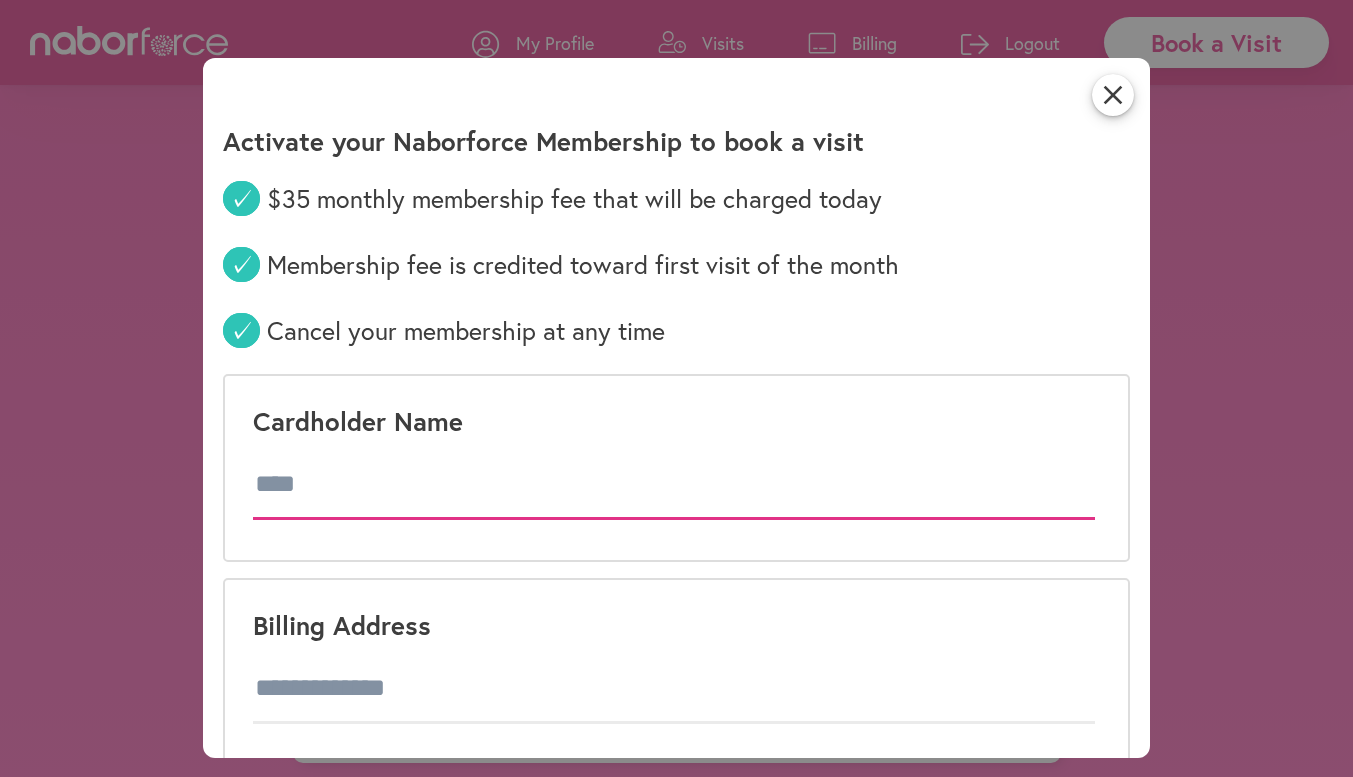 click at bounding box center [674, 485] 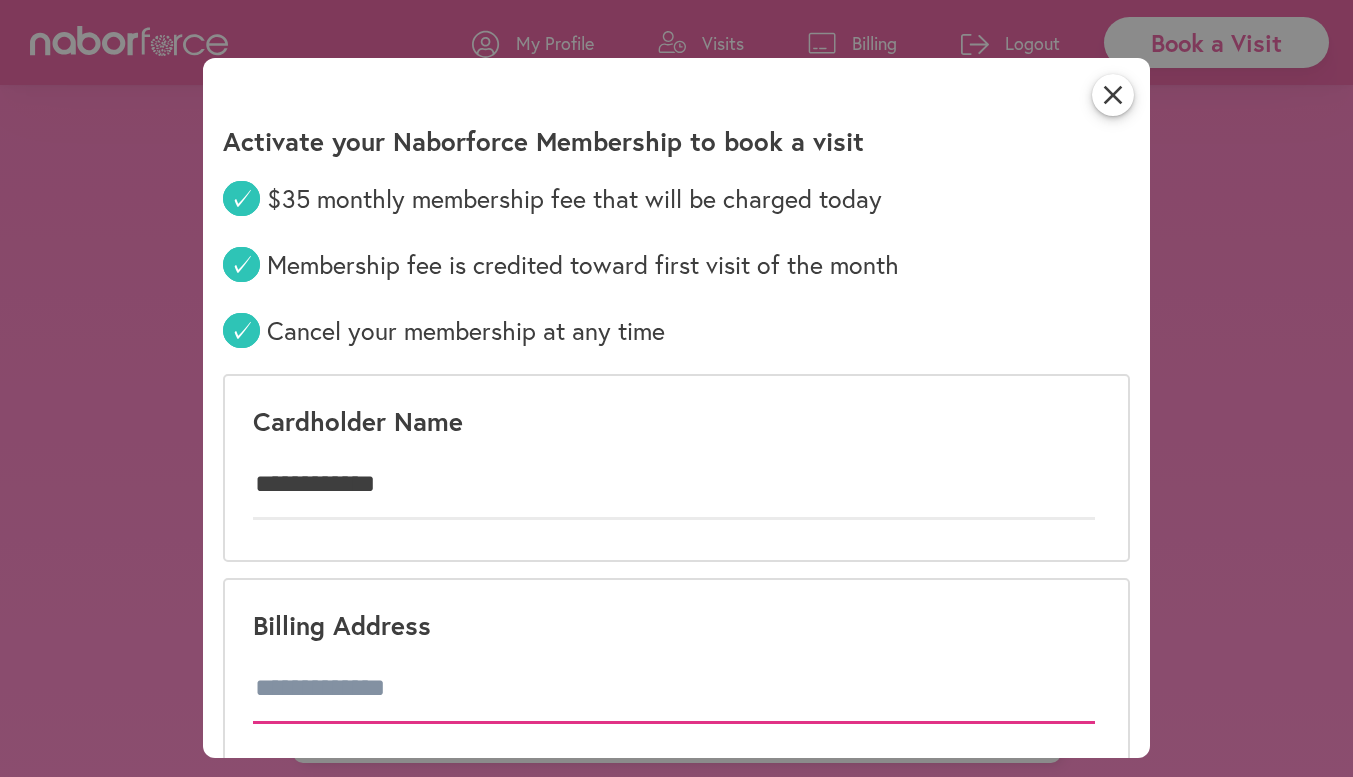 type on "**********" 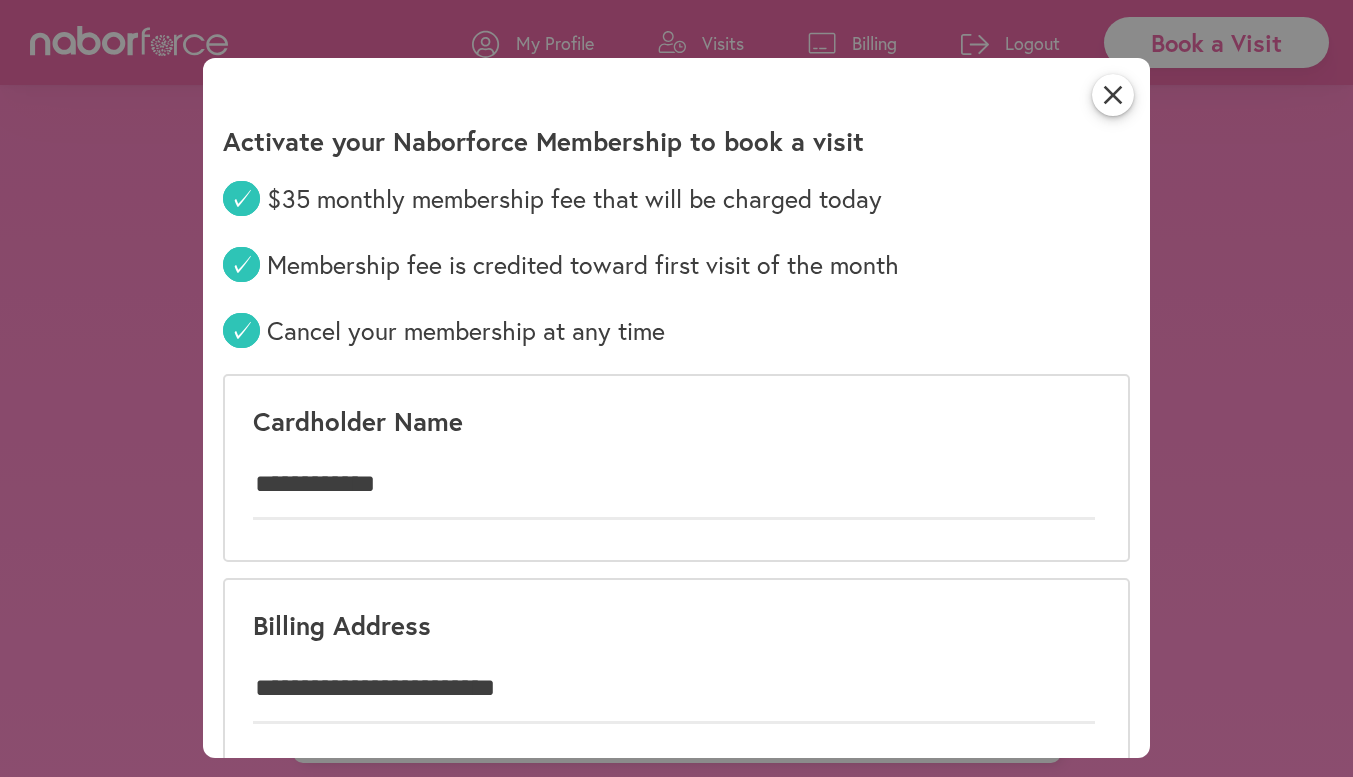 type on "**********" 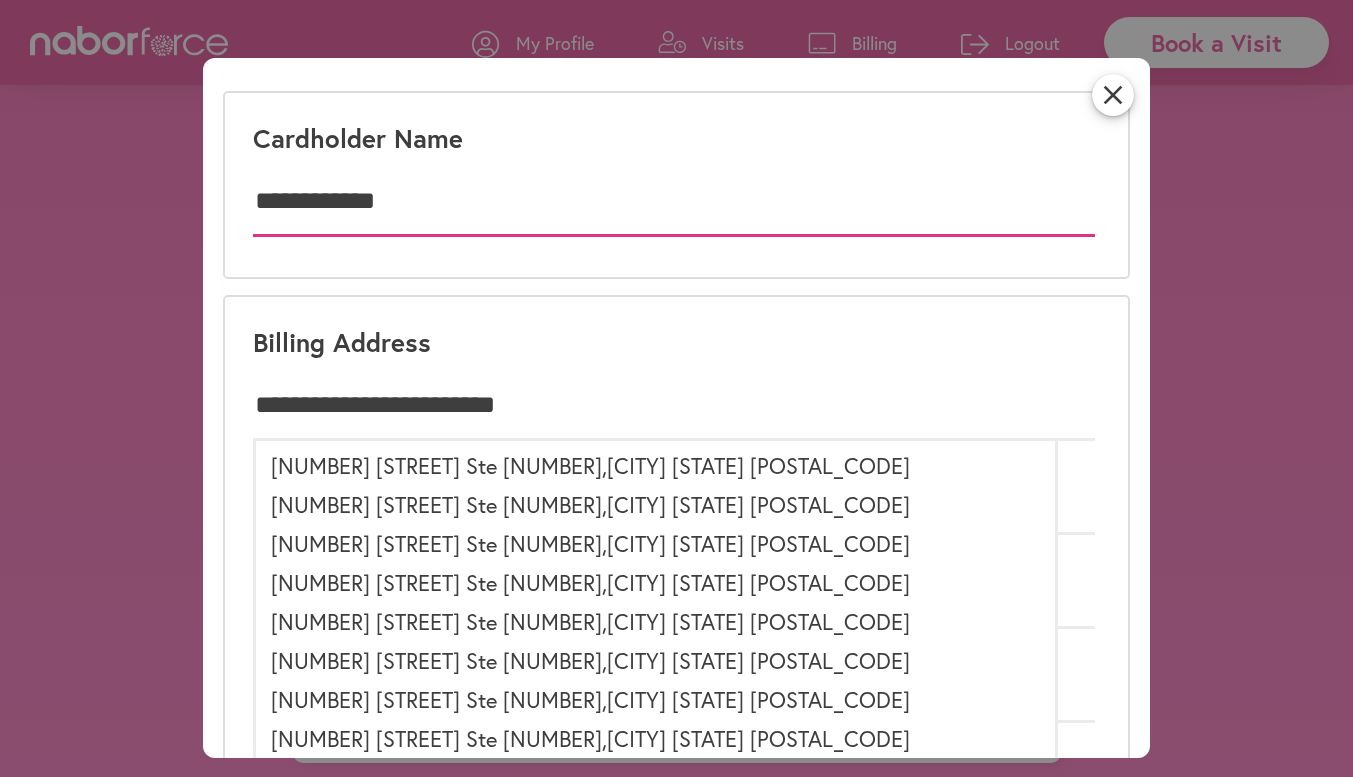 scroll, scrollTop: 300, scrollLeft: 0, axis: vertical 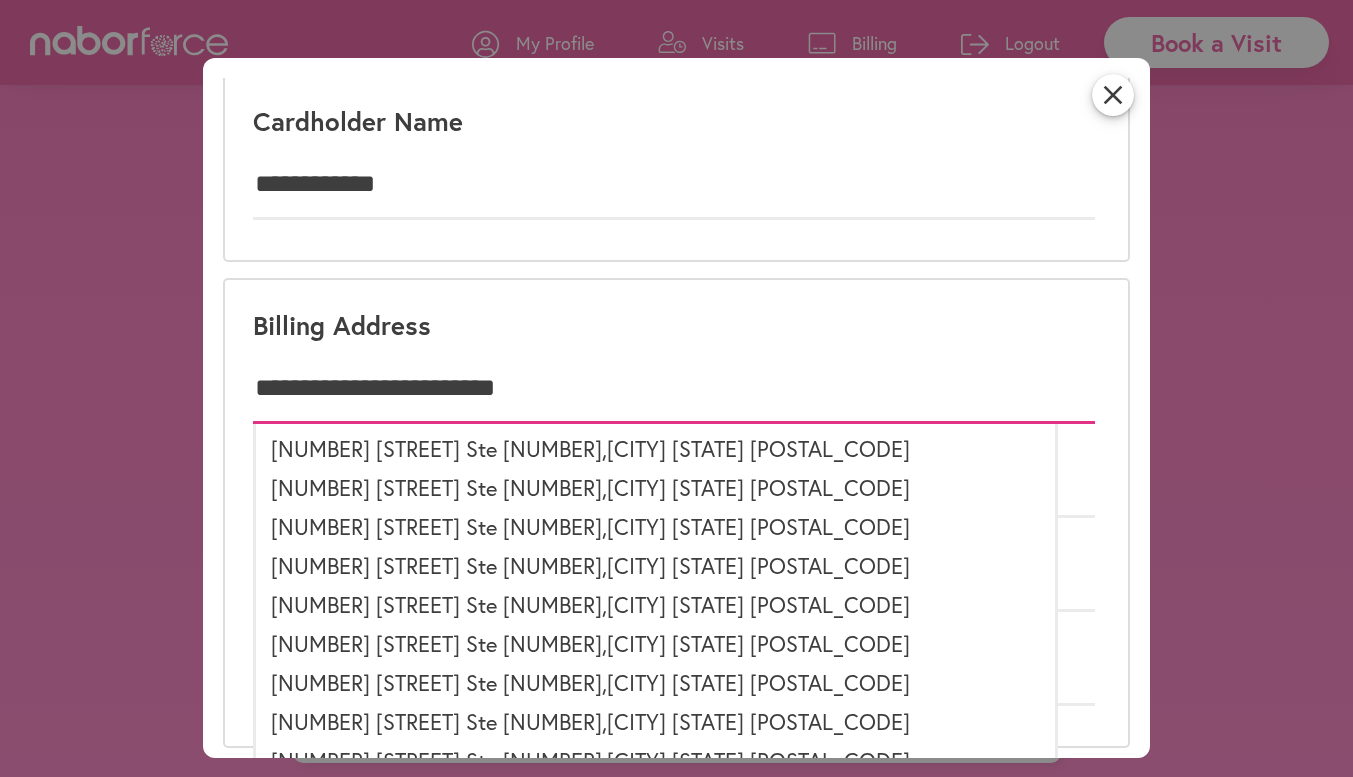click on "**********" at bounding box center [674, 389] 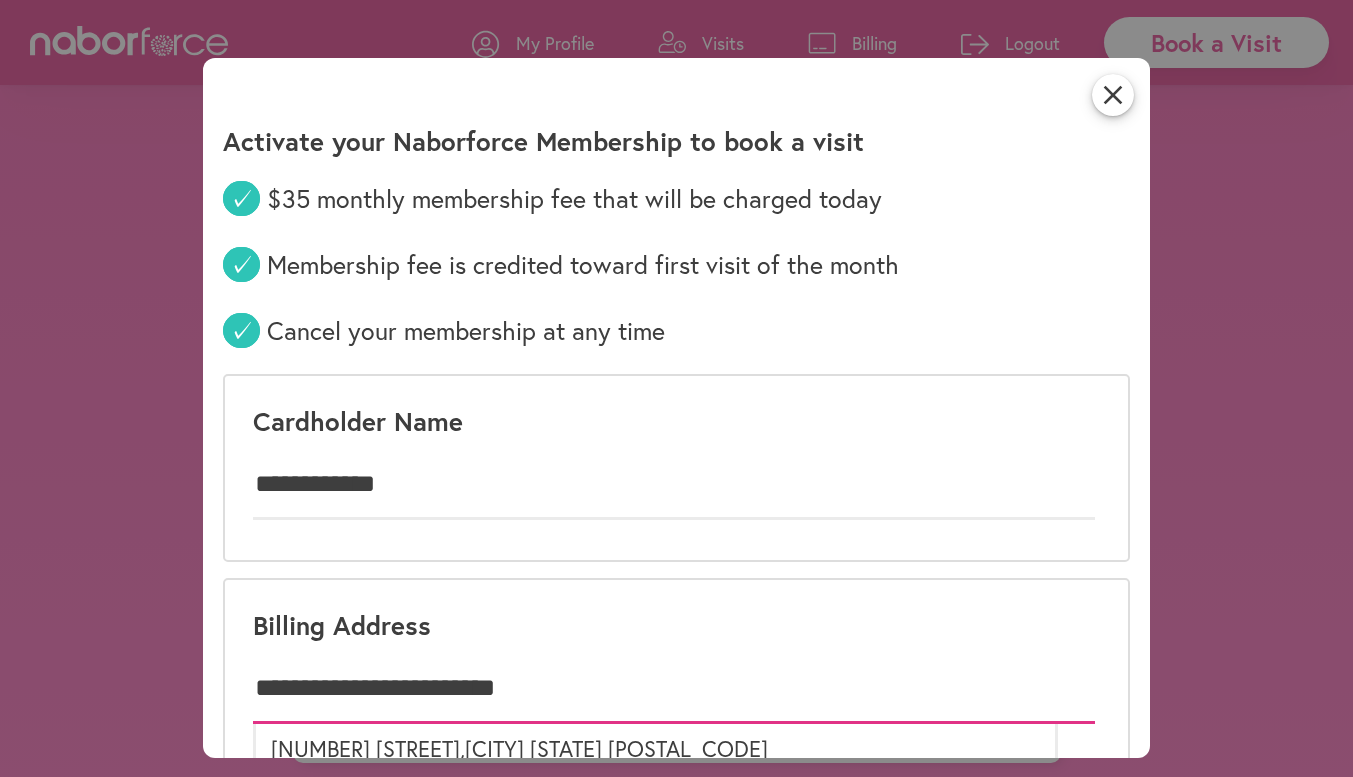 scroll, scrollTop: 0, scrollLeft: 0, axis: both 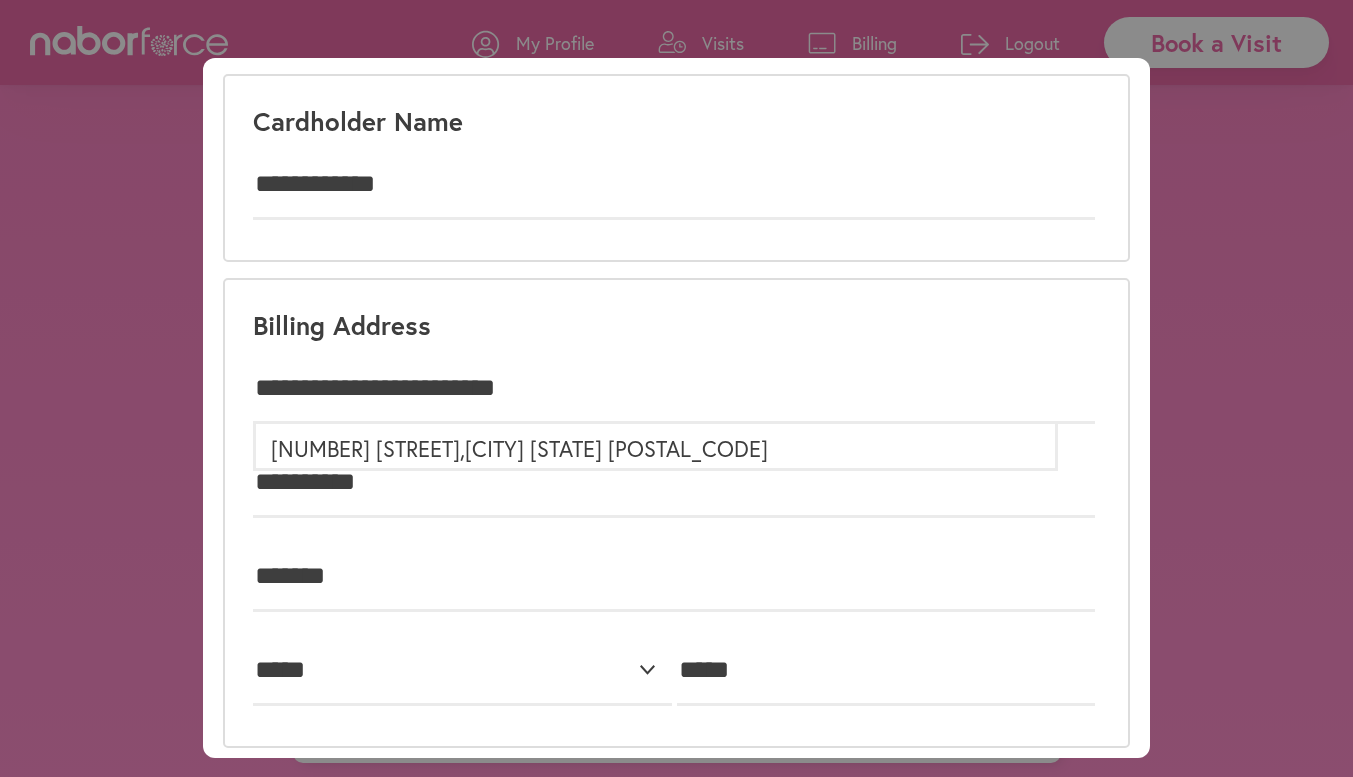 type on "**********" 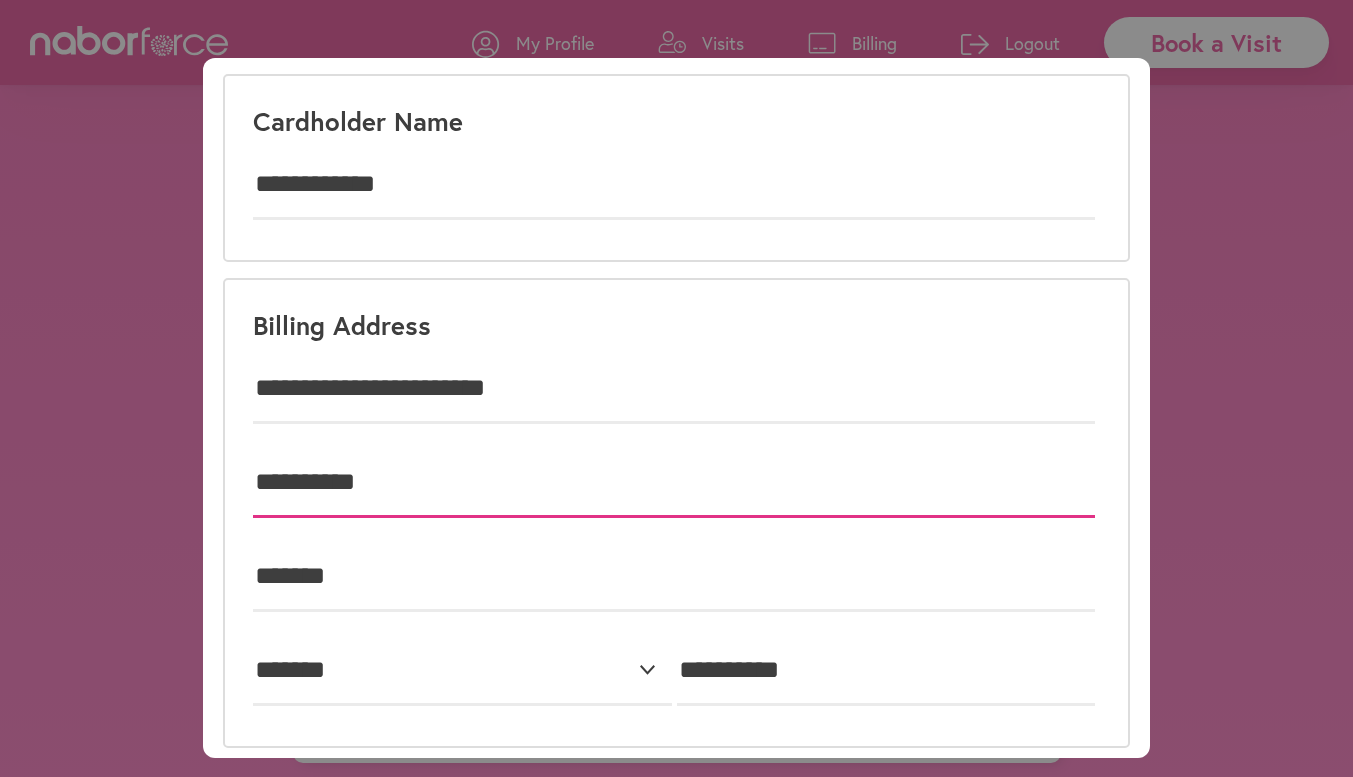 drag, startPoint x: 313, startPoint y: 471, endPoint x: 523, endPoint y: 453, distance: 210.77002 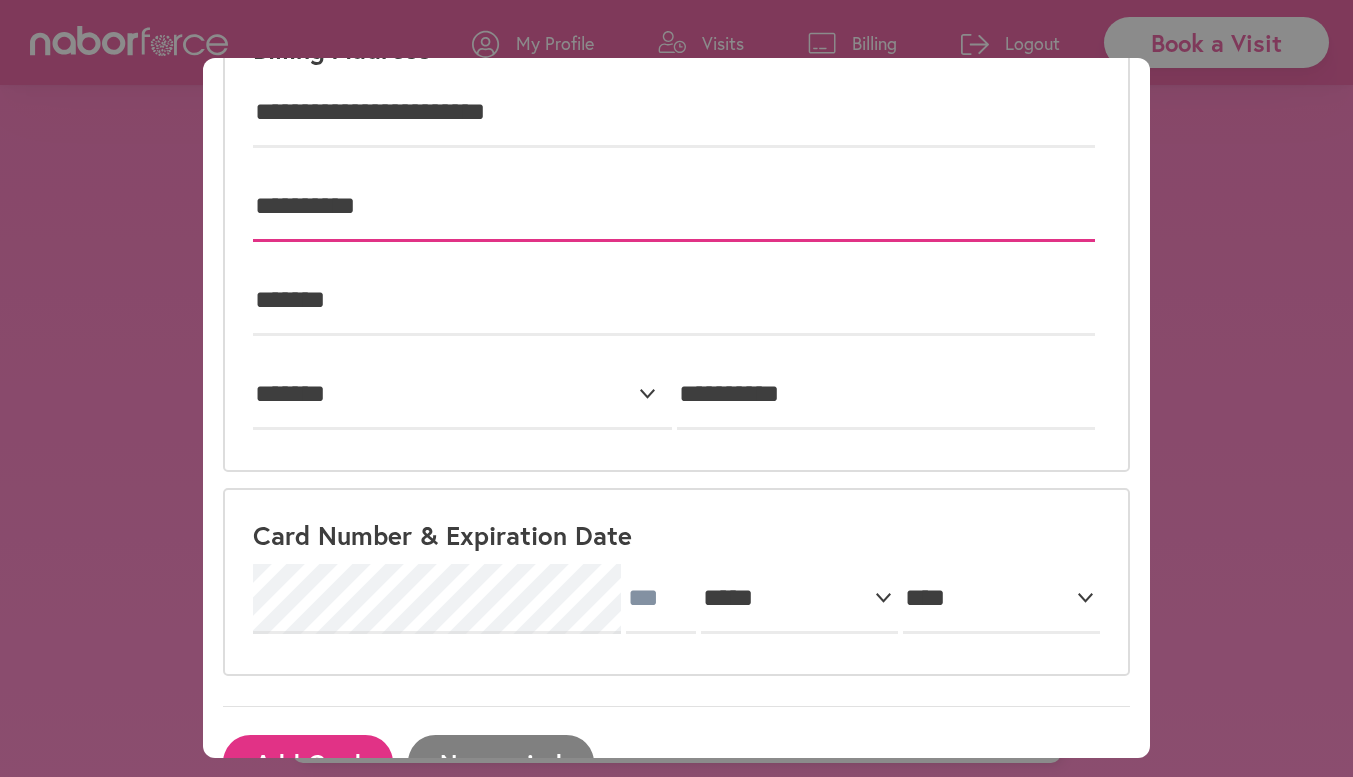 scroll, scrollTop: 625, scrollLeft: 0, axis: vertical 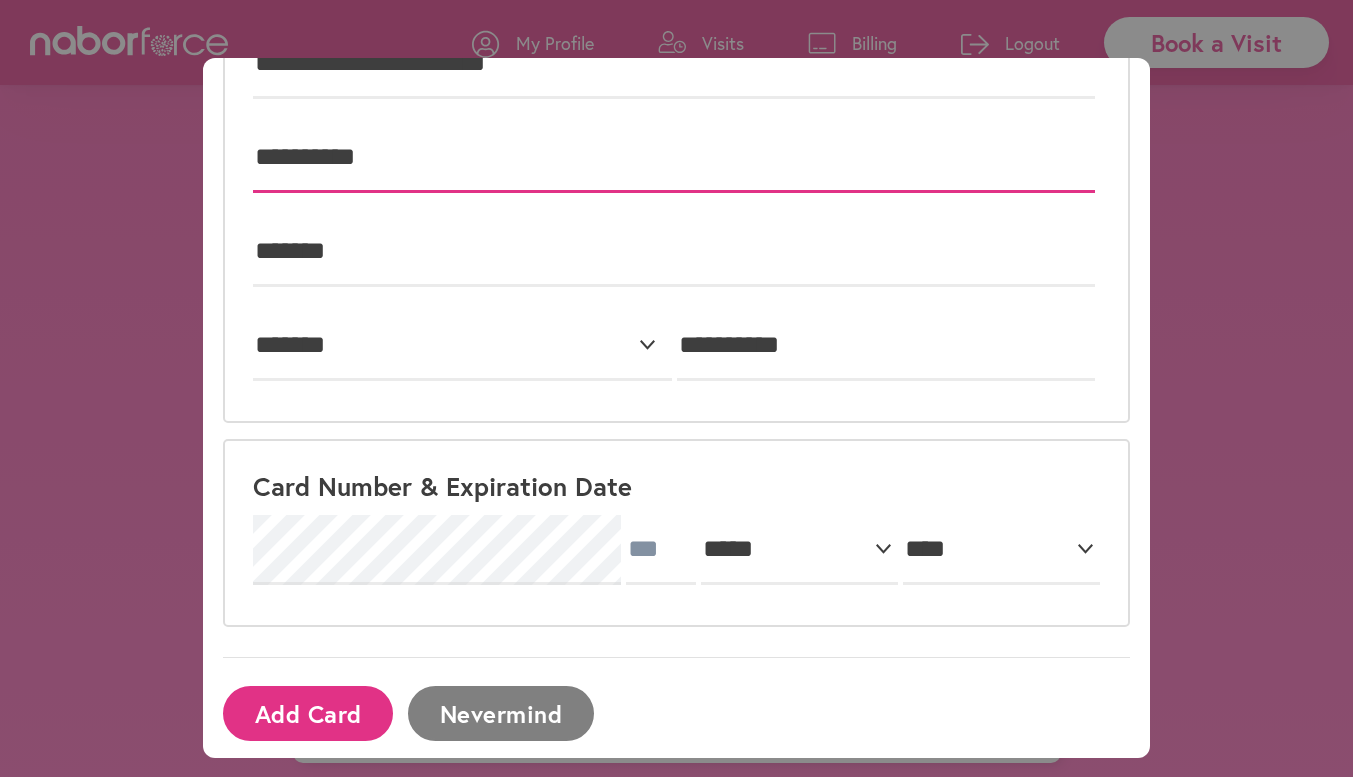 type on "**********" 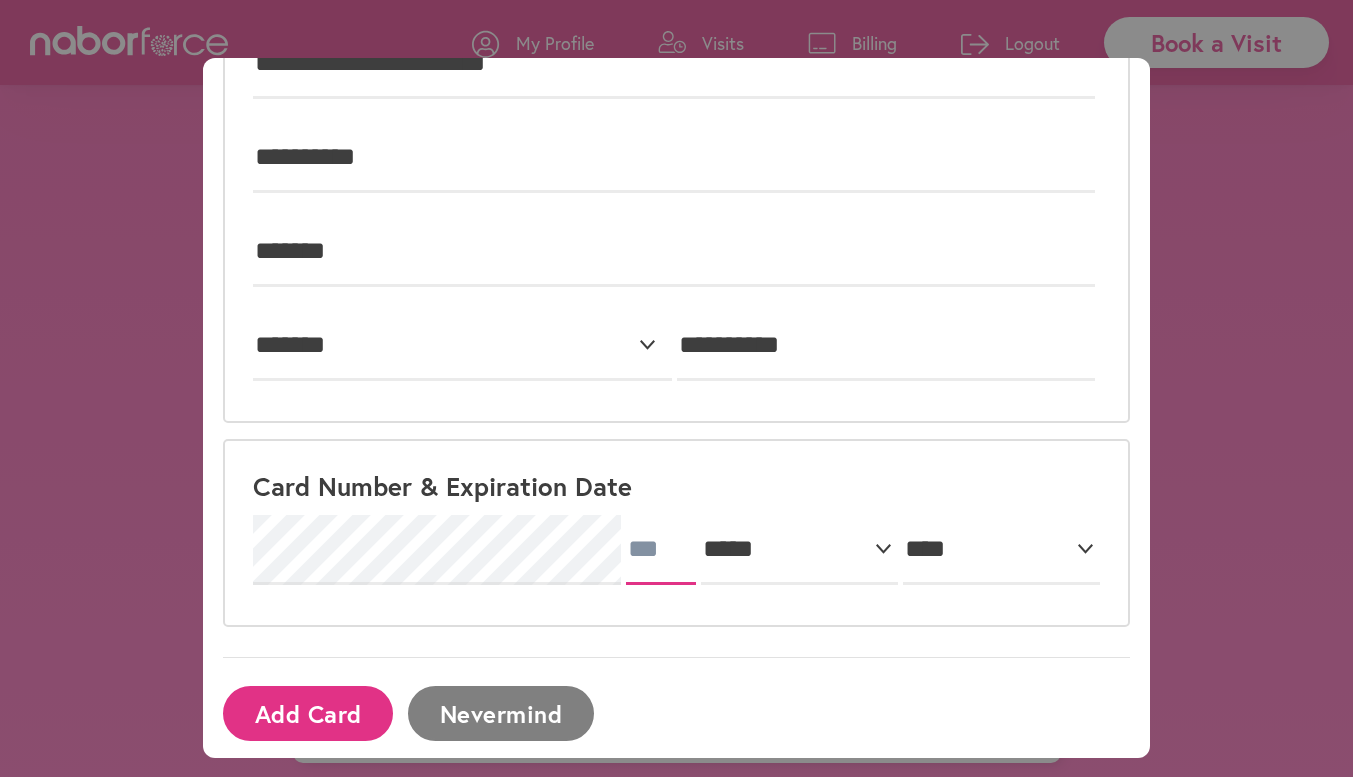 type on "****" 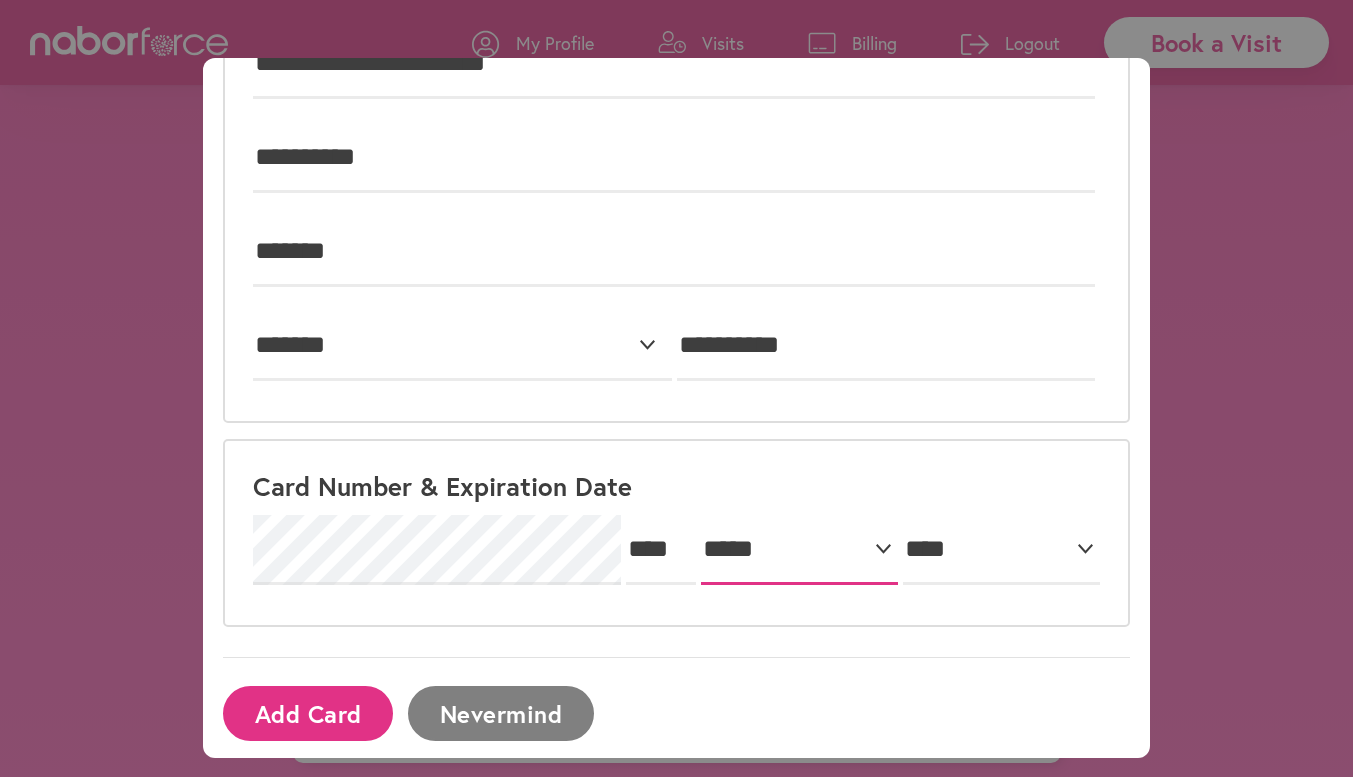 select on "**" 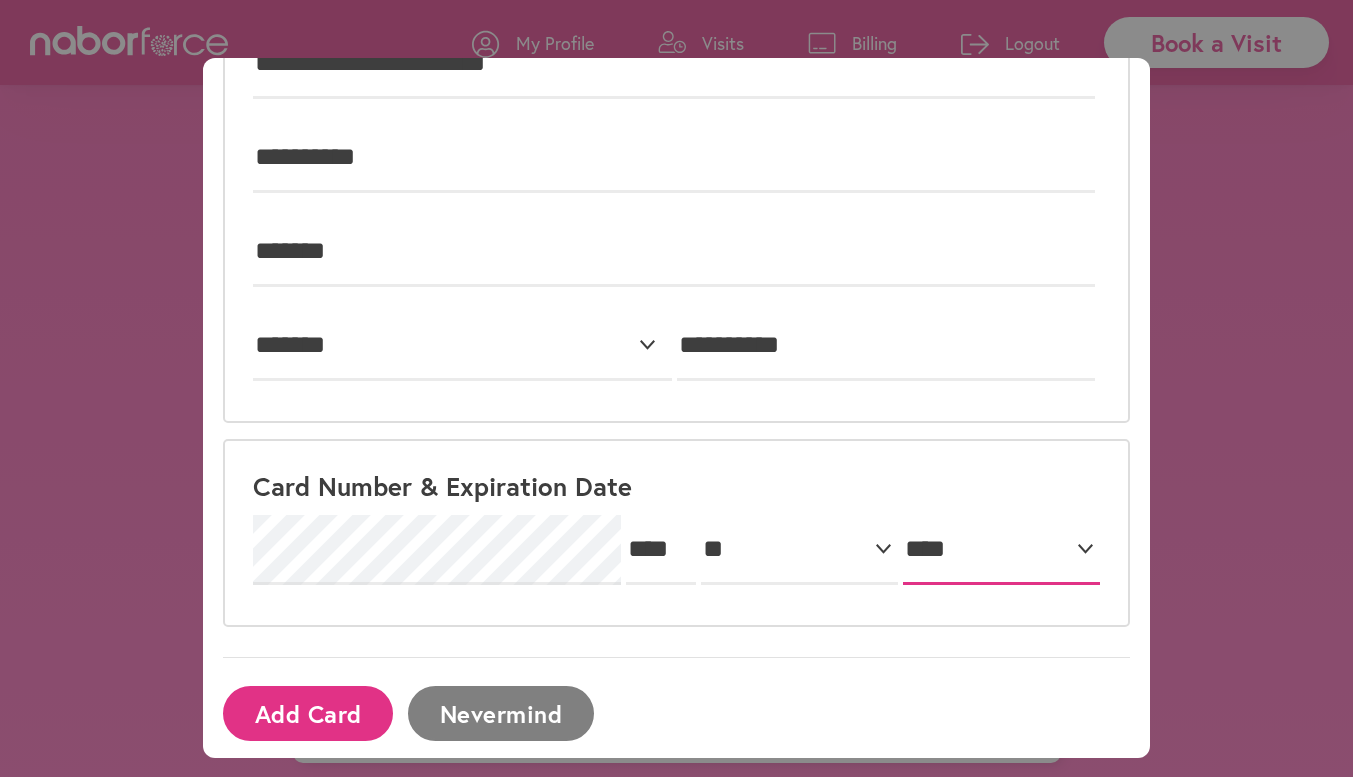 select on "****" 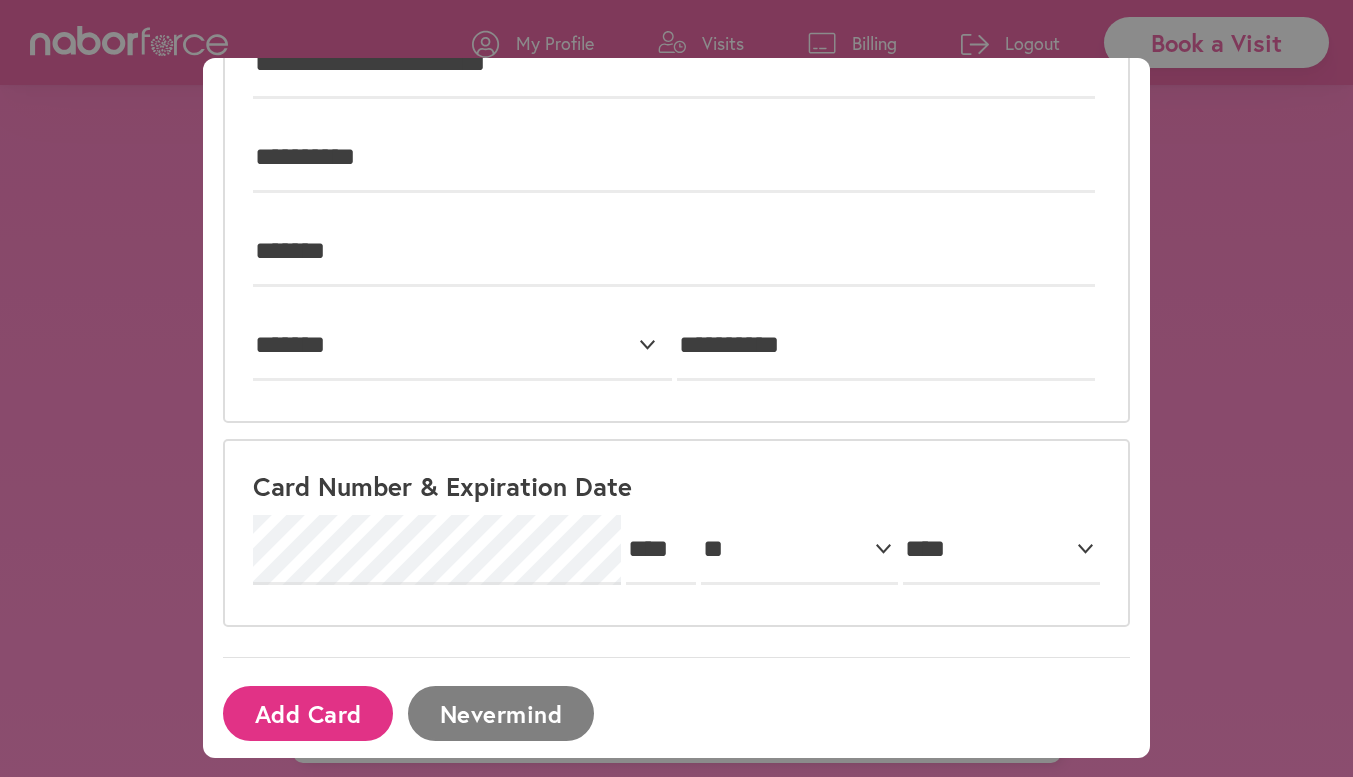 click on "Add Card" at bounding box center [308, 713] 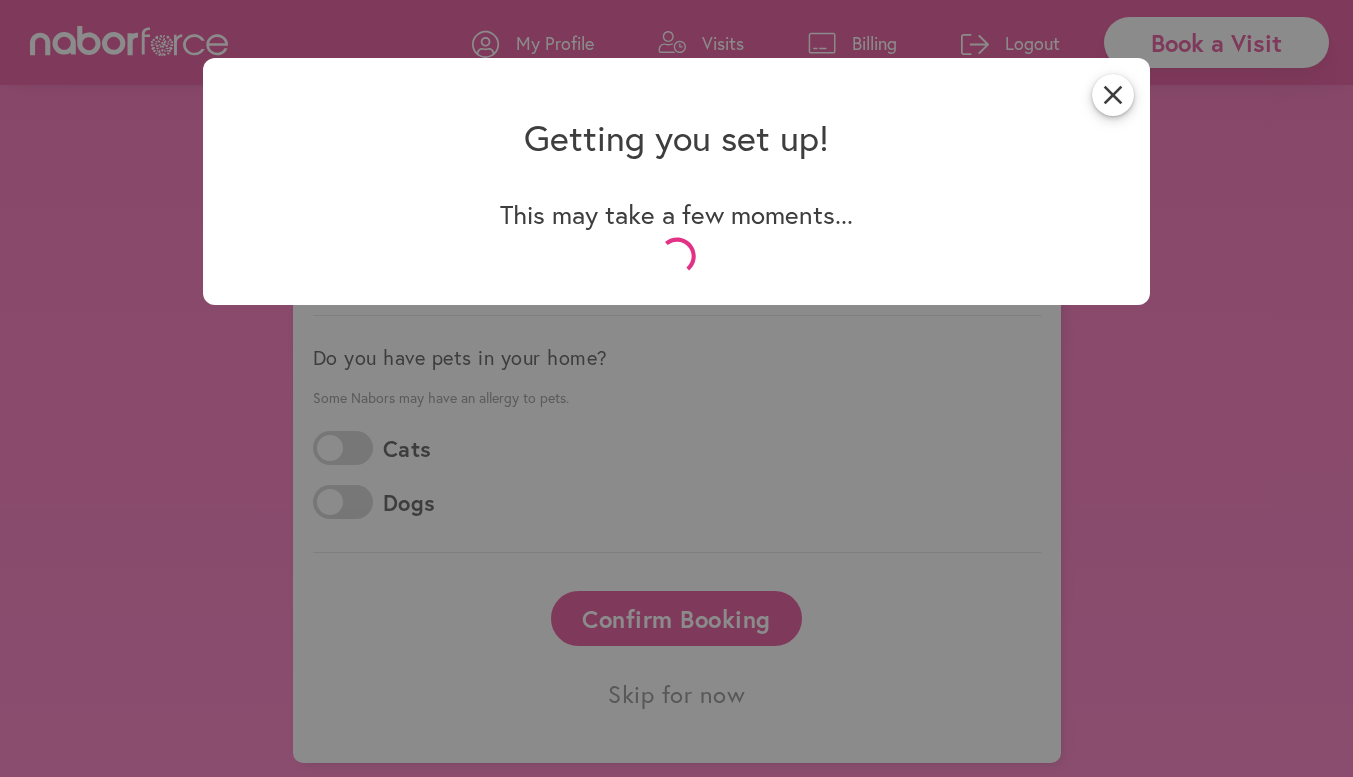 scroll, scrollTop: 0, scrollLeft: 0, axis: both 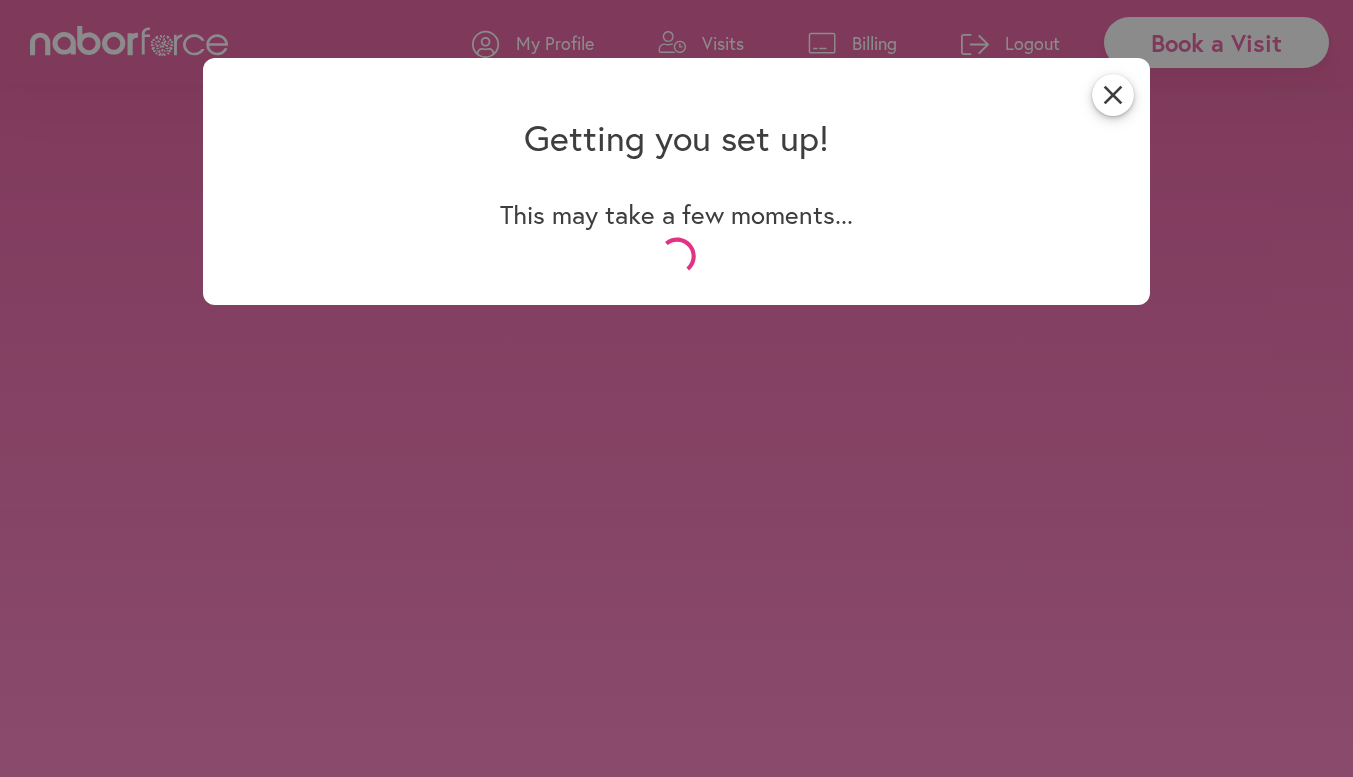 select on "*" 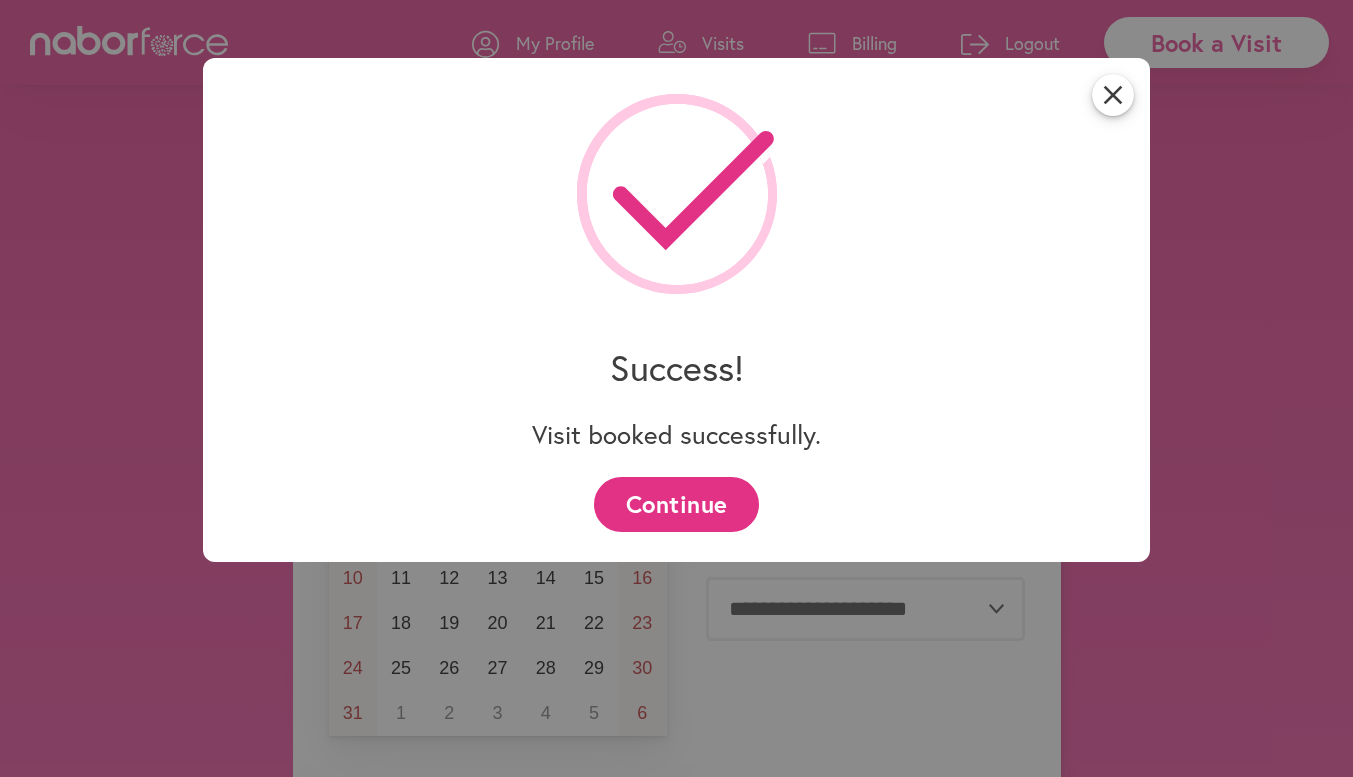 click on "Continue" at bounding box center (676, 504) 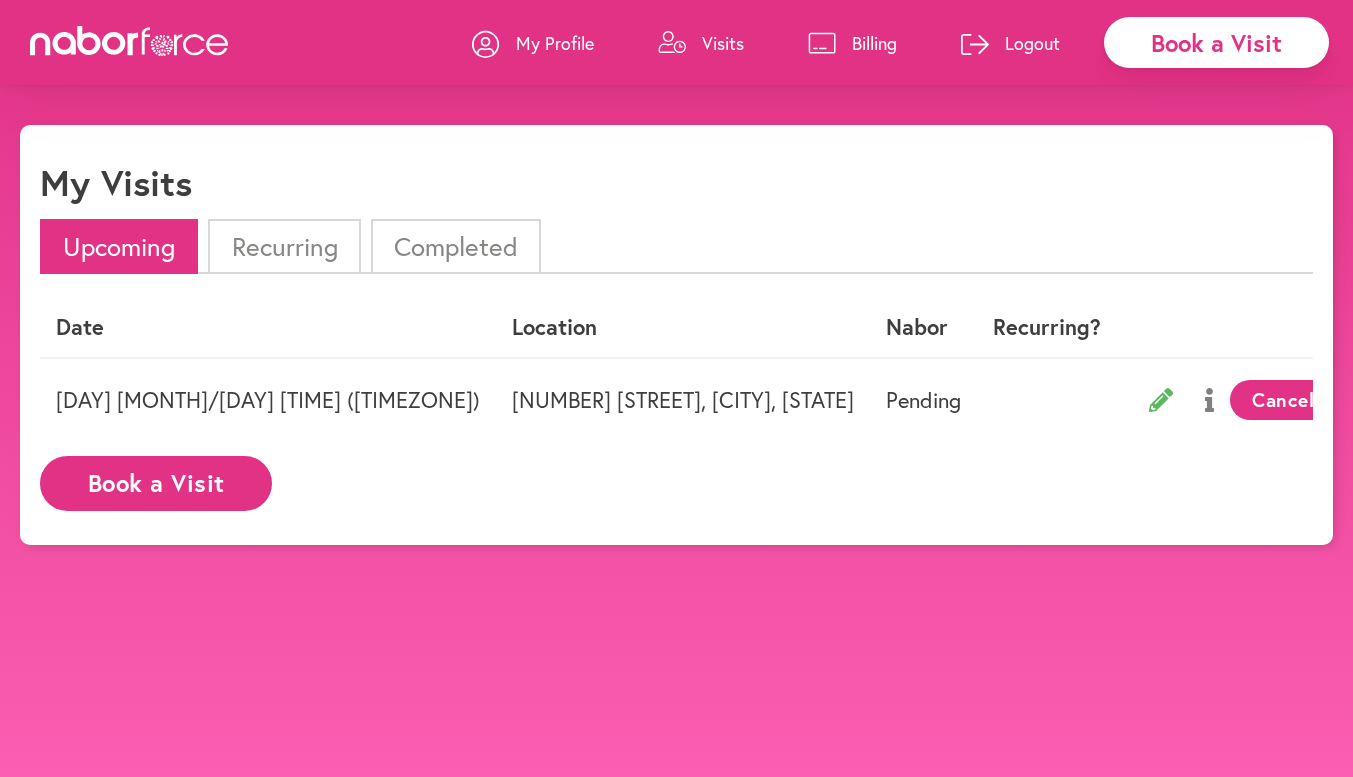 click on "Recurring" at bounding box center [284, 246] 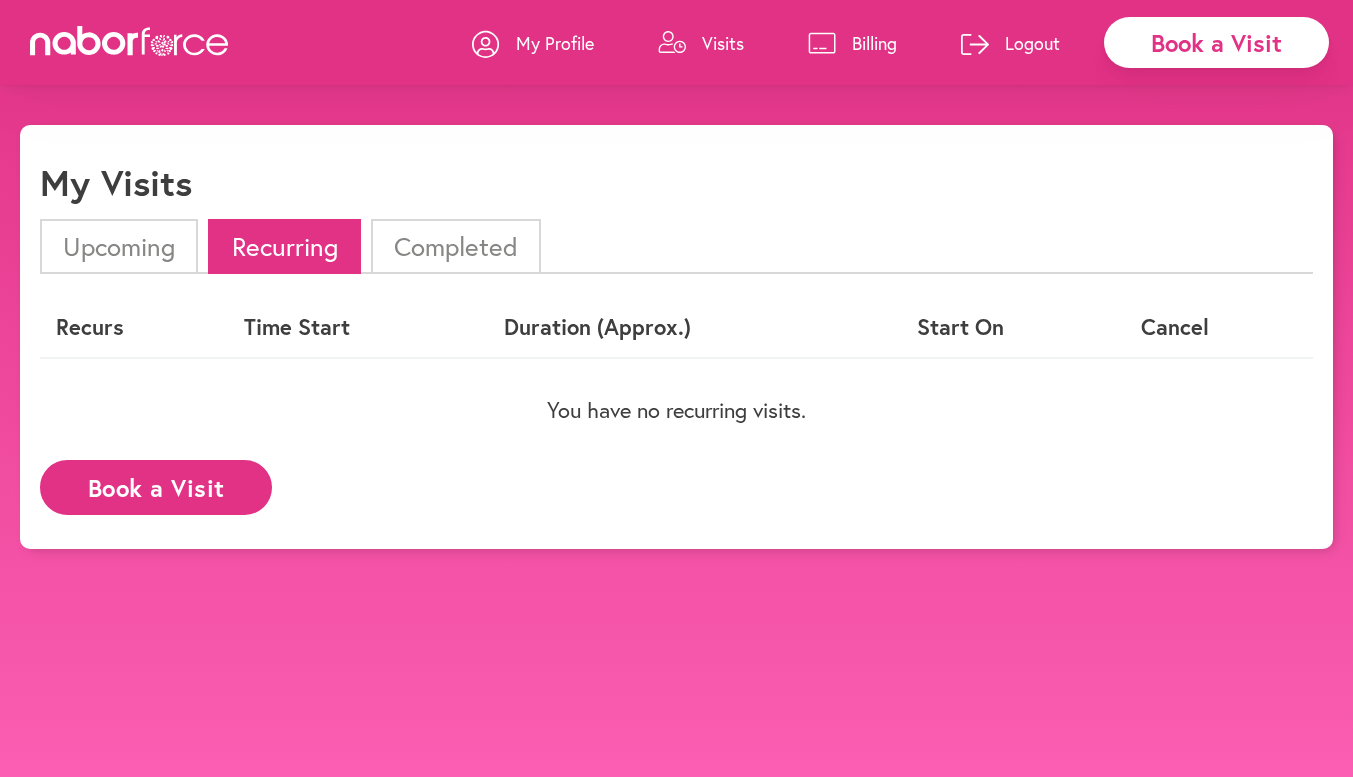 click on "Upcoming" at bounding box center [119, 246] 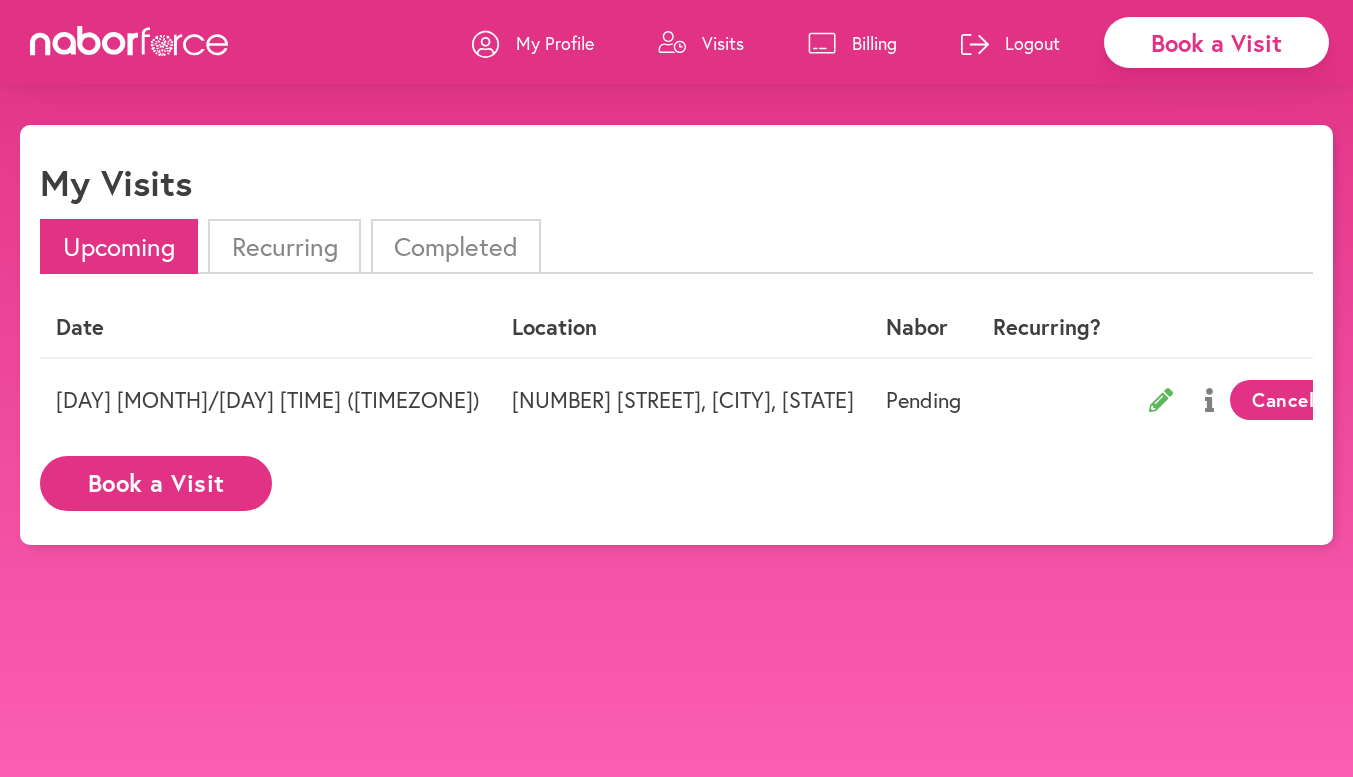 click on "My Profile" at bounding box center (555, 43) 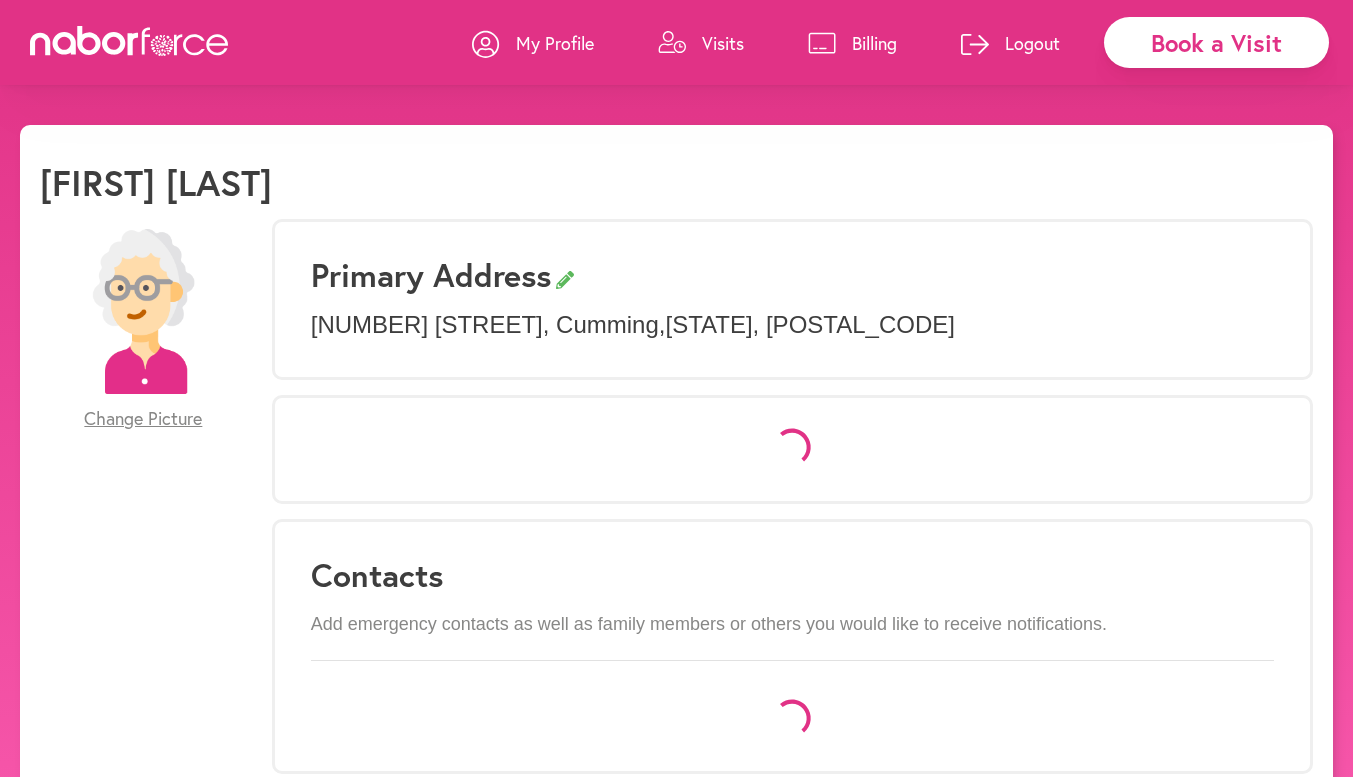 select on "*" 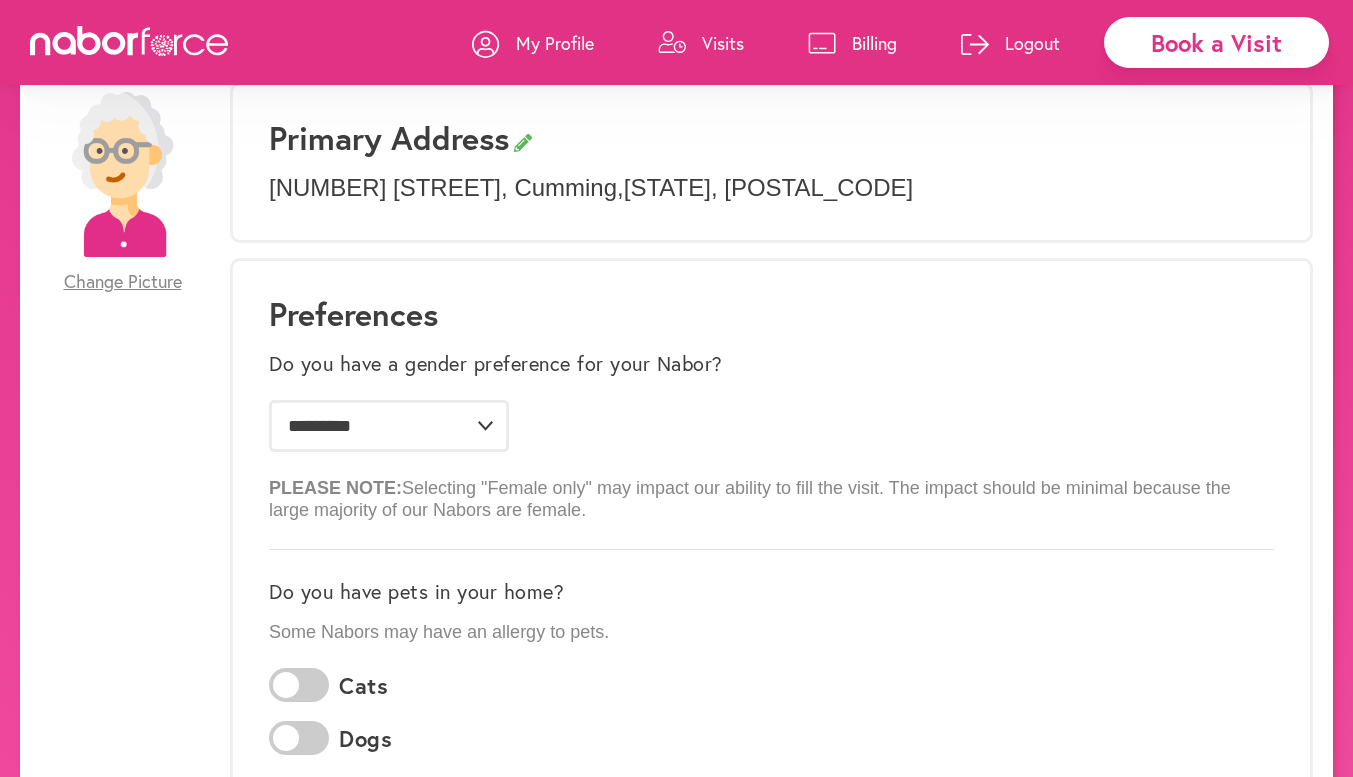 scroll, scrollTop: 100, scrollLeft: 0, axis: vertical 